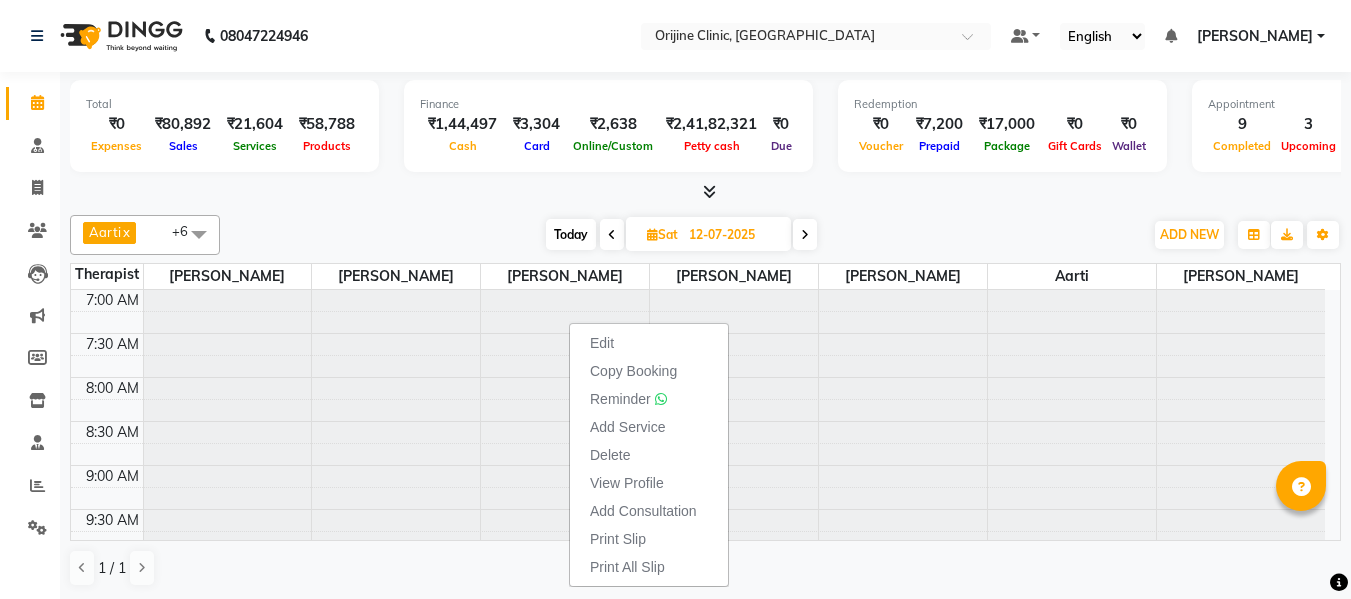 scroll, scrollTop: 0, scrollLeft: 0, axis: both 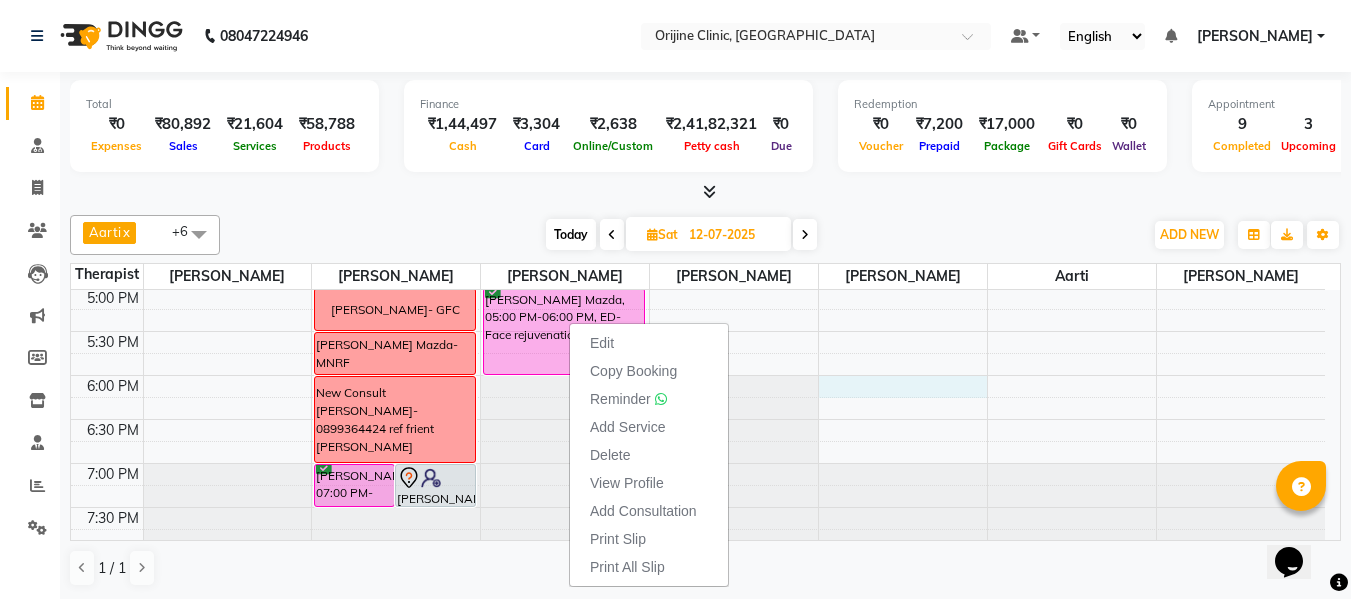 click on "7:00 AM 7:30 AM 8:00 AM 8:30 AM 9:00 AM 9:30 AM 10:00 AM 10:30 AM 11:00 AM 11:30 AM 12:00 PM 12:30 PM 1:00 PM 1:30 PM 2:00 PM 2:30 PM 3:00 PM 3:30 PM 4:00 PM 4:30 PM 5:00 PM 5:30 PM 6:00 PM 6:30 PM 7:00 PM 7:30 PM     [PERSON_NAME], 07:00 PM-07:30 PM,  Medical Follow up             [PERSON_NAME], 07:00 PM-07:30 PM,  Medical Follow up  LUNCH TIME      [PERSON_NAME], 03:30 PM-04:00 PM,  Medical Follow up  New Consult [PERSON_NAME]- 09822497244 skin concern ref [PERSON_NAME]- they will get back to us    [PERSON_NAME]- GFC   [PERSON_NAME] Mazda- MNRF   New Consult [PERSON_NAME]- 0899364424 ref frient [PERSON_NAME]      [PERSON_NAME], 12:30 PM-02:00 PM, Platinum Facial     [PERSON_NAME] Mazda, 05:00 PM-06:00 PM, ED- Face rejuvenation     [PERSON_NAME], 12:30 PM-02:00 PM, Platinum Facial     [PERSON_NAME], 04:00 PM-04:45 PM, IV Glutathione     [PERSON_NAME], 04:00 PM-05:00 PM, GFC - Hair" at bounding box center [698, -21] 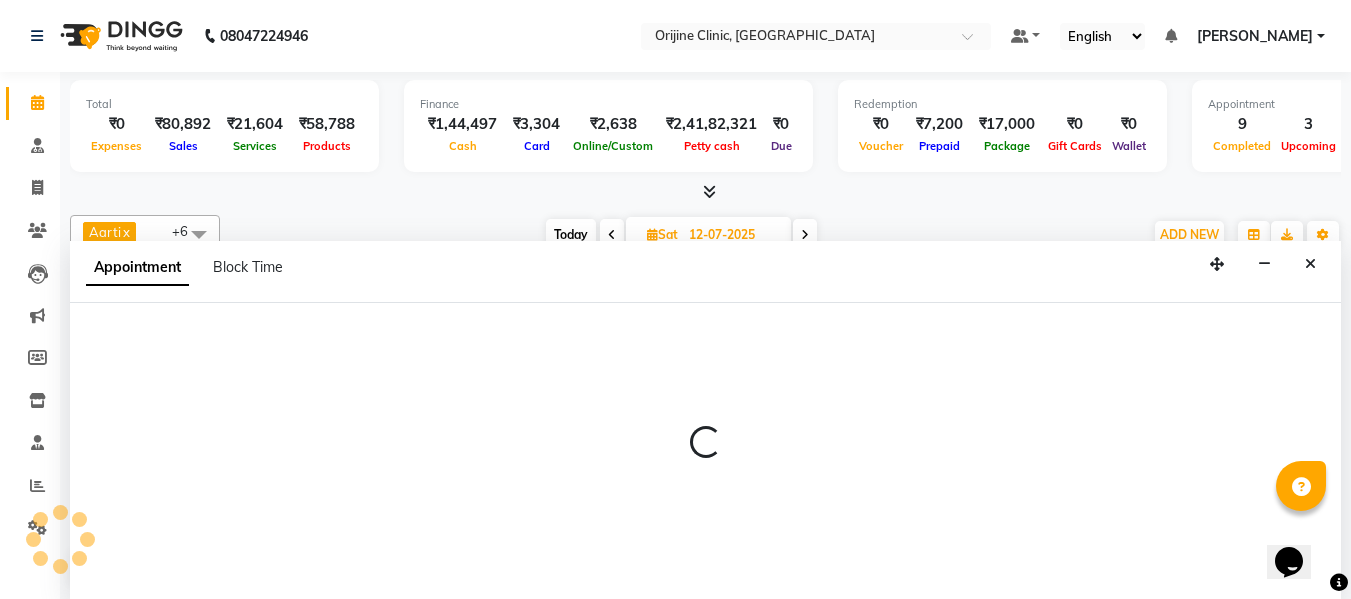 scroll, scrollTop: 1, scrollLeft: 0, axis: vertical 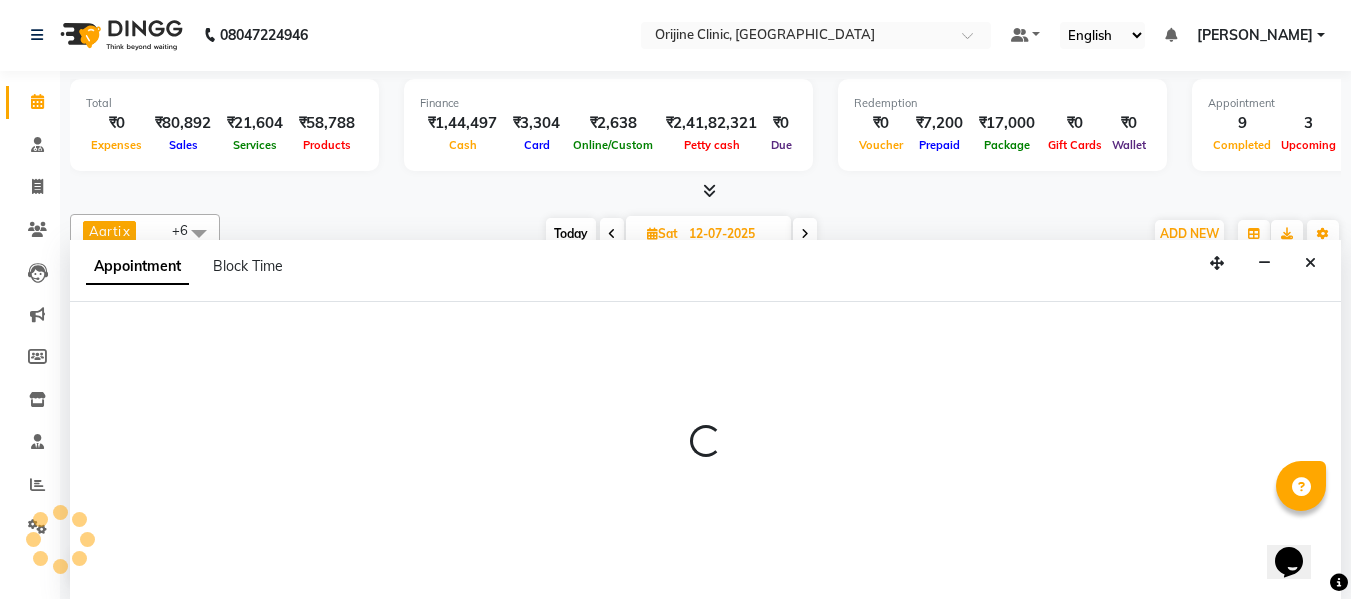 select on "29598" 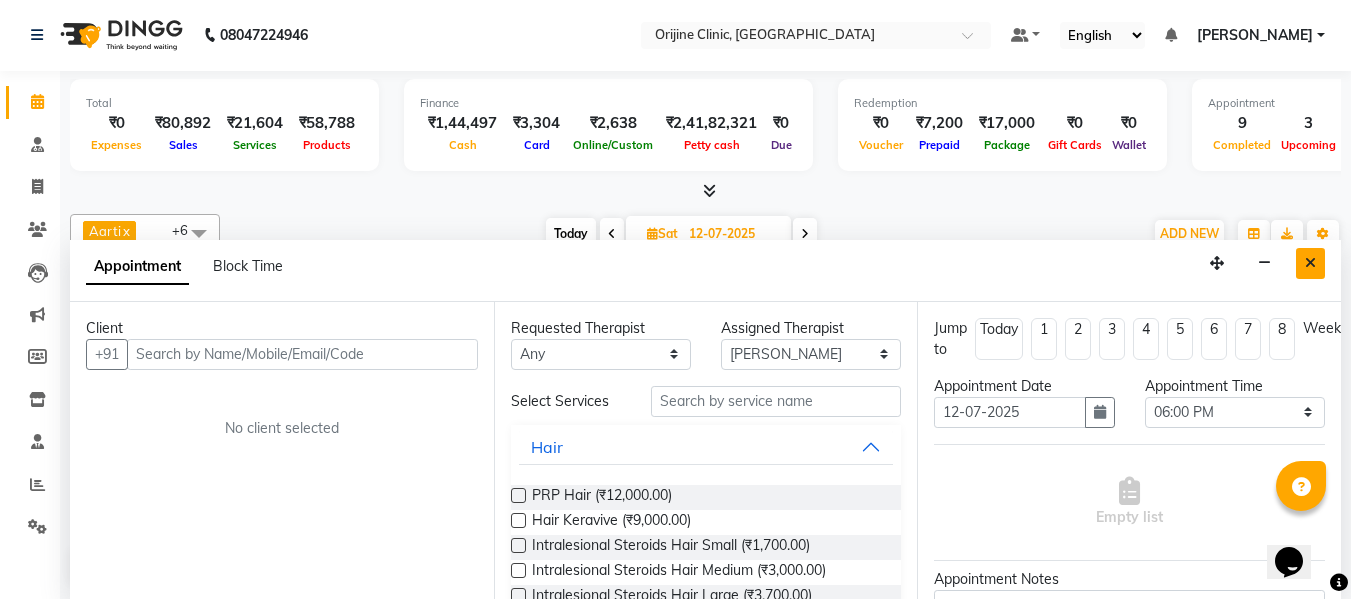 click at bounding box center [1310, 263] 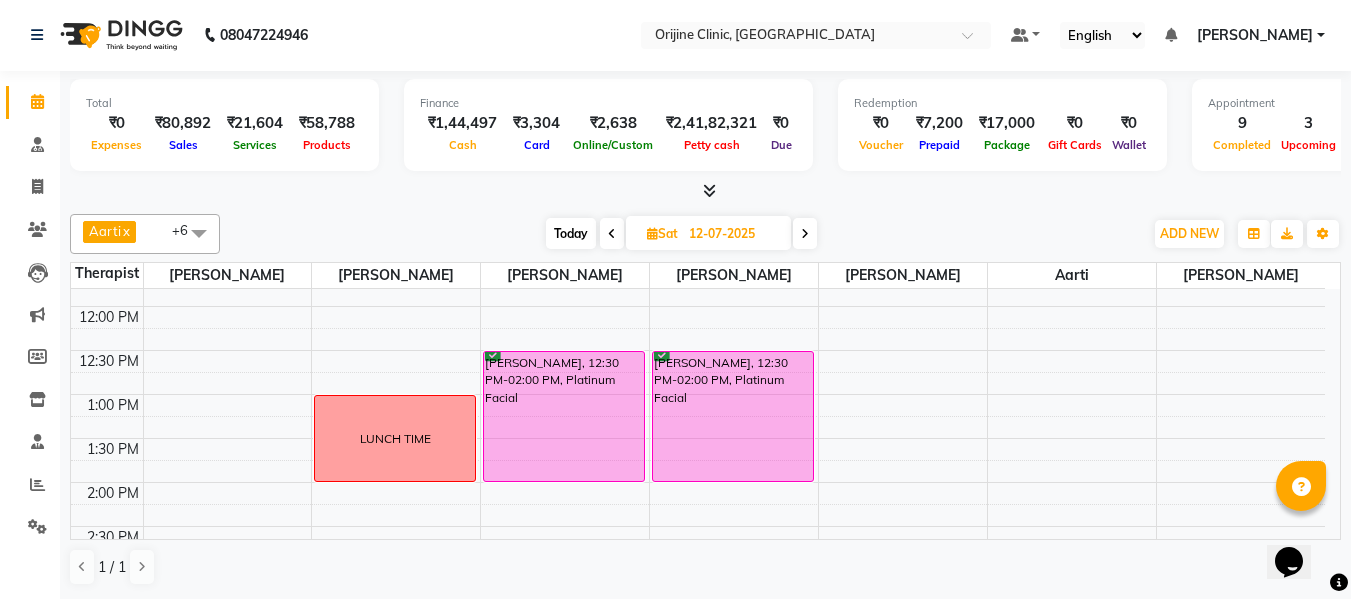 scroll, scrollTop: 358, scrollLeft: 0, axis: vertical 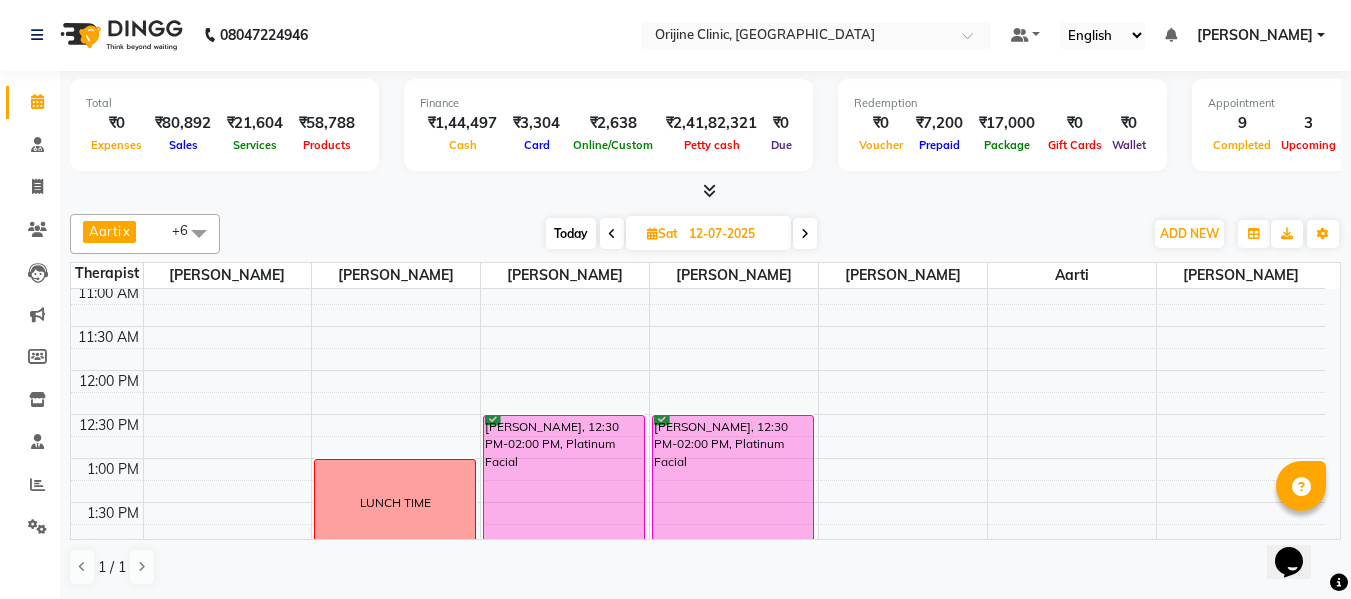 click at bounding box center (652, 233) 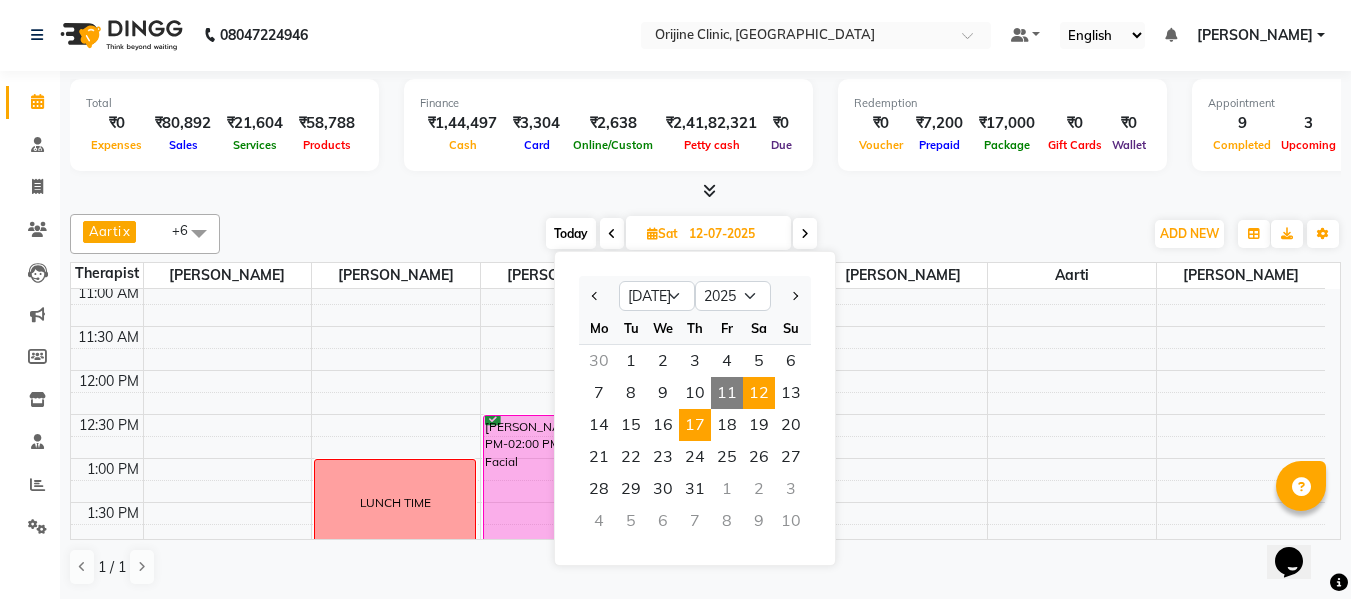 click on "17" at bounding box center (695, 425) 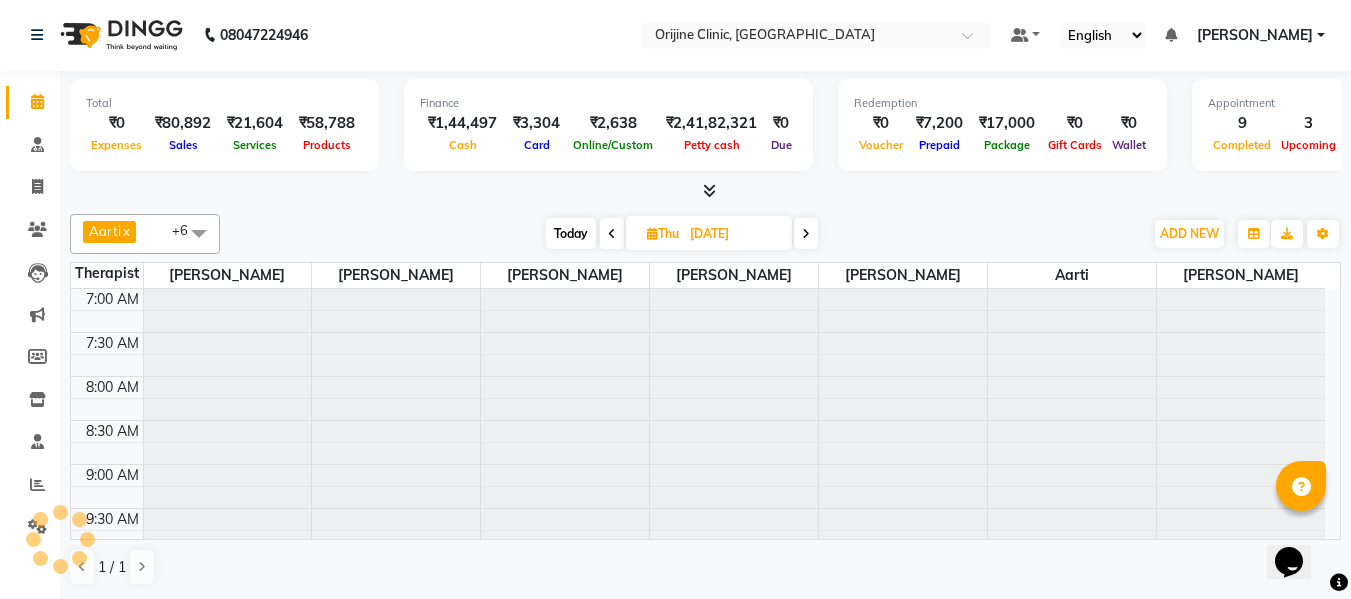 scroll, scrollTop: 881, scrollLeft: 0, axis: vertical 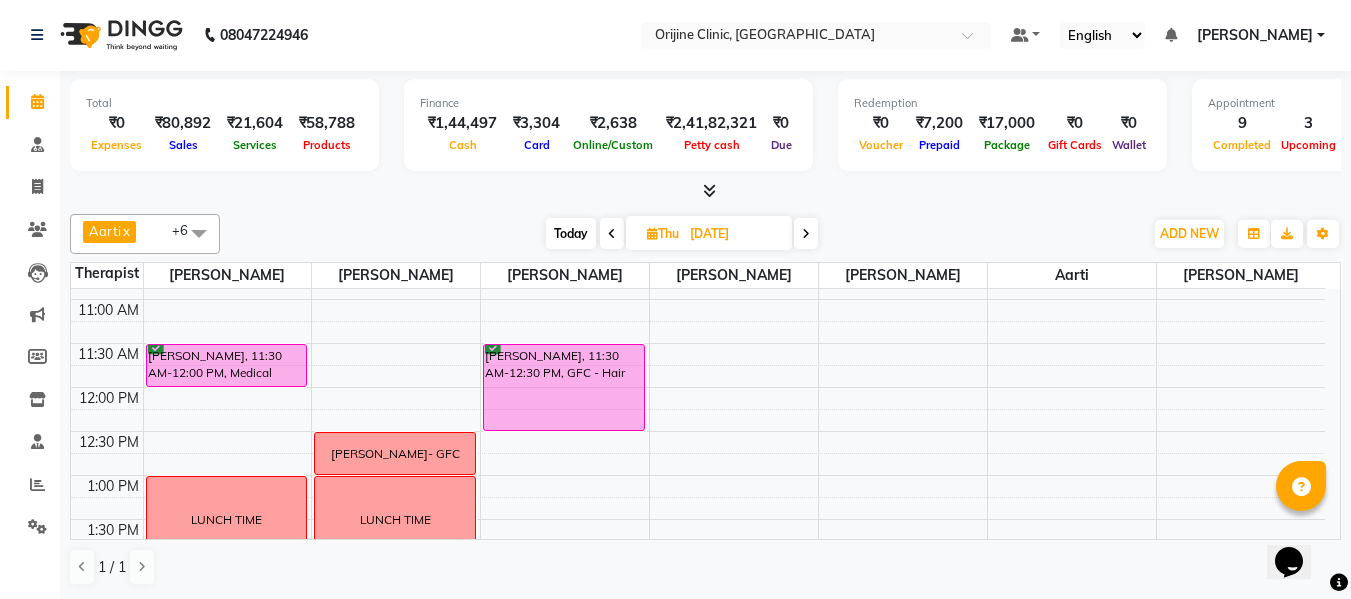click at bounding box center (806, 234) 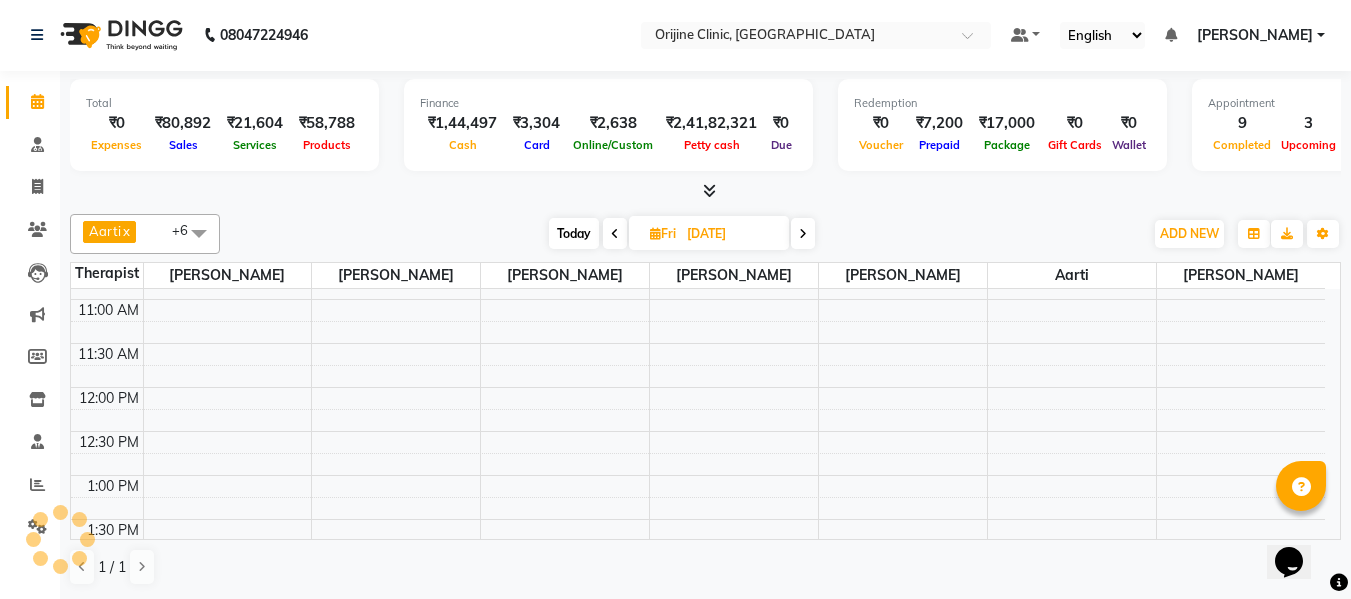 scroll, scrollTop: 881, scrollLeft: 0, axis: vertical 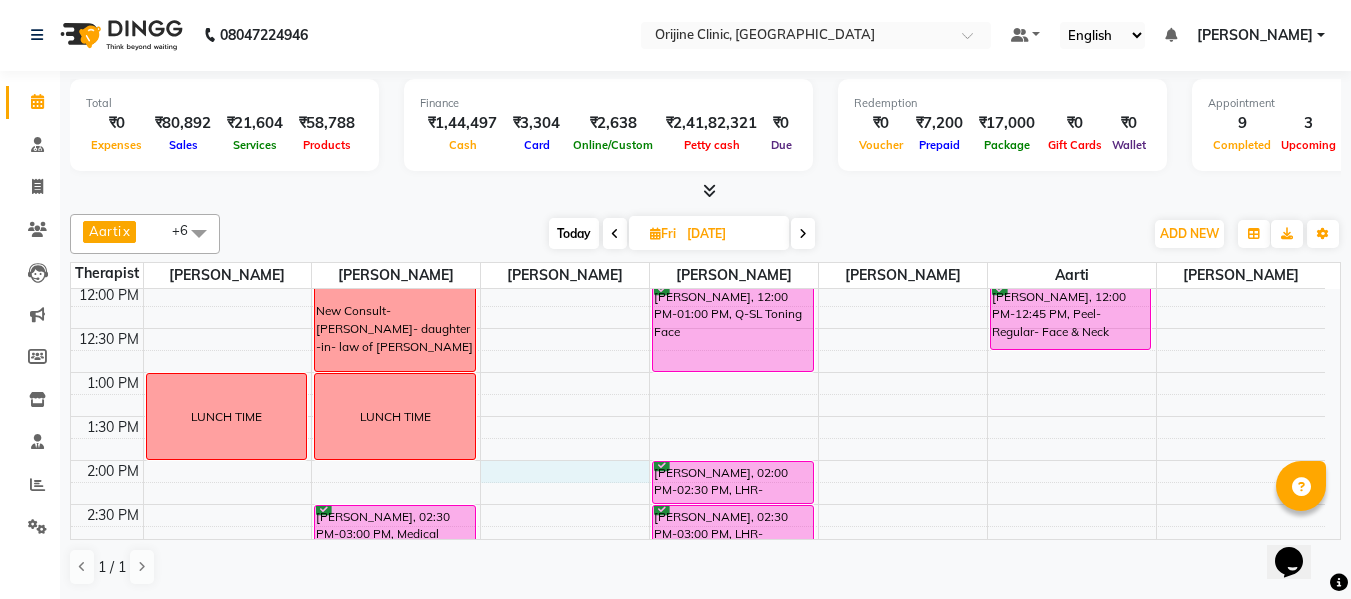 drag, startPoint x: 484, startPoint y: 463, endPoint x: 454, endPoint y: 467, distance: 30.265491 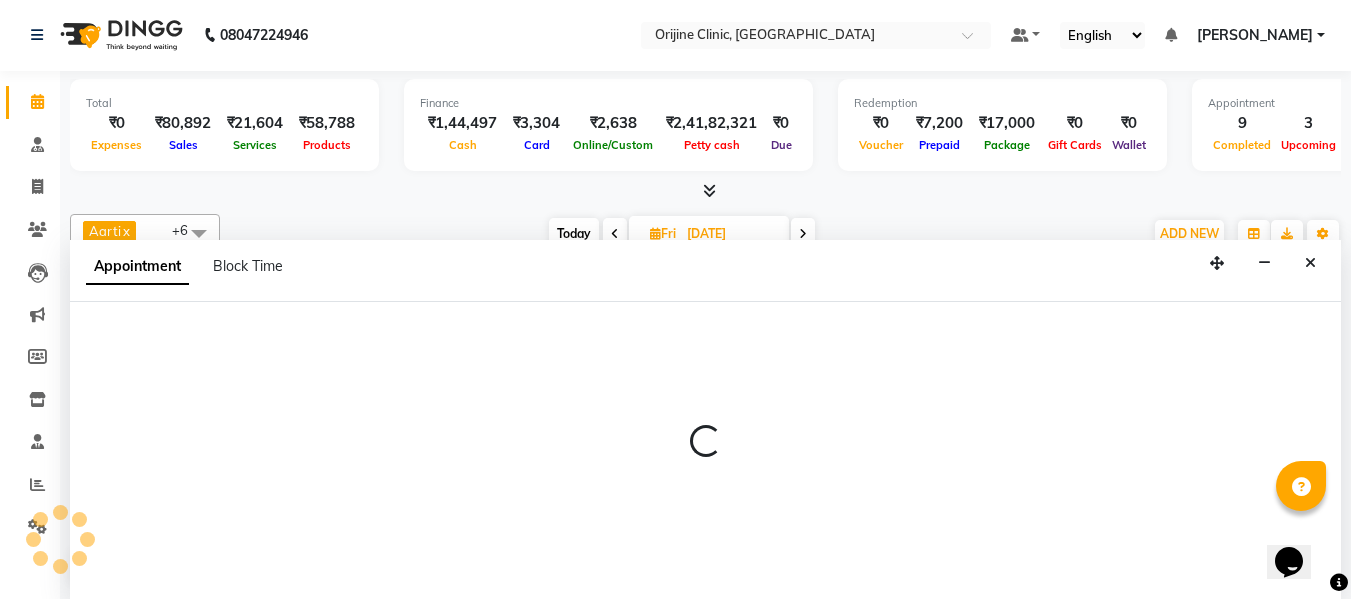 select on "10776" 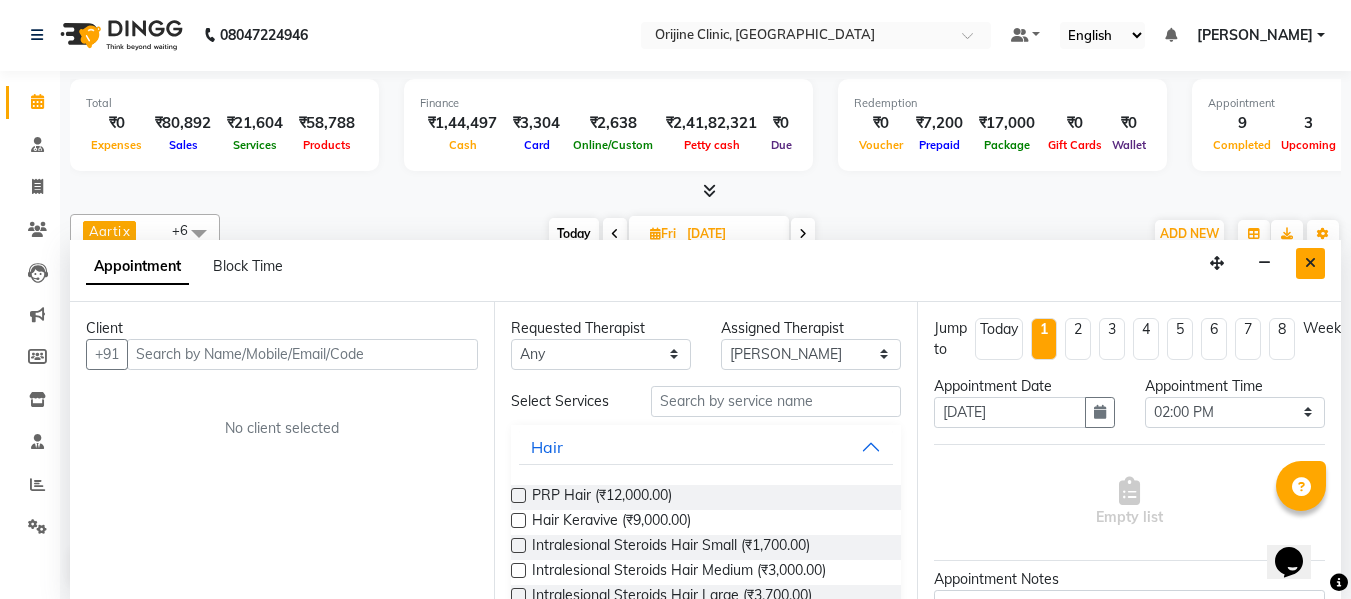 click at bounding box center (1310, 263) 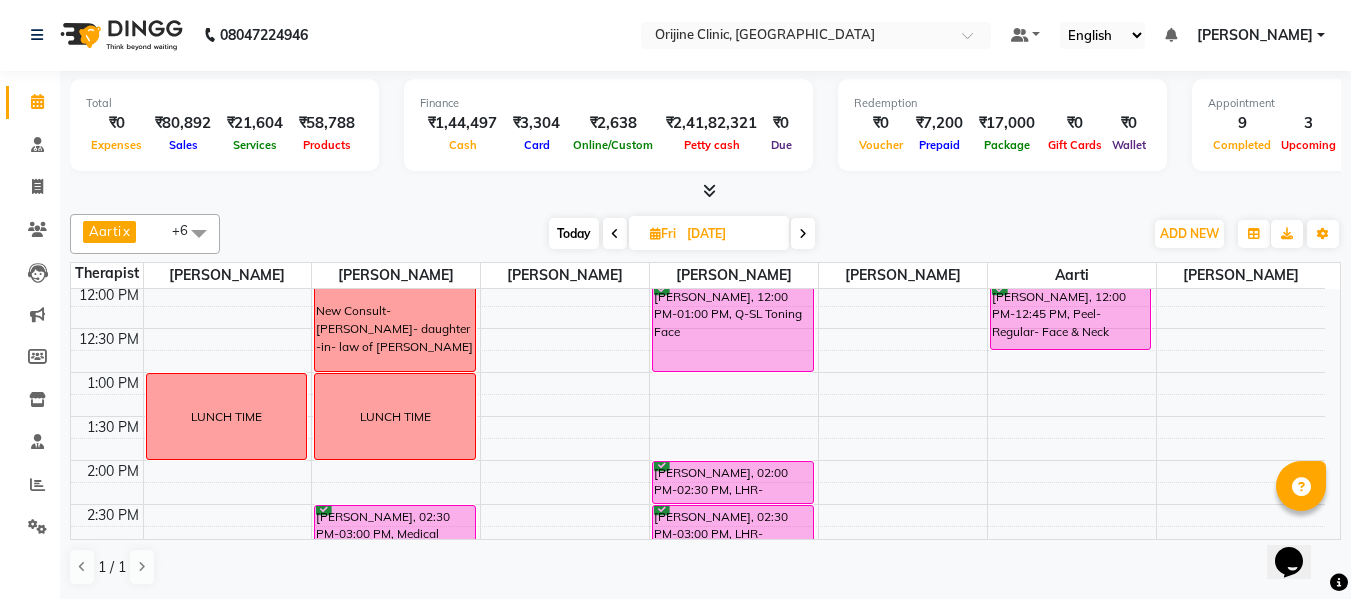 click on "7:00 AM 7:30 AM 8:00 AM 8:30 AM 9:00 AM 9:30 AM 10:00 AM 10:30 AM 11:00 AM 11:30 AM 12:00 PM 12:30 PM 1:00 PM 1:30 PM 2:00 PM 2:30 PM 3:00 PM 3:30 PM 4:00 PM 4:30 PM 5:00 PM 5:30 PM 6:00 PM 6:30 PM 7:00 PM 7:30 PM  LUNCH TIME      Pawan Rathi, 10:30 AM-11:00 AM,  Medical Follow up     Poonam Rathi, 11:00 AM-11:30 AM,  Medical Follow up  Komal Parmar- GFC   New Consult- Riya Lalwani- daughter -in- law of rekha lalwani    LUNCH TIME      Neha Jain, 02:30 PM-03:00 PM,  Medical Follow up  Komal Balani- Botox      Namra Shaikh, 04:00 PM-04:30 PM,  Medical Follow up     Noorain Shaikh, 04:30 PM-05:00 PM,  Medical Follow up  Manish Rathi- MNRF+GFC      Komal Balani, 03:00 PM-04:00 PM, Botox 1 unit     Radhika Chhabria, 04:00 PM-04:30 PM, LHR - Lower Face     Kavita Srivastava, 12:00 PM-01:00 PM, Q-SL Toning Face     Punam Nanwani, 02:00 PM-02:30 PM, LHR- Maintenance Chin     Punam Nanwani, 02:30 PM-03:00 PM, LHR-Maintenance Upper Lip     Manish Rathi, 04:00 PM-05:00 PM, Face-MNRF+ GFC Therapy" at bounding box center [698, 416] 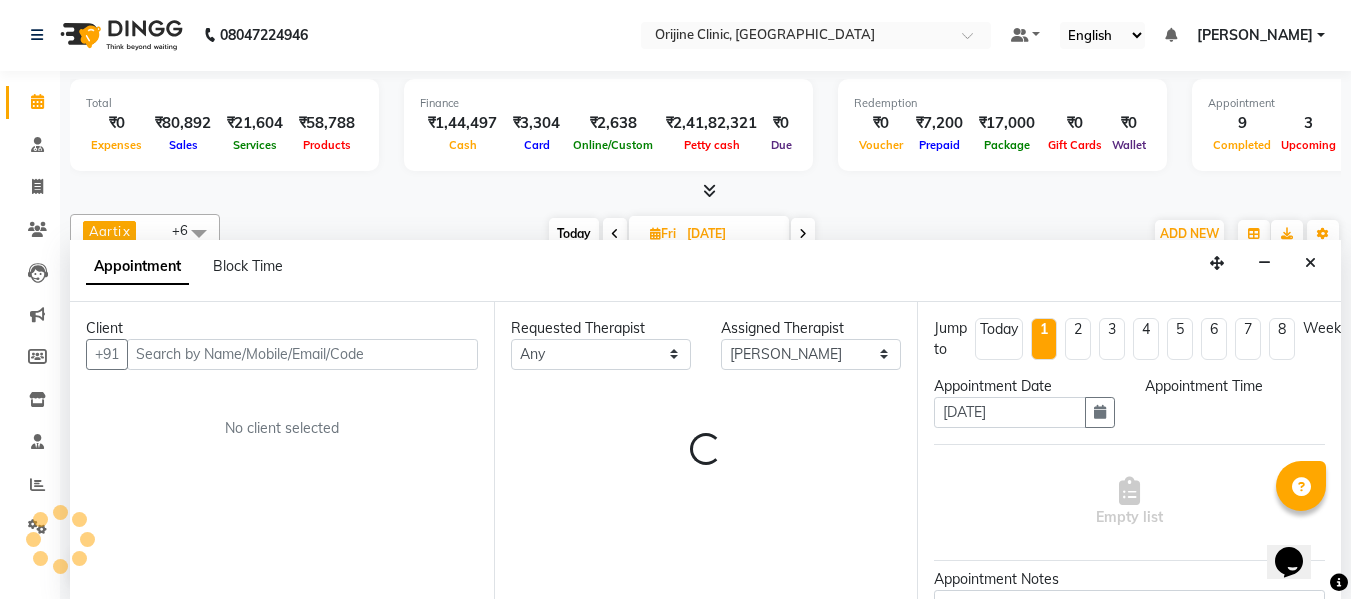 click on "Client +91  No client selected  Requested Therapist Any Aarti Archana Gaikwad Battul Bhagashree Thorat (Clinic  Manager) Centre Head Dr. Kritu Bhandari Dr. Yojana Pokarna Neha Das Rajiv Kumar Rama  londhe Sarika Kadam Vaibhavi  Gondwal Assigned Therapist Select Aarti Archana Gaikwad Battul Bhagashree Thorat (Clinic  Manager) Centre Head Dr. Kritu Bhandari Dr. Yojana Pokarna Neha Das Rajiv Kumar Rama  londhe Sarika Kadam Vaibhavi  Gondwal Loading... Jump to Today 1 2 3 4 5 6 7 8 Weeks Appointment Date 18-07-2025 Appointment Time  Empty list  Appointment Notes Status Select TENTATIVE CONFIRM UPCOMING Merge Services of Same Therapist  Book" at bounding box center [705, 450] 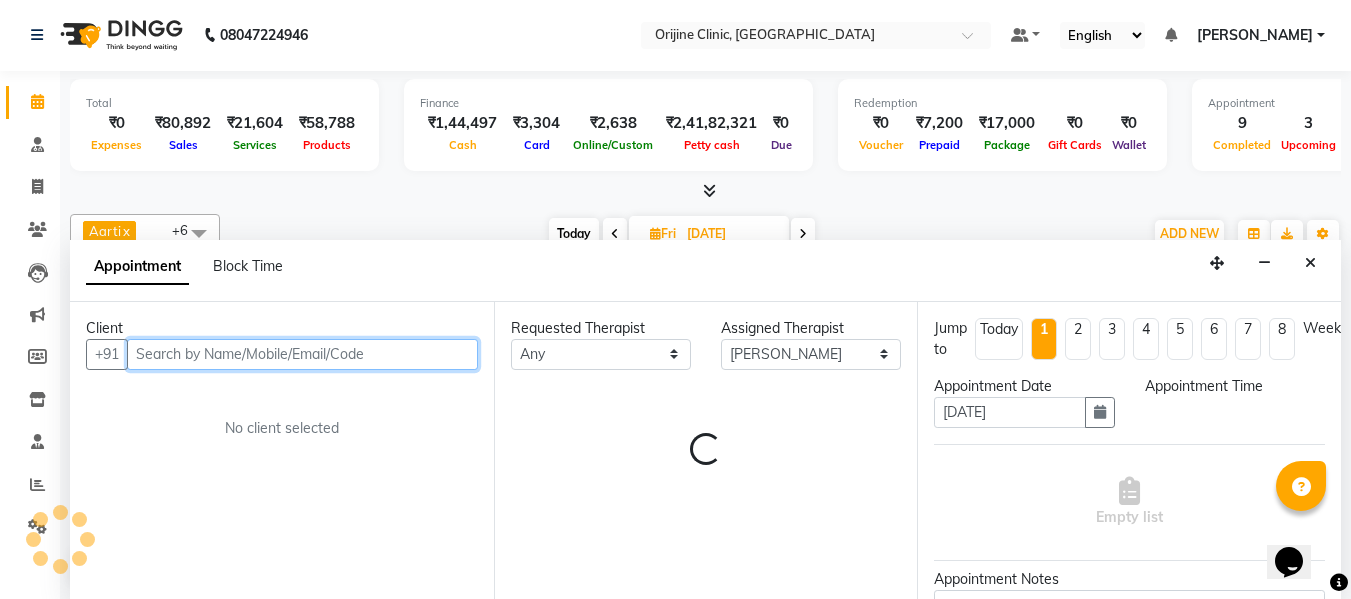 select on "840" 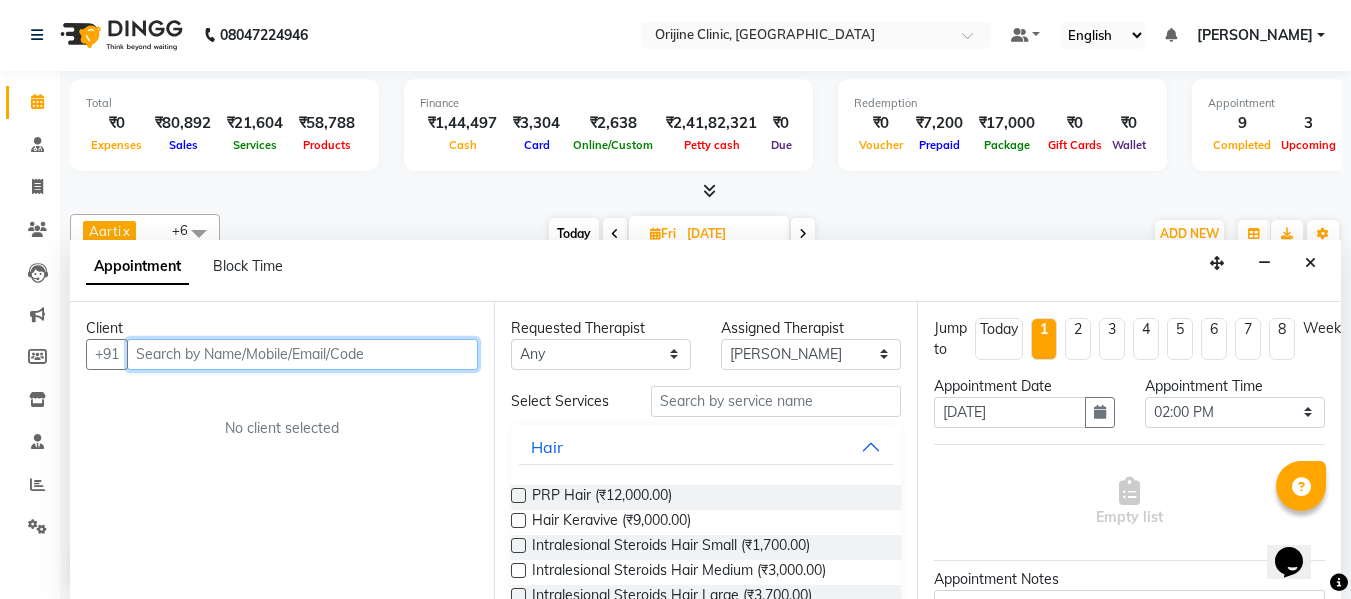 click at bounding box center (302, 354) 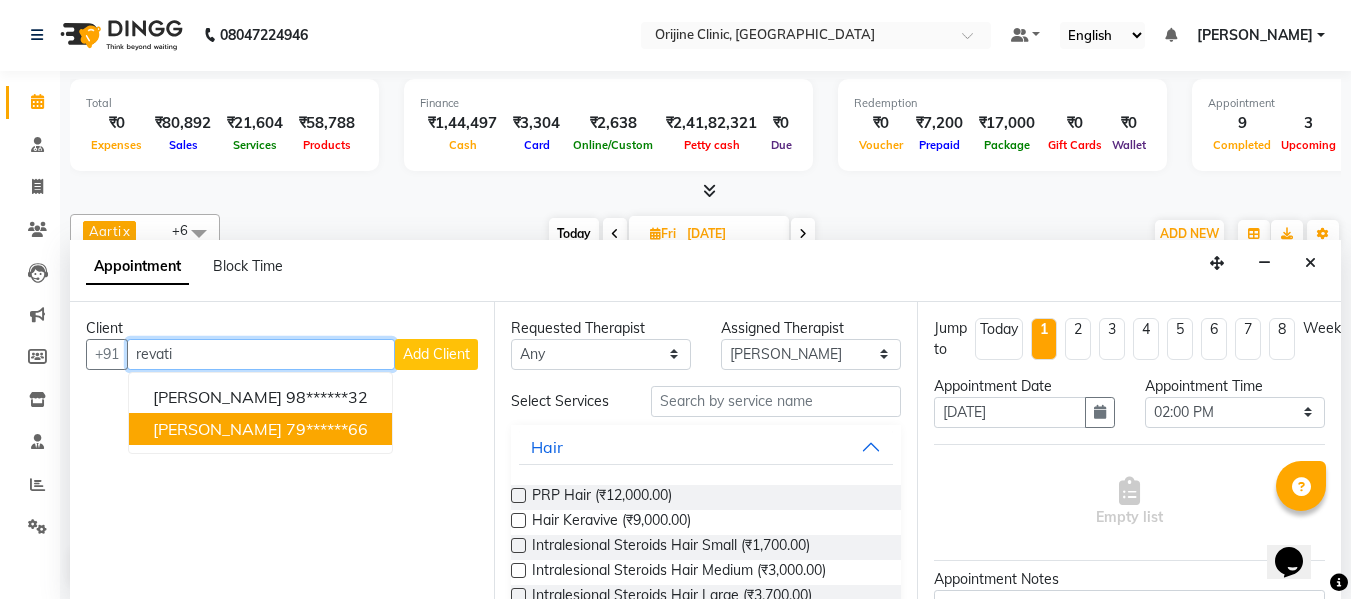 click on "[PERSON_NAME]" at bounding box center (217, 429) 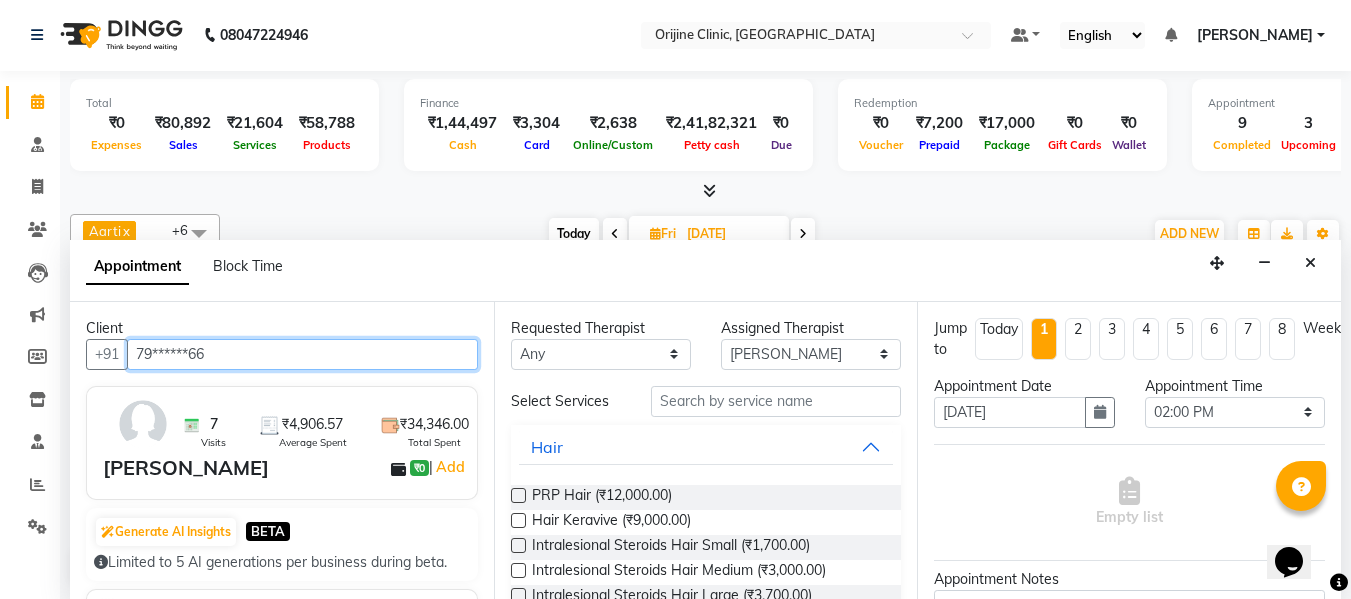 type on "79******66" 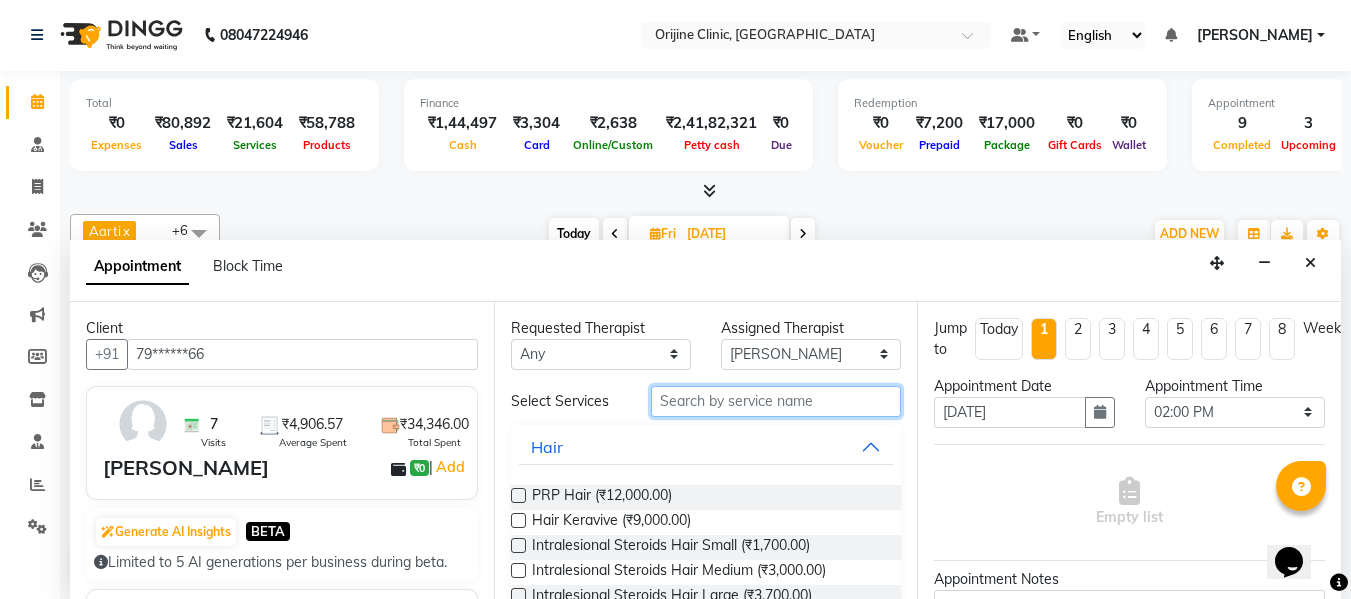 click at bounding box center [776, 401] 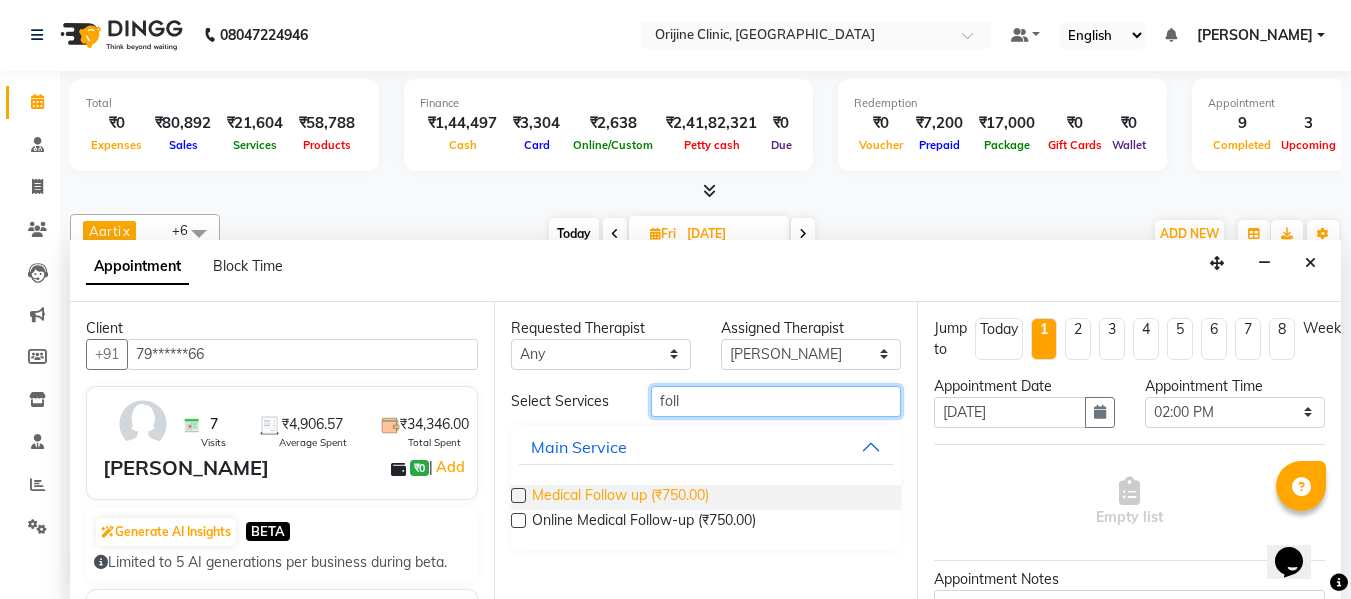 type on "foll" 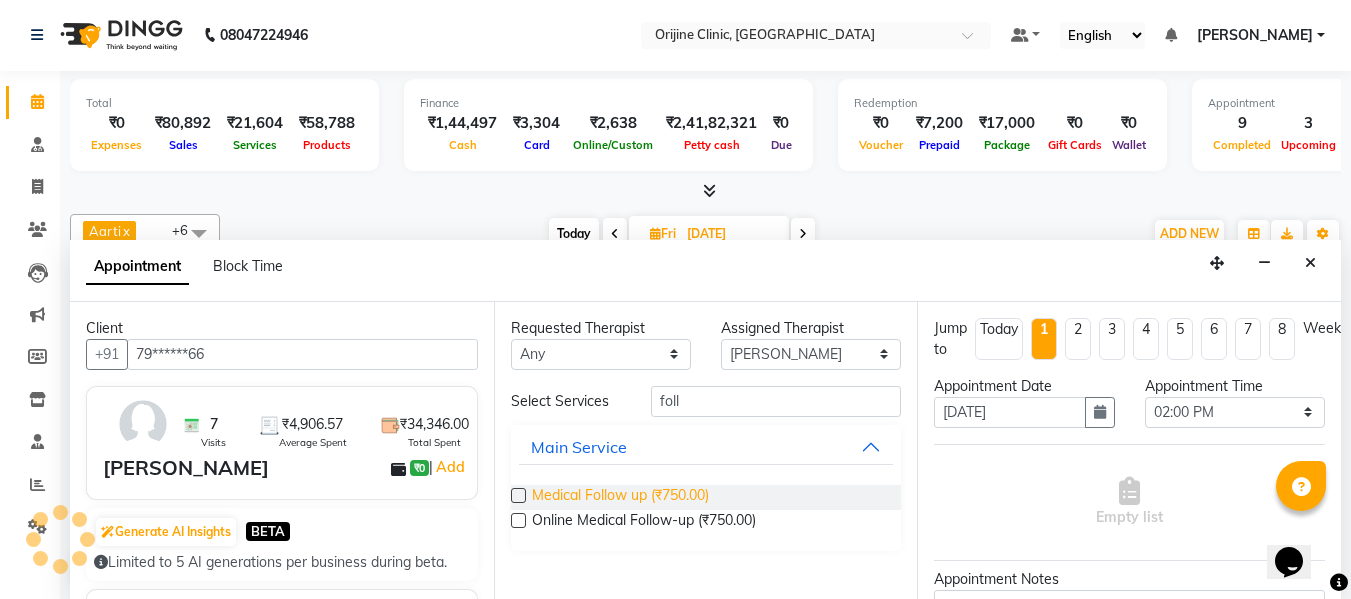 click on "Medical Follow up (₹750.00)" at bounding box center (620, 497) 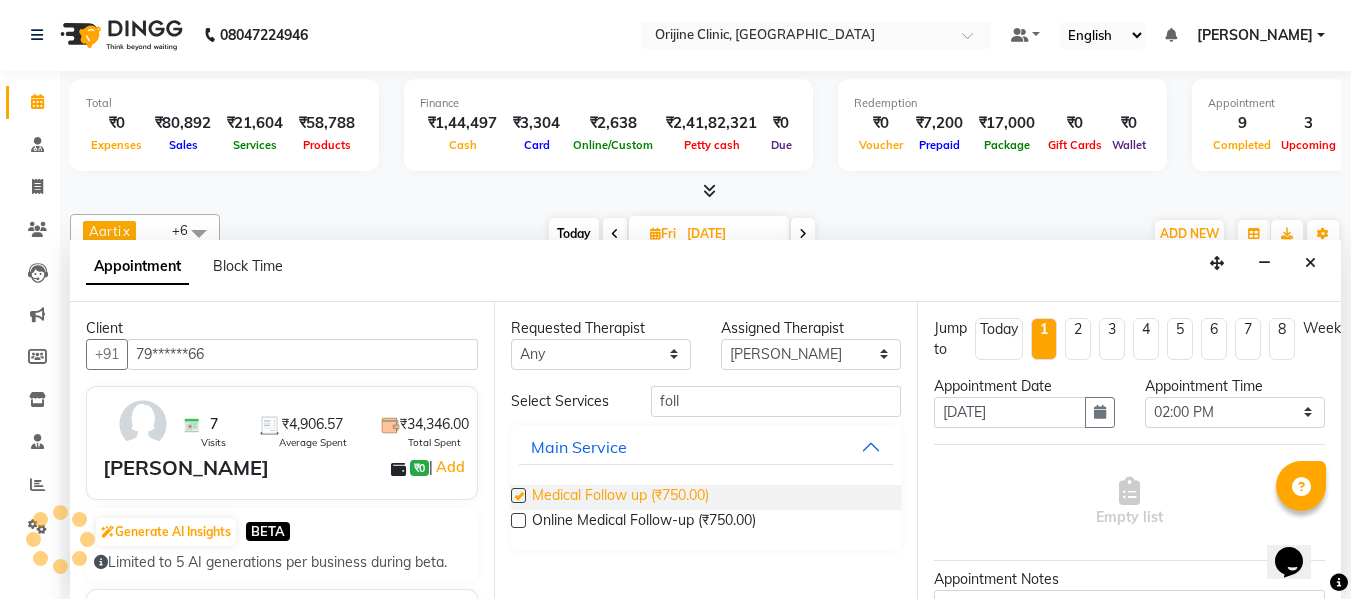checkbox on "false" 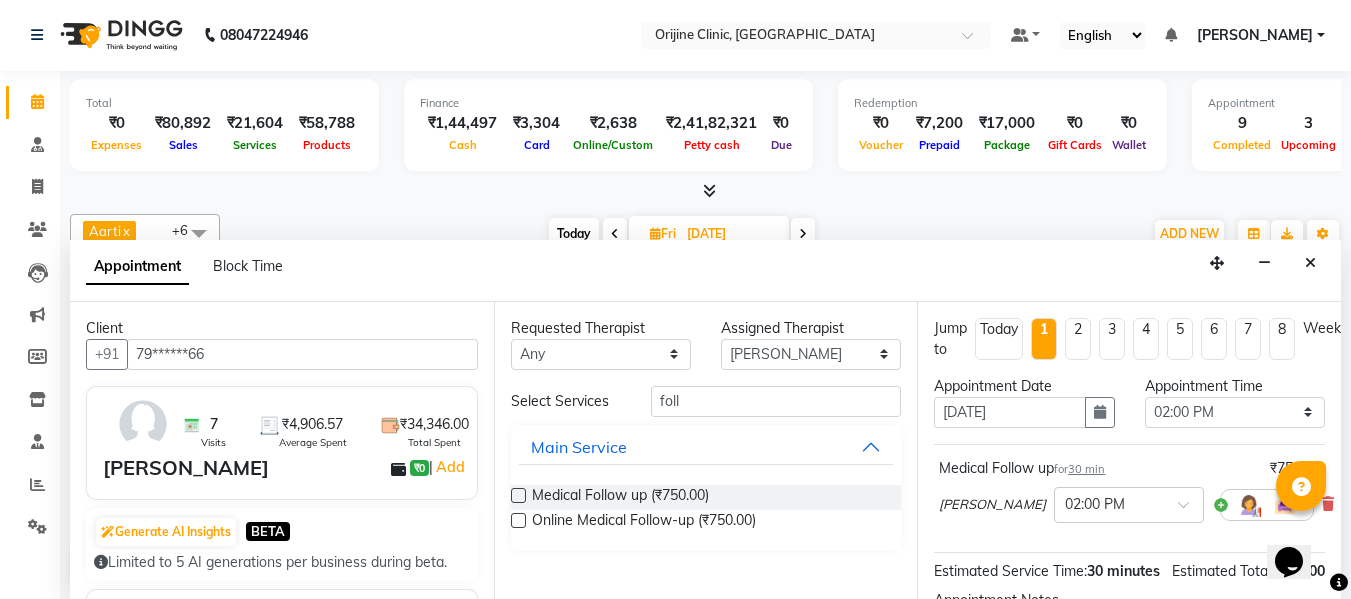 scroll, scrollTop: 268, scrollLeft: 0, axis: vertical 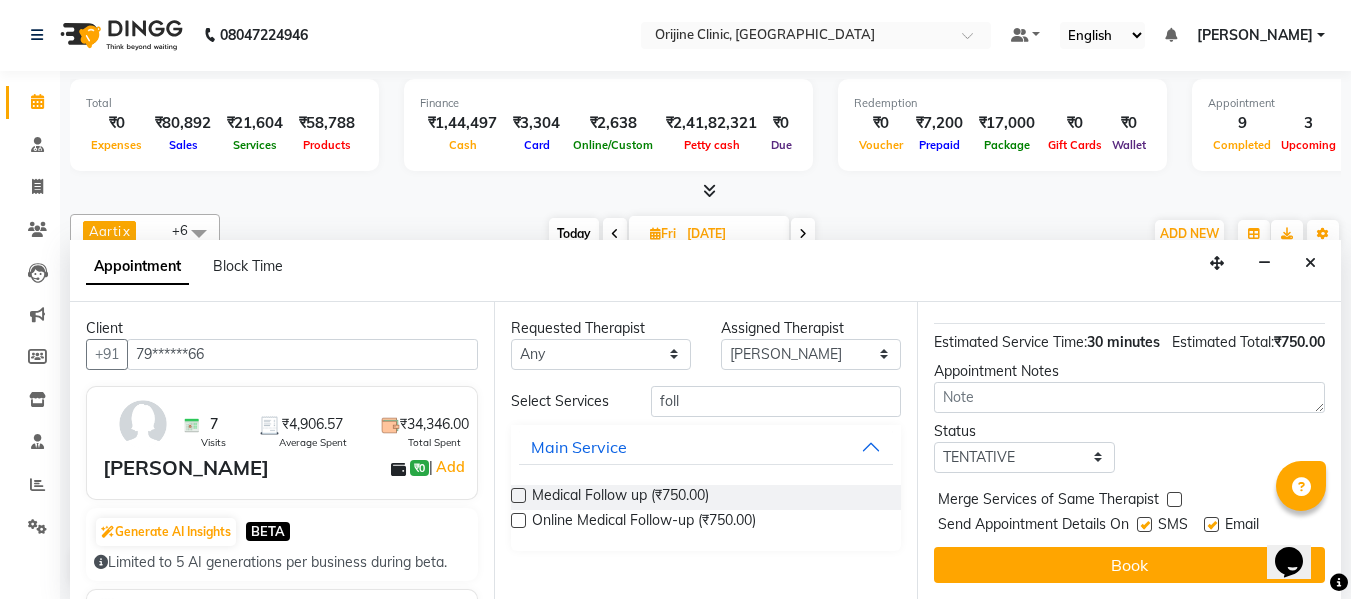 click at bounding box center (1144, 524) 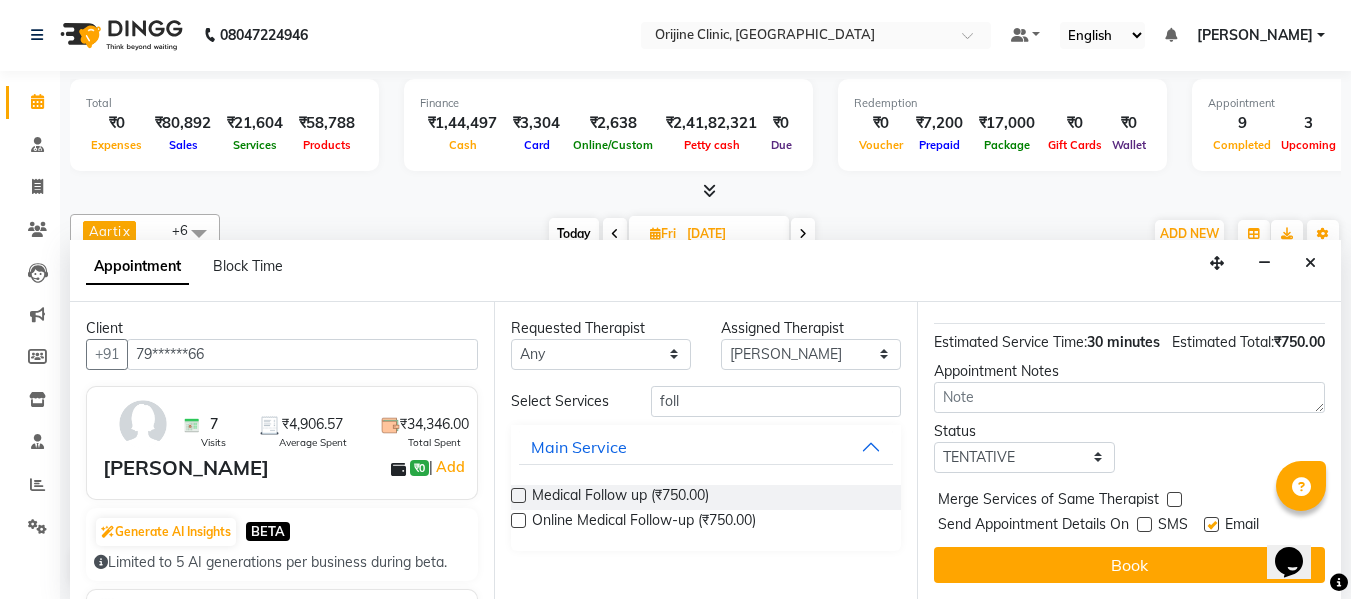 click at bounding box center (1211, 524) 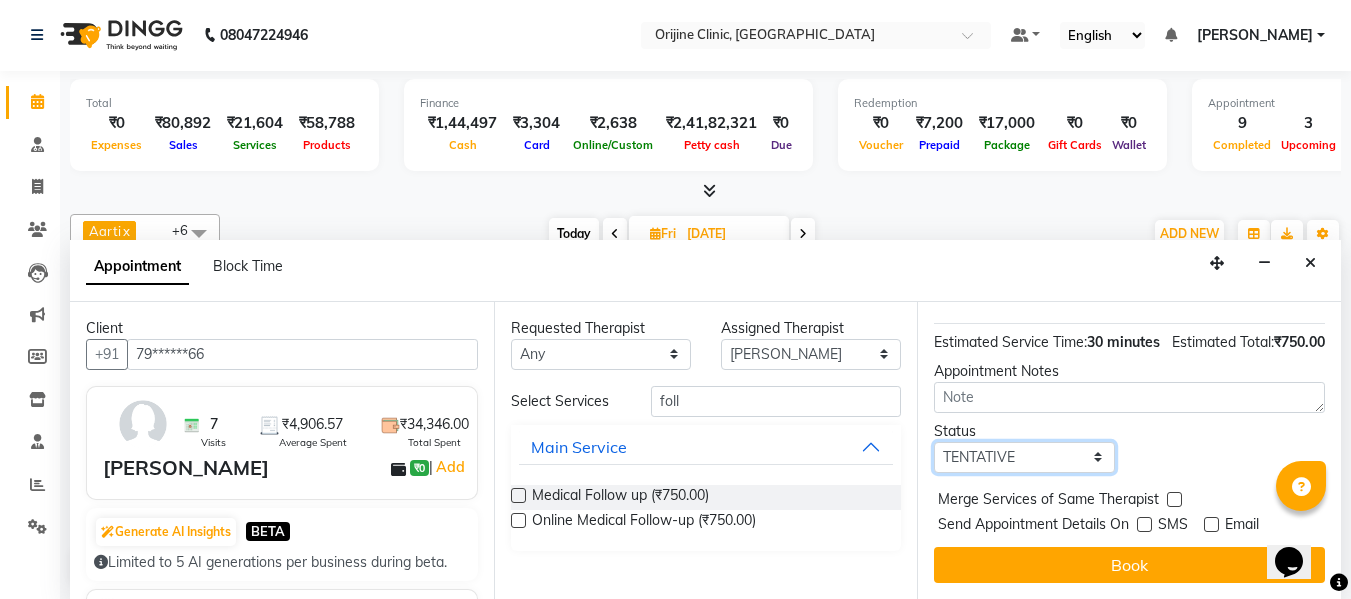 click on "Select TENTATIVE CONFIRM UPCOMING" at bounding box center (1024, 457) 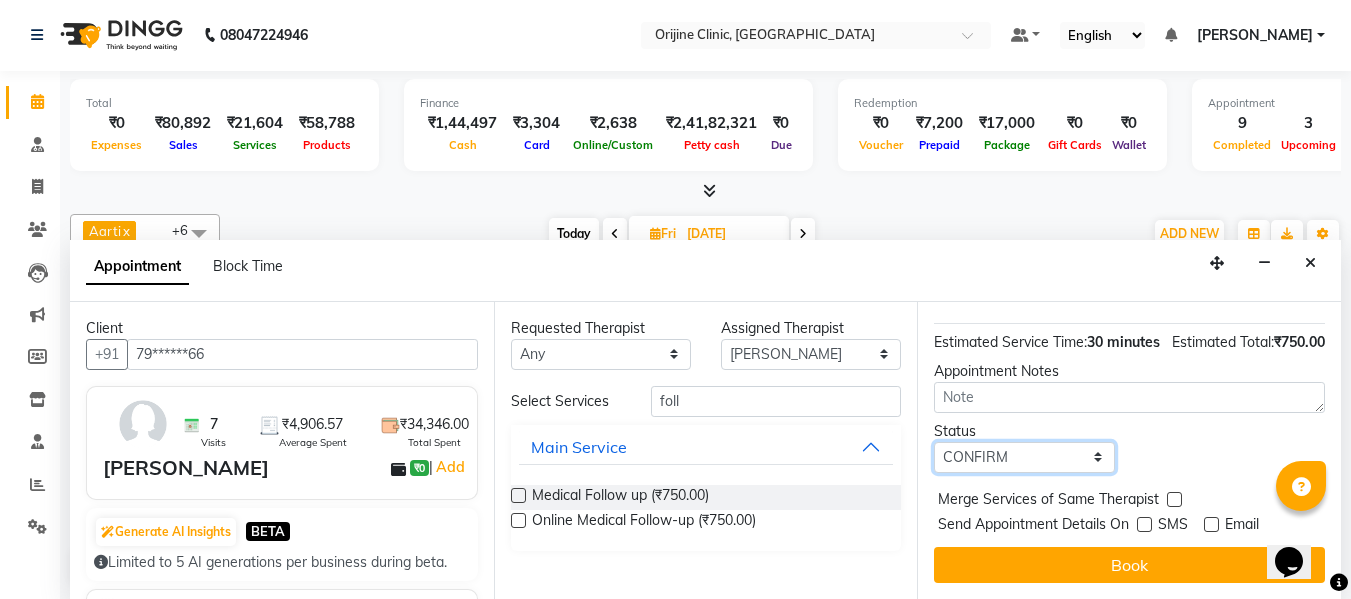 click on "Select TENTATIVE CONFIRM UPCOMING" at bounding box center [1024, 457] 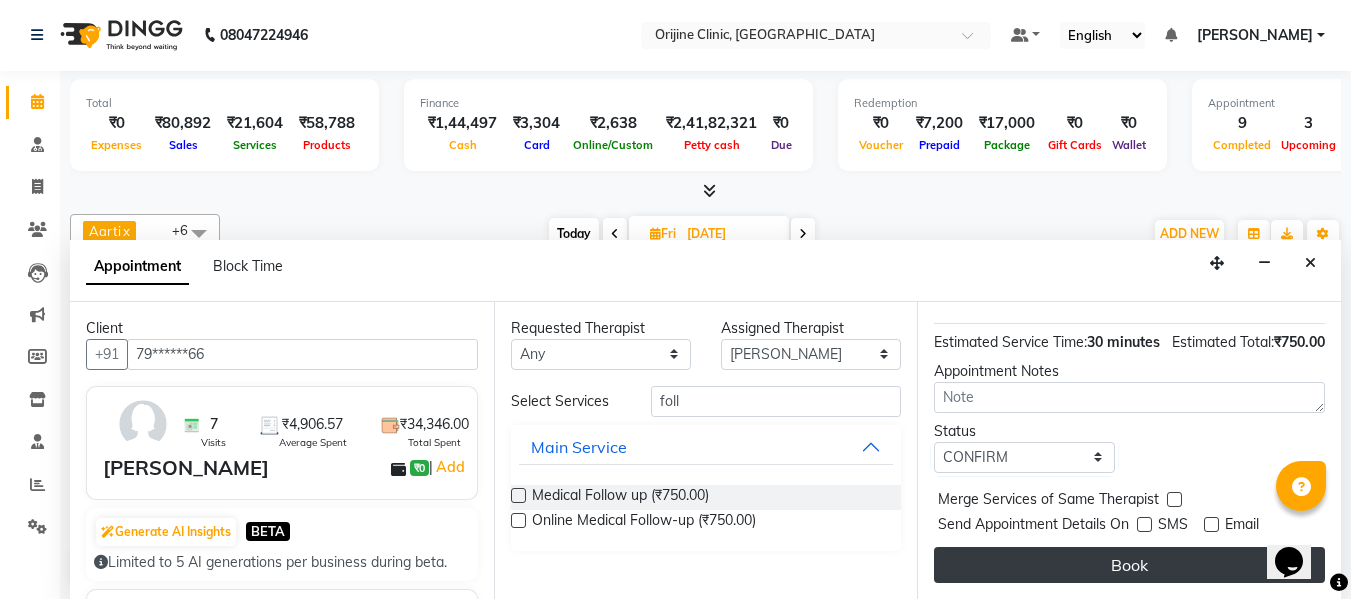 click on "Book" at bounding box center [1129, 565] 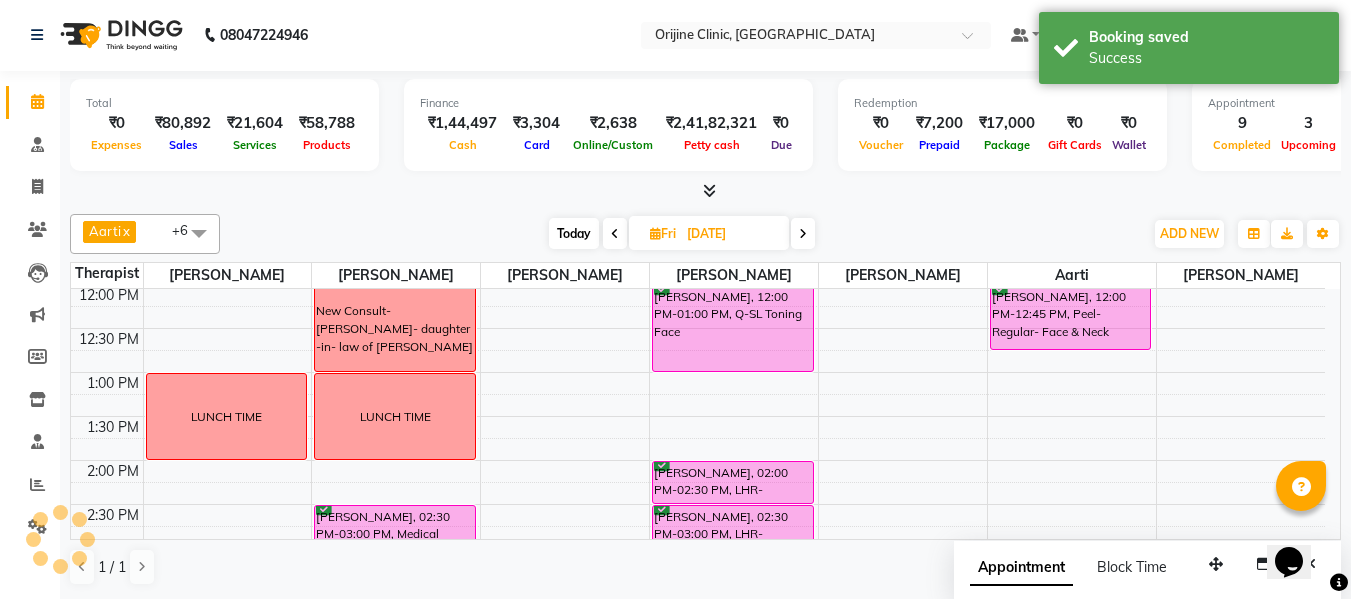 scroll, scrollTop: 0, scrollLeft: 0, axis: both 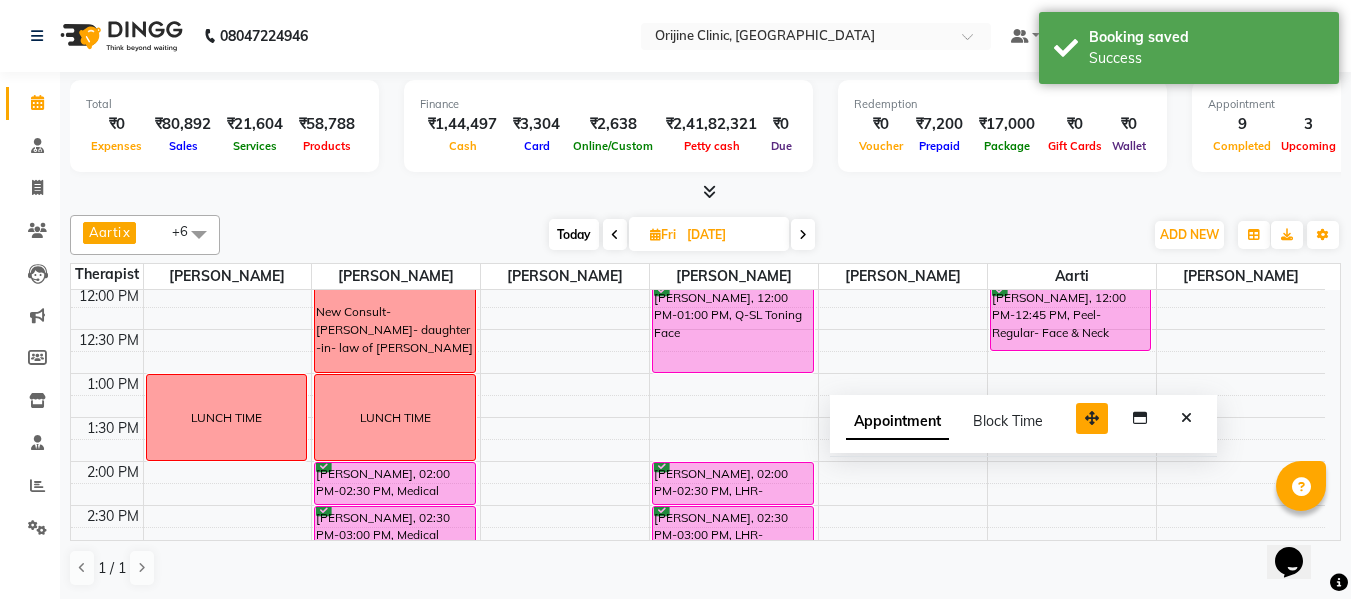 drag, startPoint x: 1213, startPoint y: 557, endPoint x: 1089, endPoint y: 408, distance: 193.84789 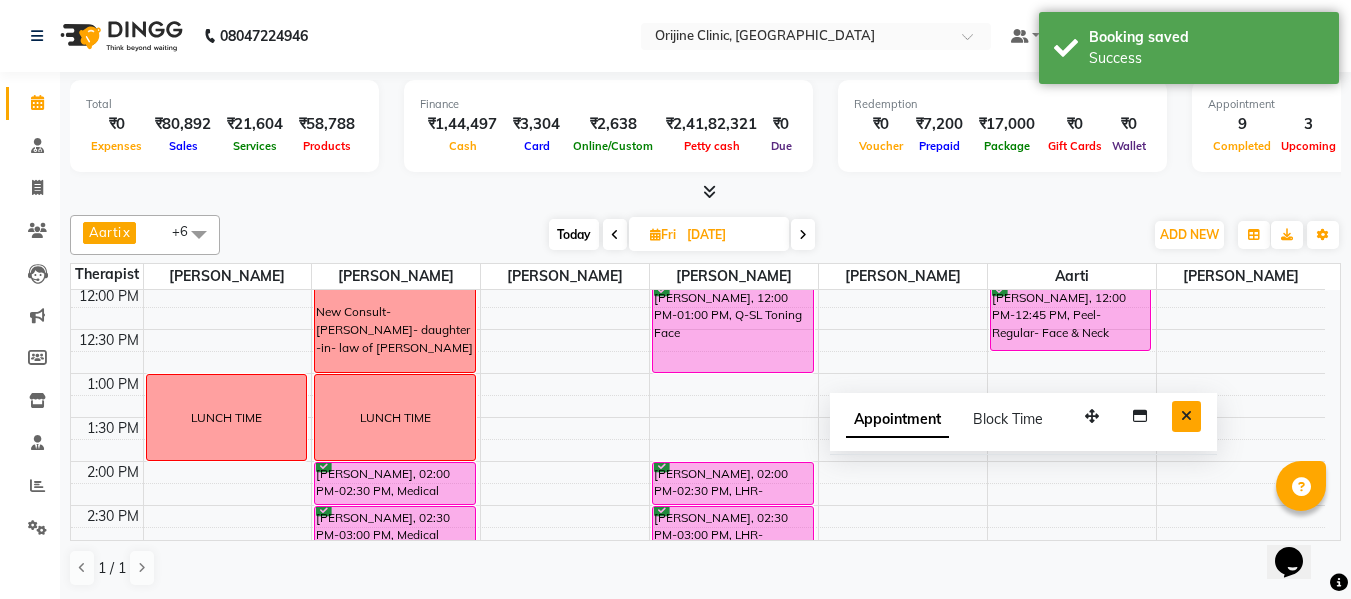 click at bounding box center [1186, 416] 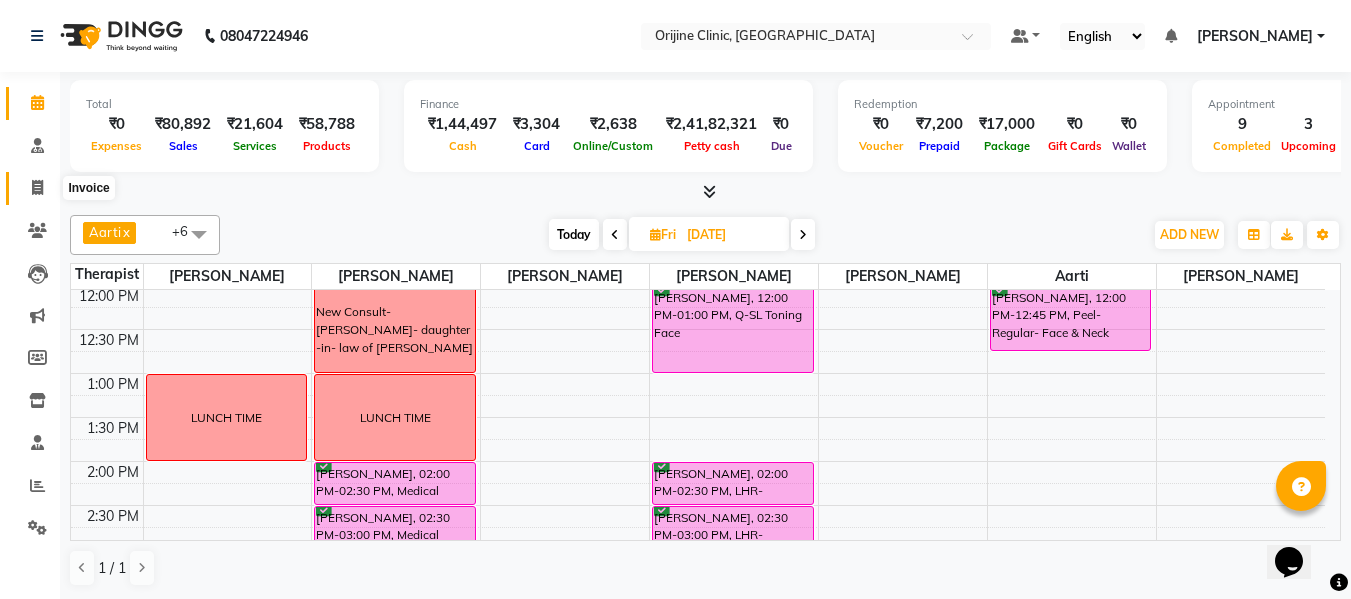 click 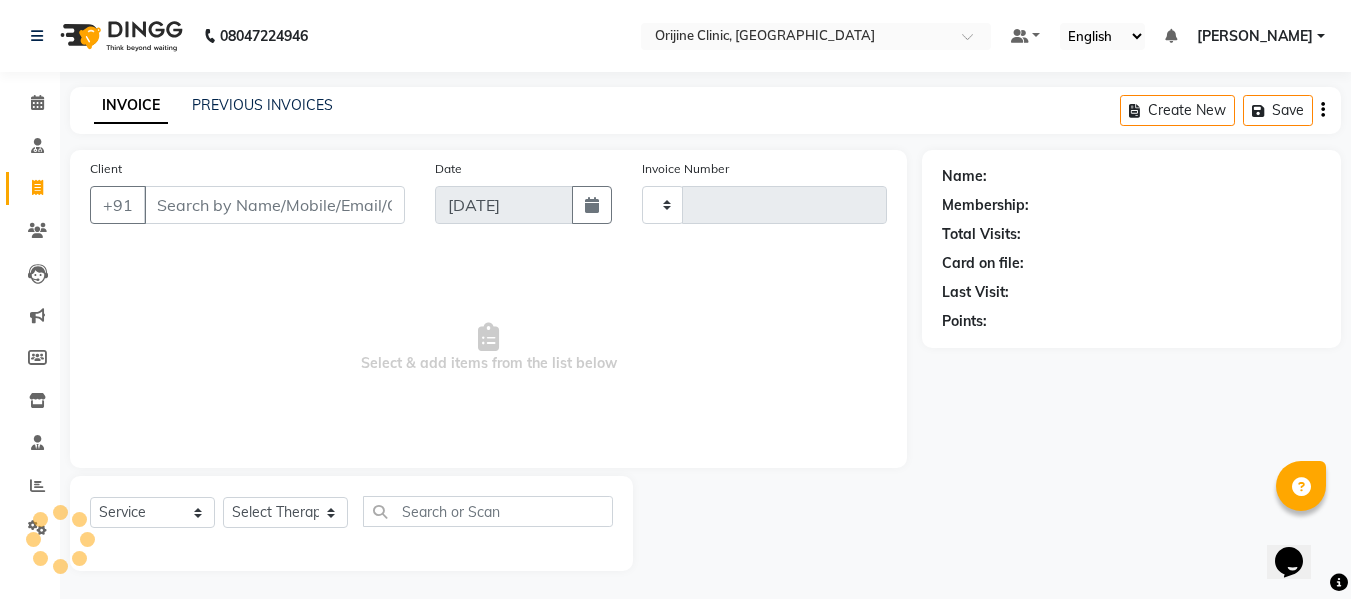 type on "0658" 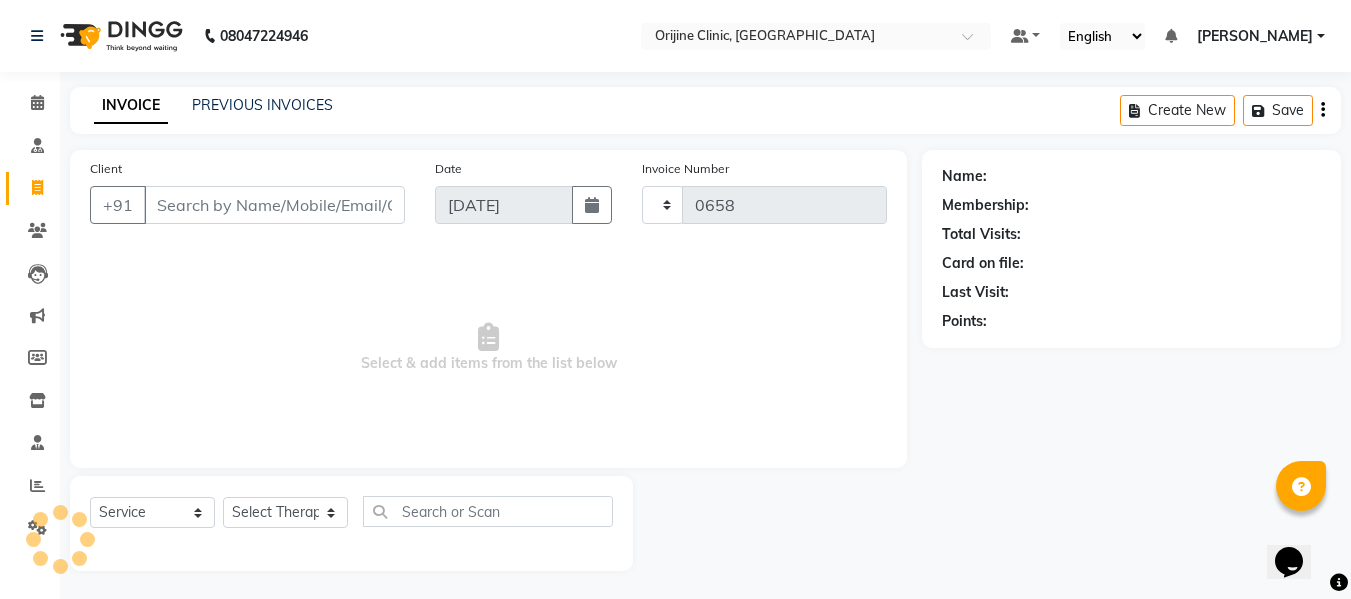 select on "702" 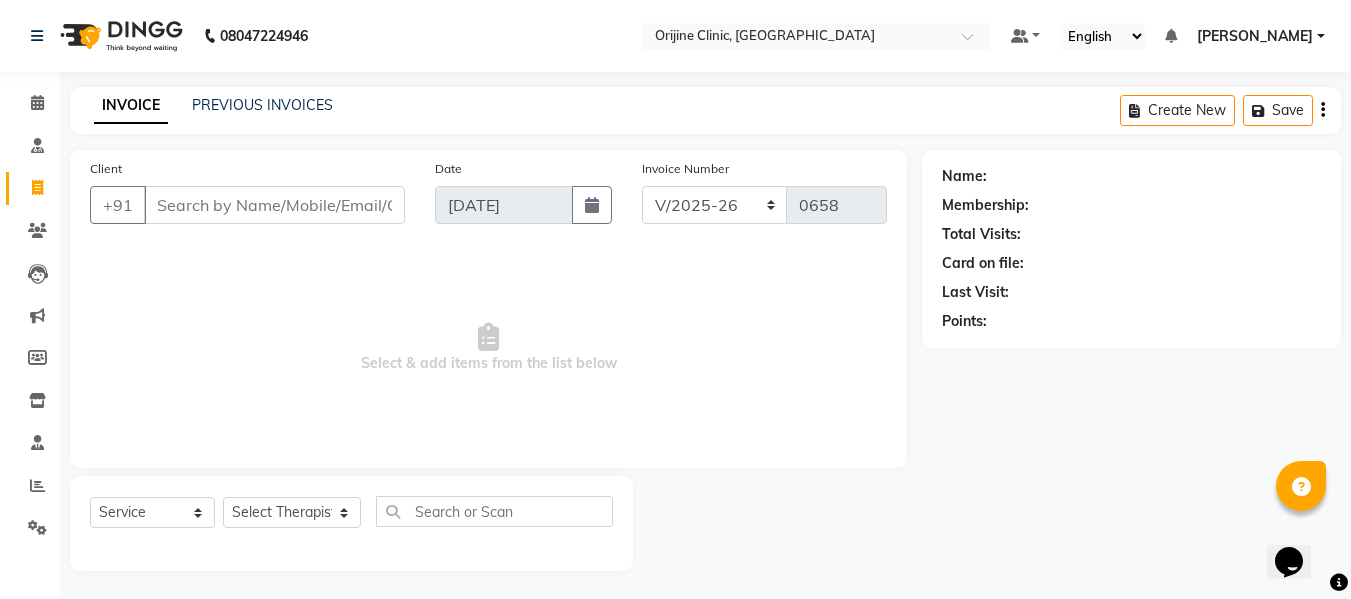 click on "Client" at bounding box center (274, 205) 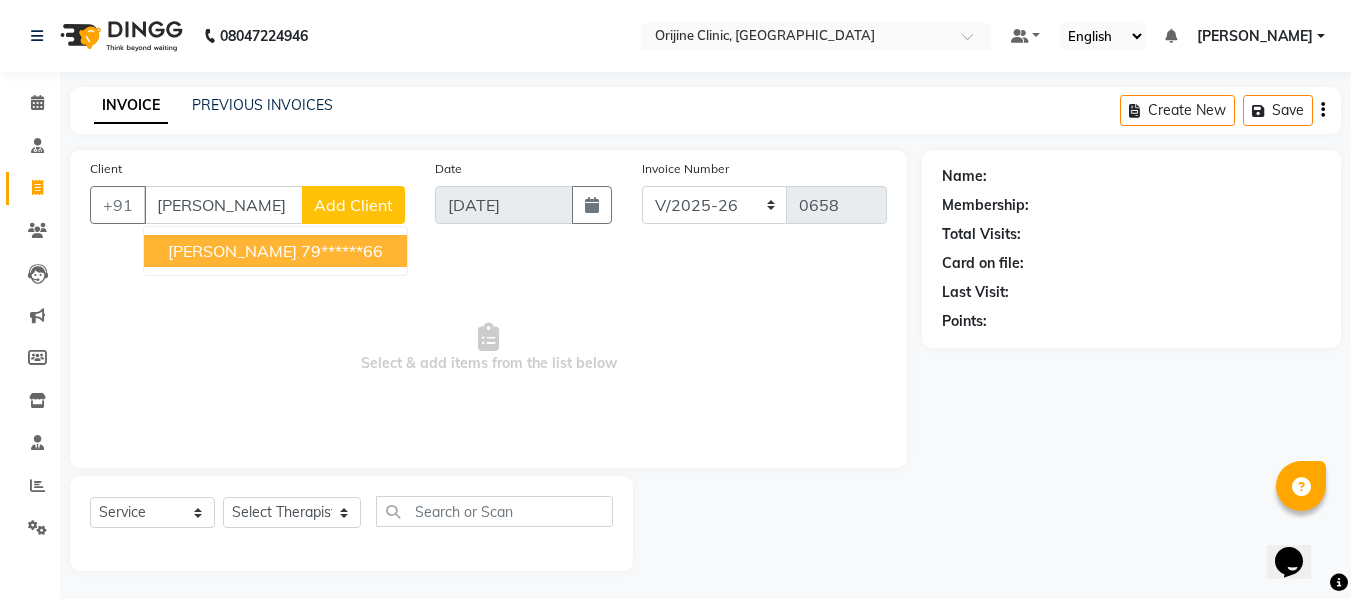 click on "[PERSON_NAME]" at bounding box center (232, 251) 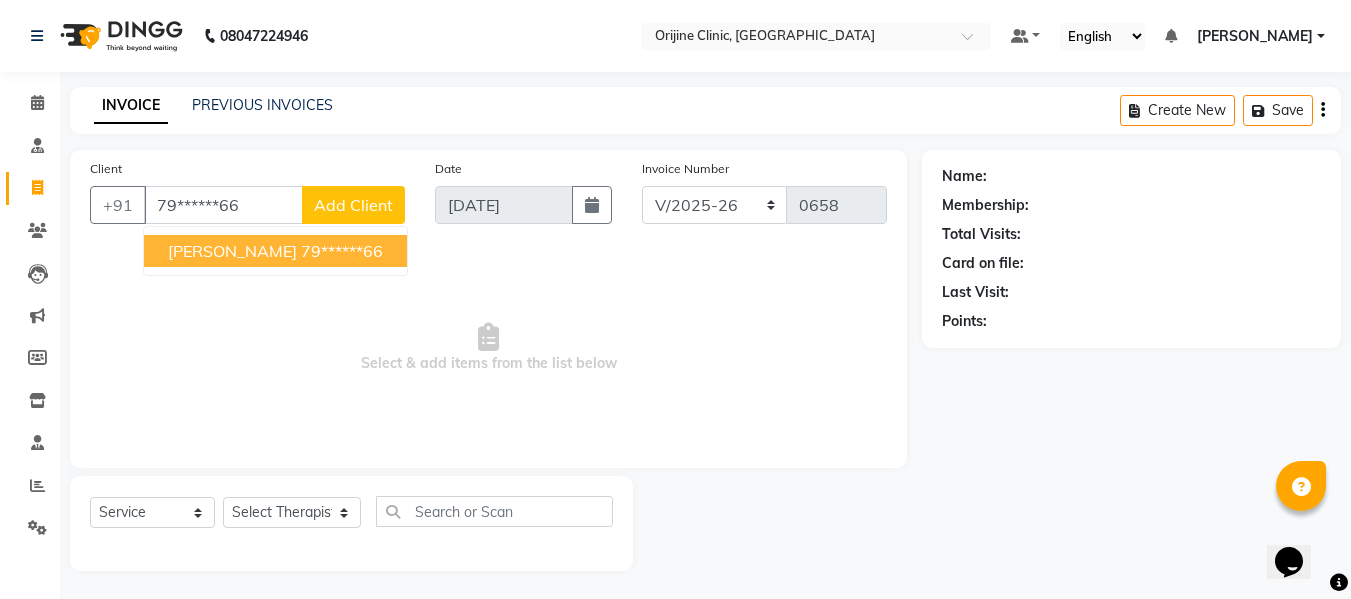 type on "79******66" 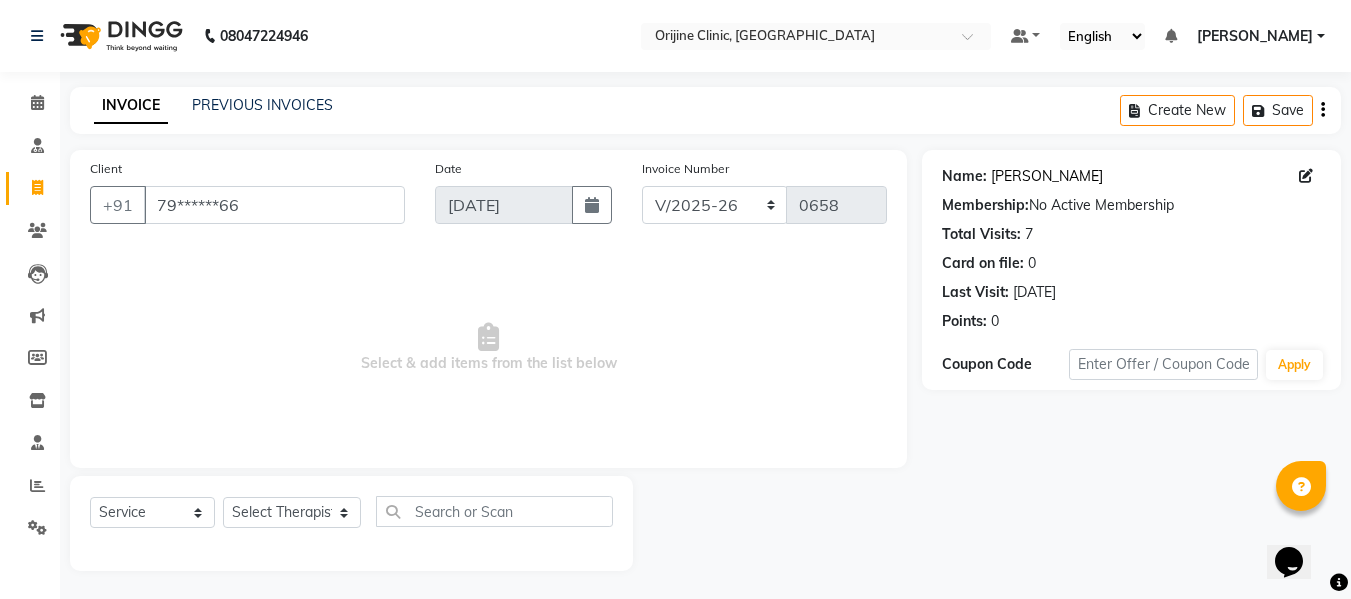 click on "[PERSON_NAME]" 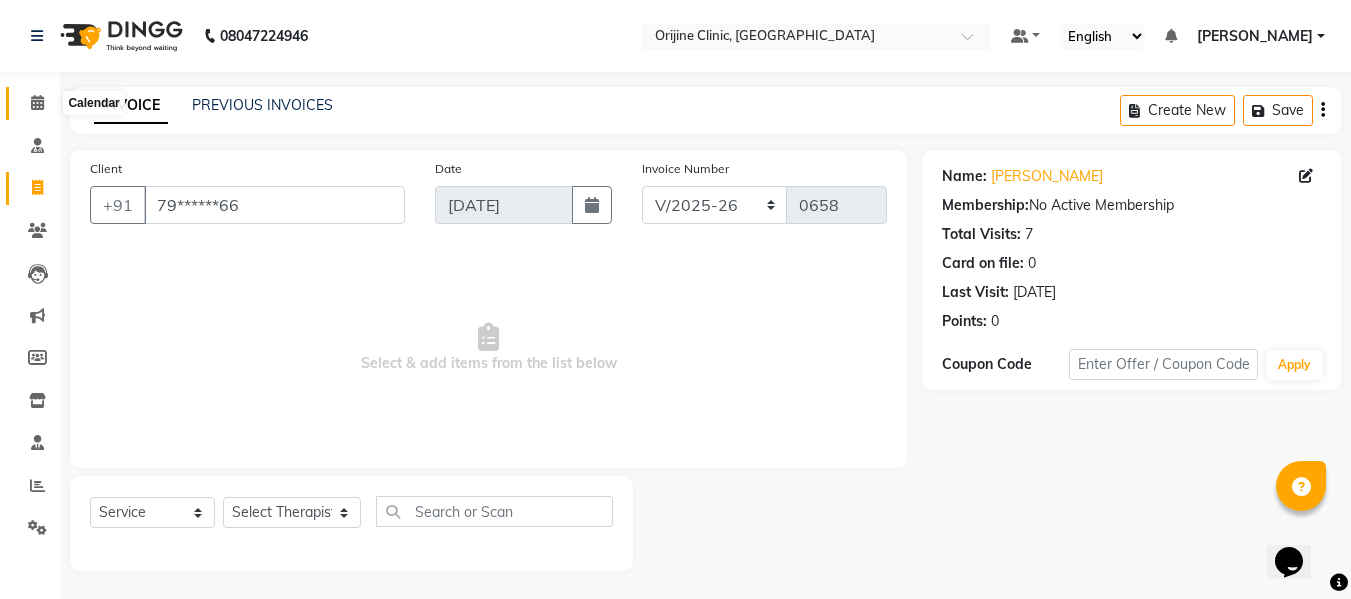 click 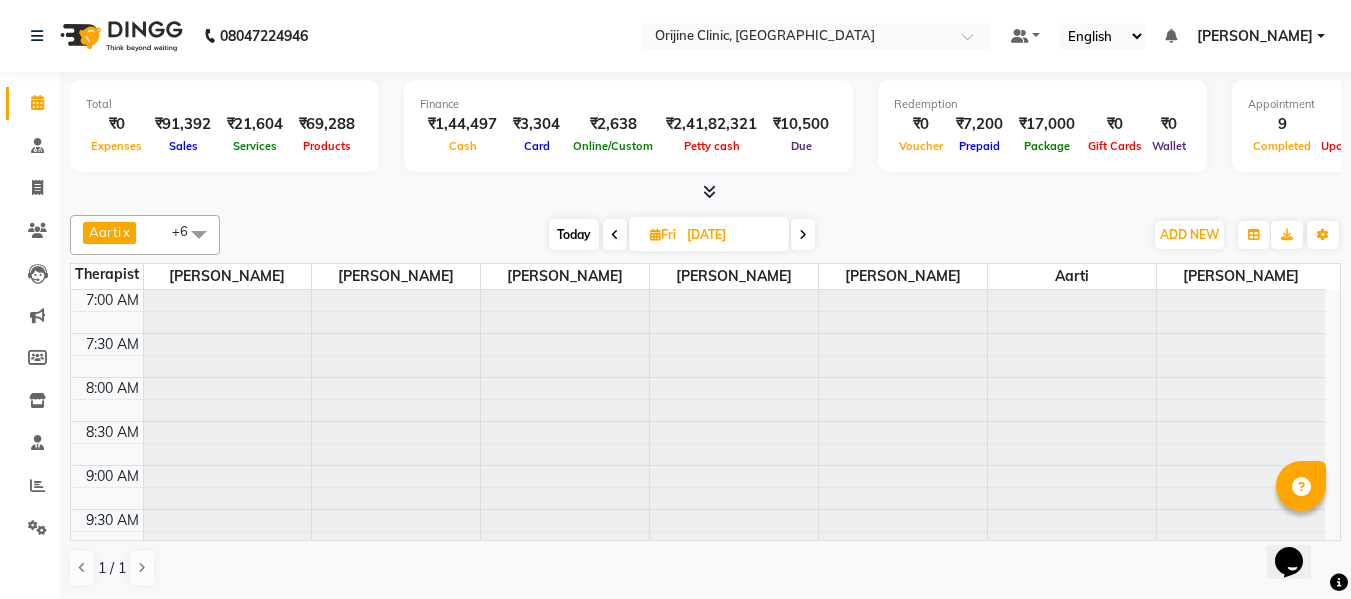click at bounding box center (655, 234) 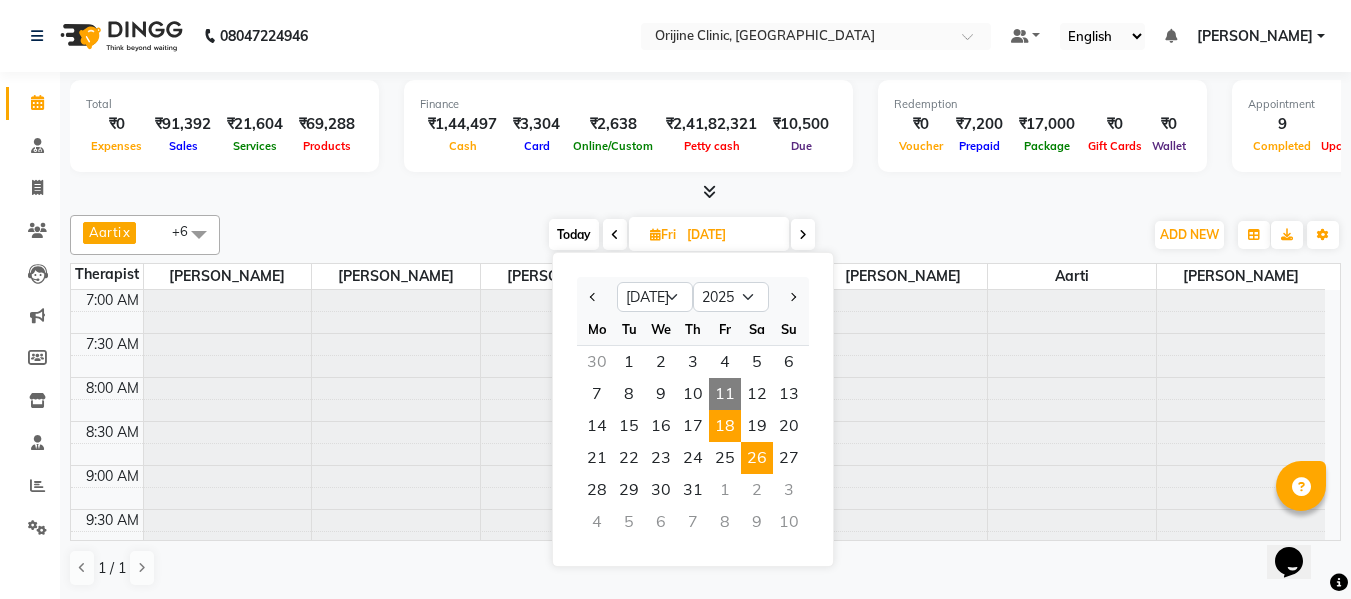 click on "26" at bounding box center (757, 458) 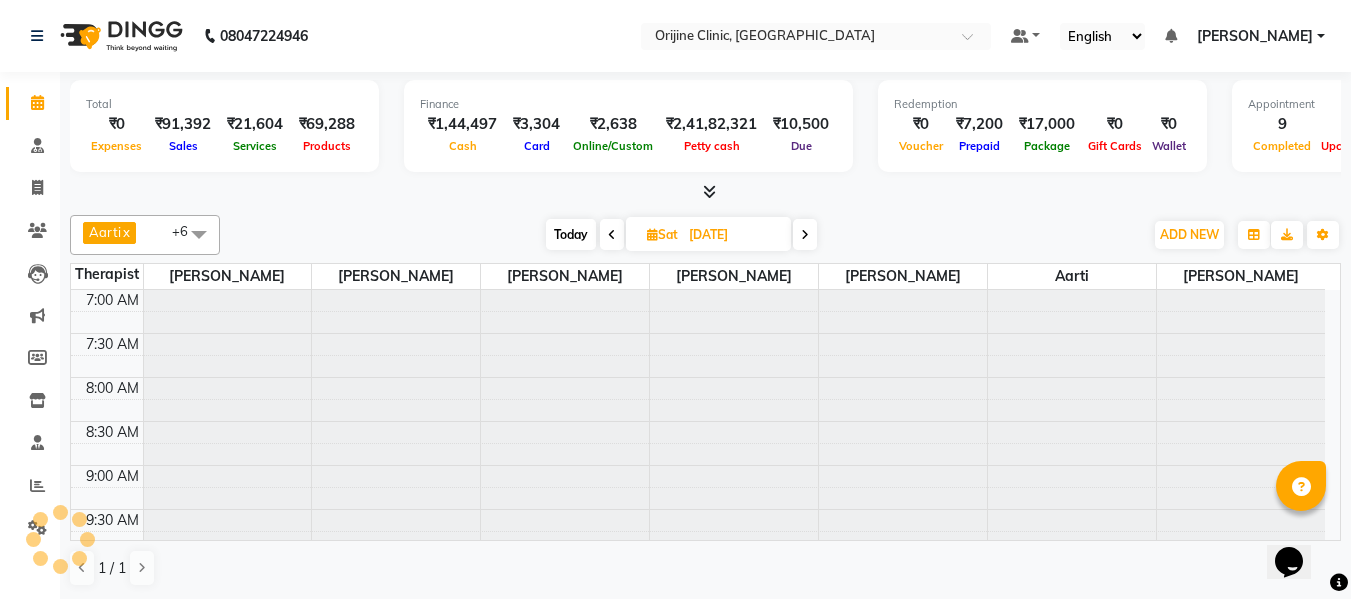 scroll, scrollTop: 881, scrollLeft: 0, axis: vertical 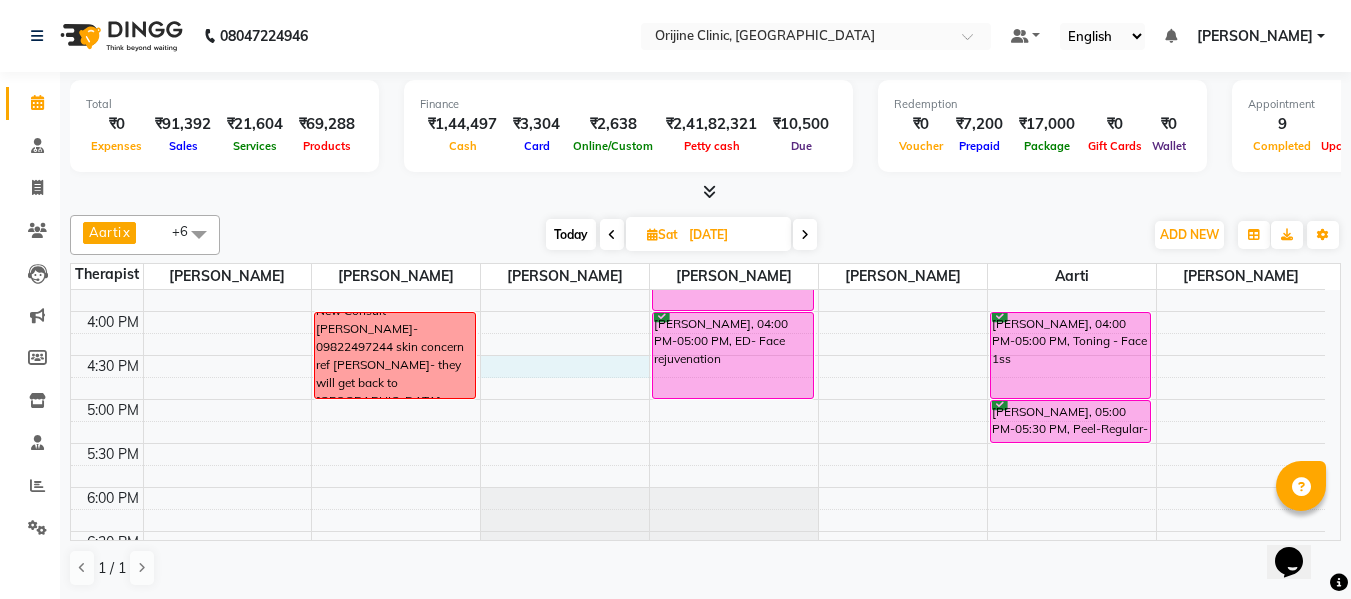 click on "7:00 AM 7:30 AM 8:00 AM 8:30 AM 9:00 AM 9:30 AM 10:00 AM 10:30 AM 11:00 AM 11:30 AM 12:00 PM 12:30 PM 1:00 PM 1:30 PM 2:00 PM 2:30 PM 3:00 PM 3:30 PM 4:00 PM 4:30 PM 5:00 PM 5:30 PM 6:00 PM 6:30 PM 7:00 PM 7:30 PM  New Consult Sagar Shah- 09822497244 skin concern ref Radhika Shetty- they will get back to us       Viniksha Sharma, 10:30 AM-11:00 AM, LHR - Chin     Shauna Bhog, 11:00 AM-11:45 AM, LHR - Women Underarms     Radhika Shinde, 10:30 AM-11:30 AM, ED- Face rejuvenation     Radhika Shinde, 11:30 AM-12:30 PM, PRP Hair     Punam Nanwani, 03:00 PM-04:00 PM, PRP(Skin)     Punam Nanwani, 04:00 PM-05:00 PM, ED- Face rejuvenation     Nishant Raisoni, 04:00 PM-05:00 PM, Toning - Face 1ss     Nishant Raisoni, 05:00 PM-05:30 PM, Peel-Regular-Undereye" at bounding box center (698, 91) 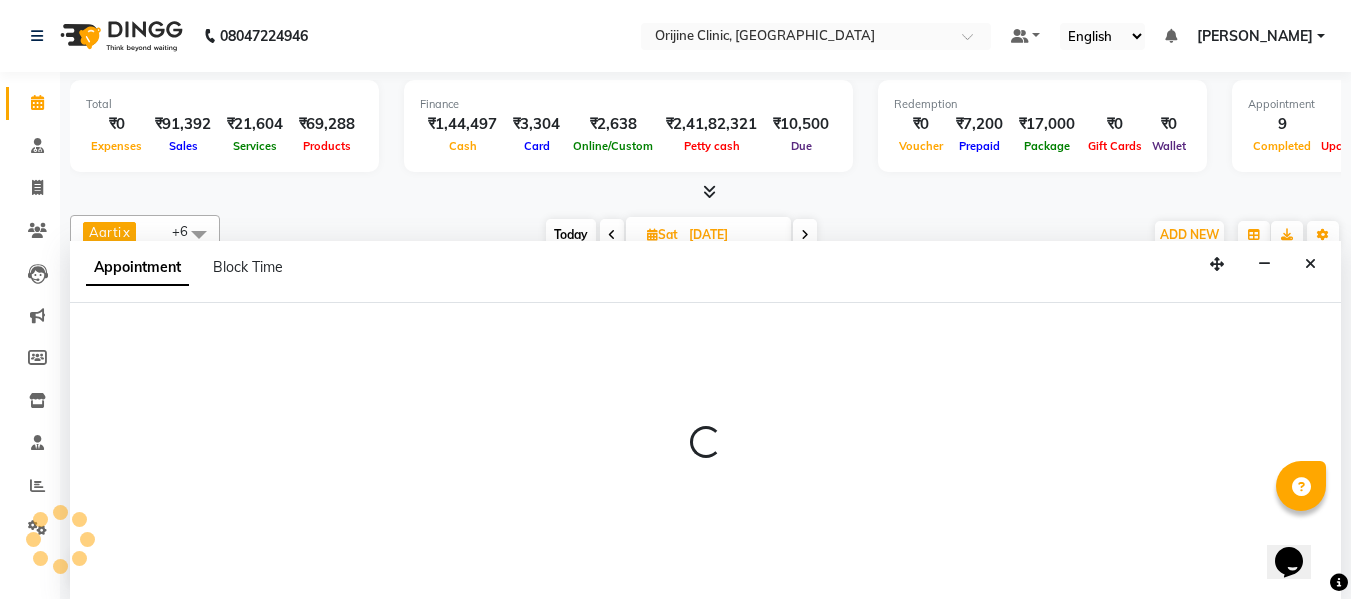 click at bounding box center (705, 451) 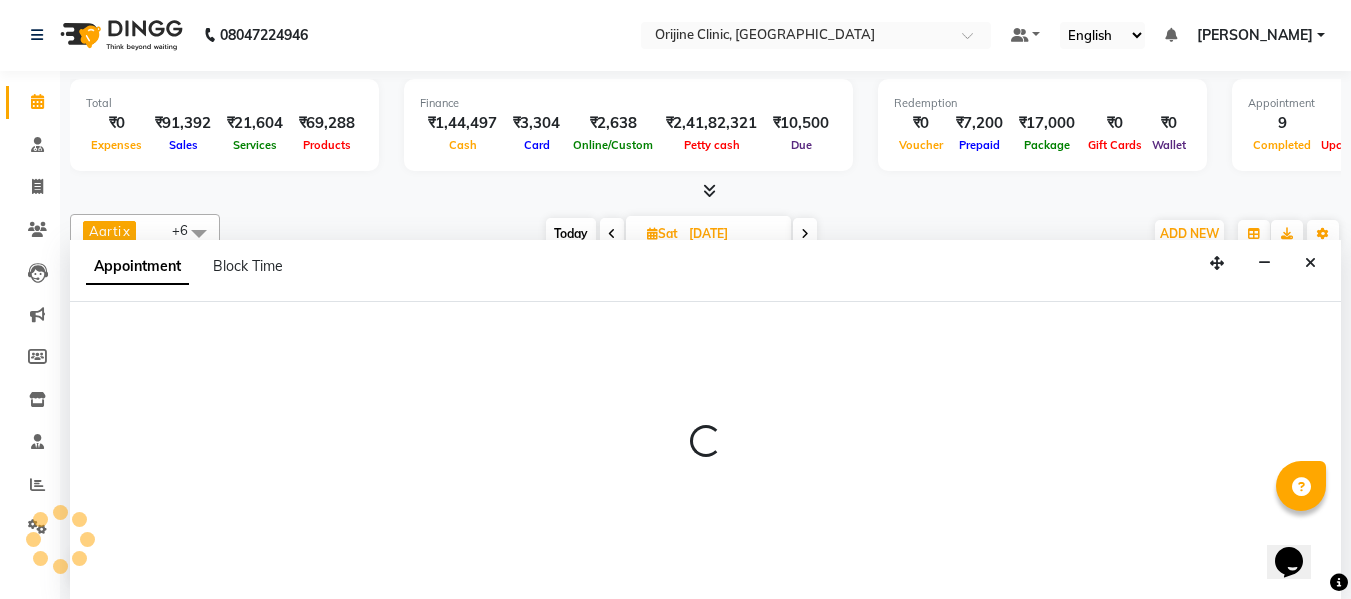 select on "10776" 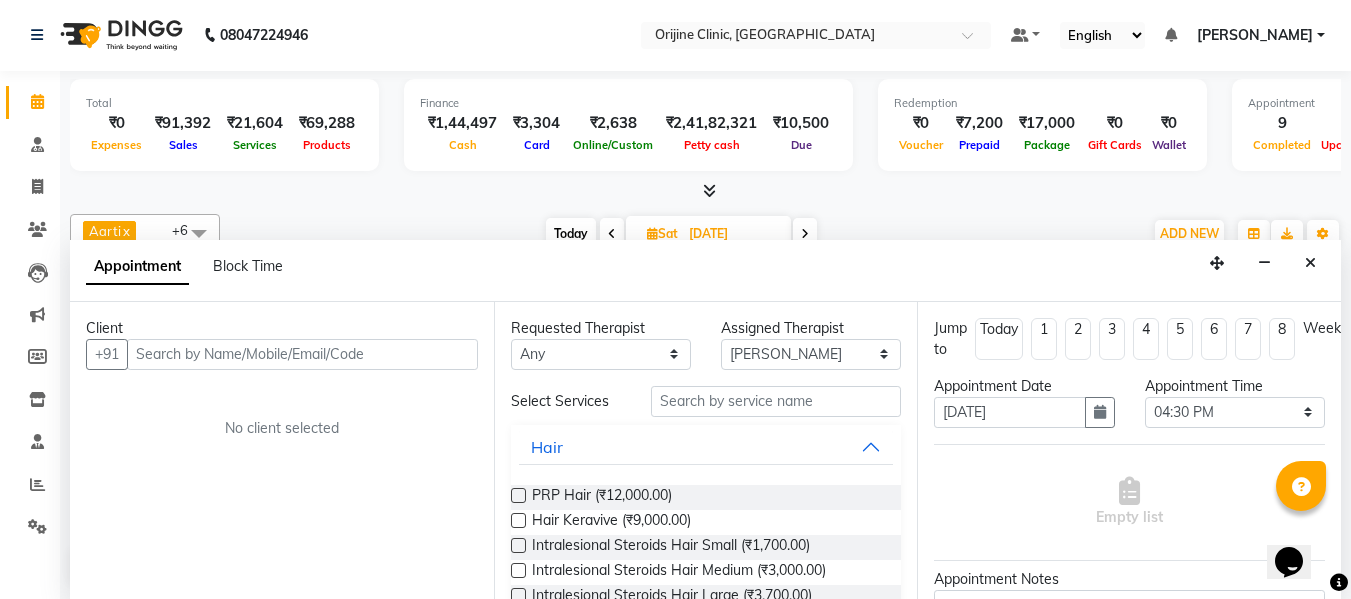click at bounding box center (302, 354) 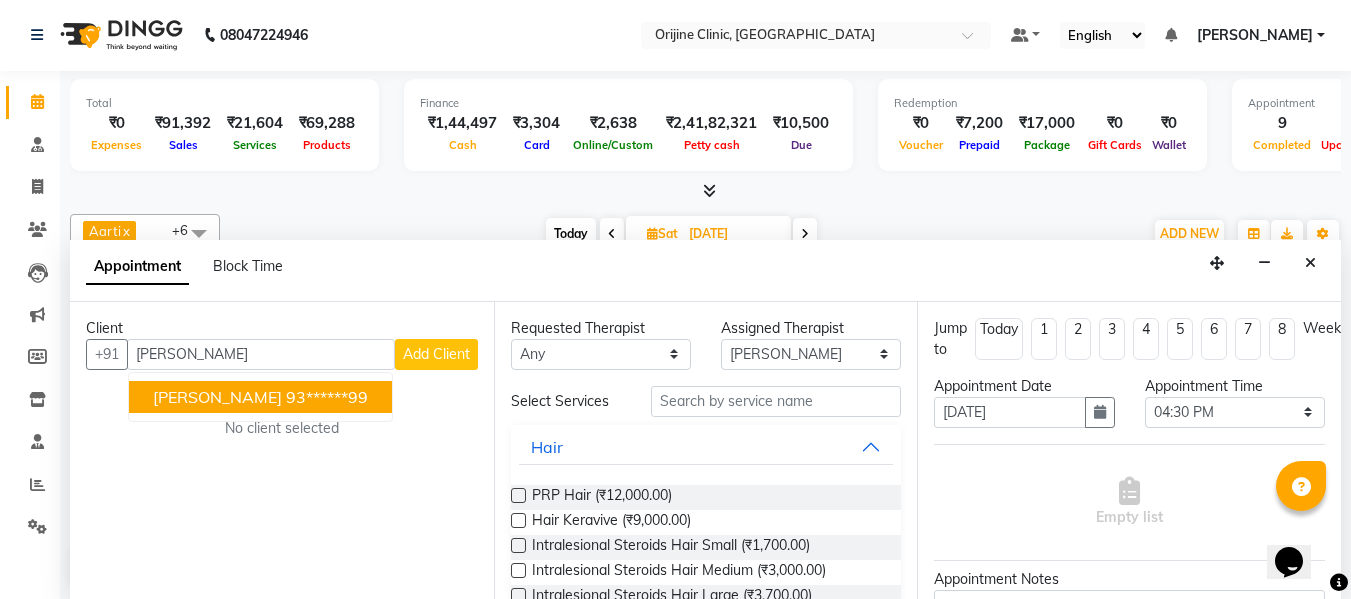 click on "[PERSON_NAME]" at bounding box center (217, 397) 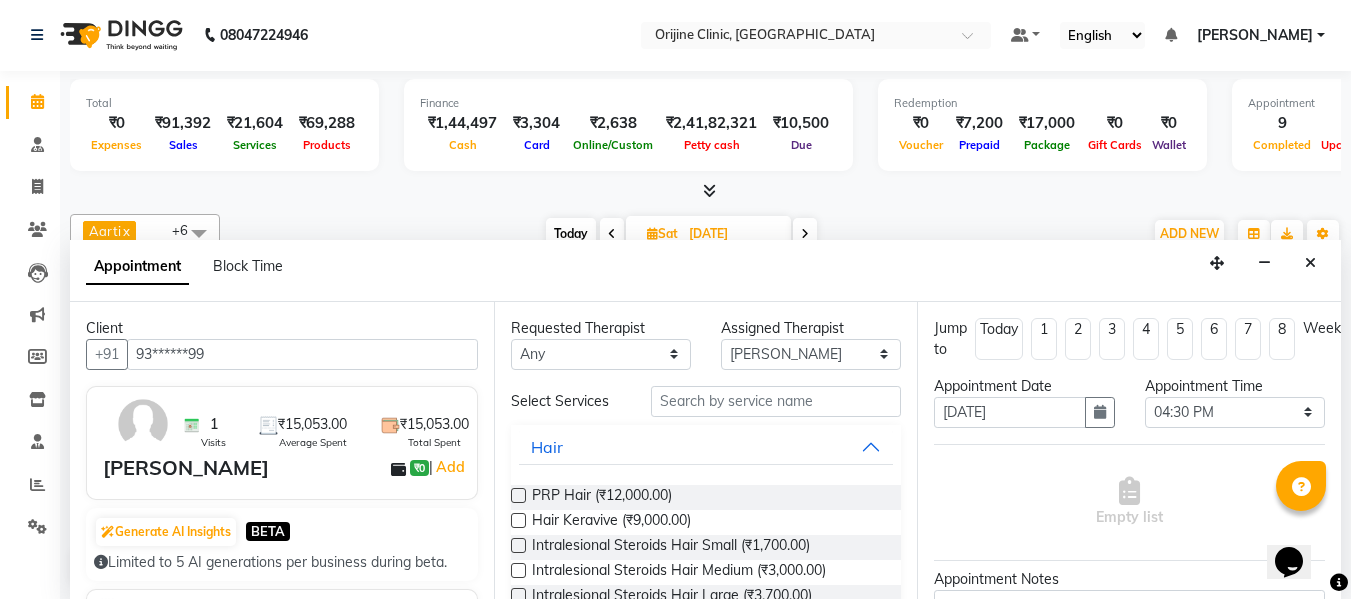 type on "93******99" 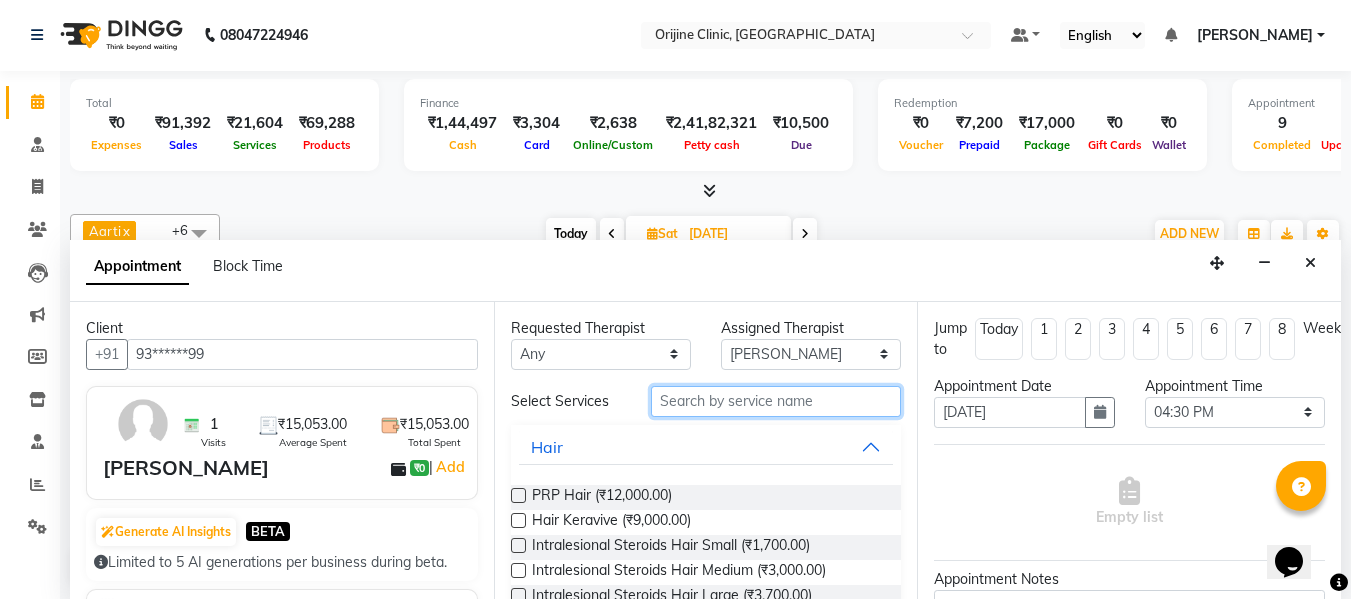 click at bounding box center [776, 401] 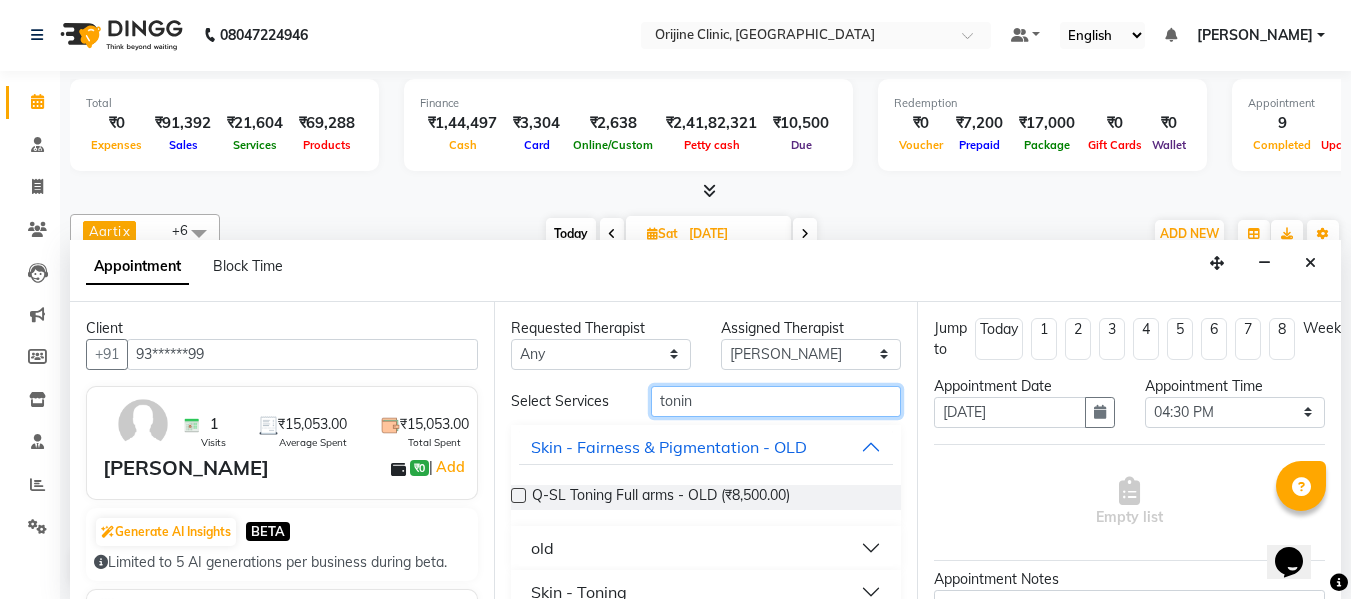 scroll, scrollTop: 31, scrollLeft: 0, axis: vertical 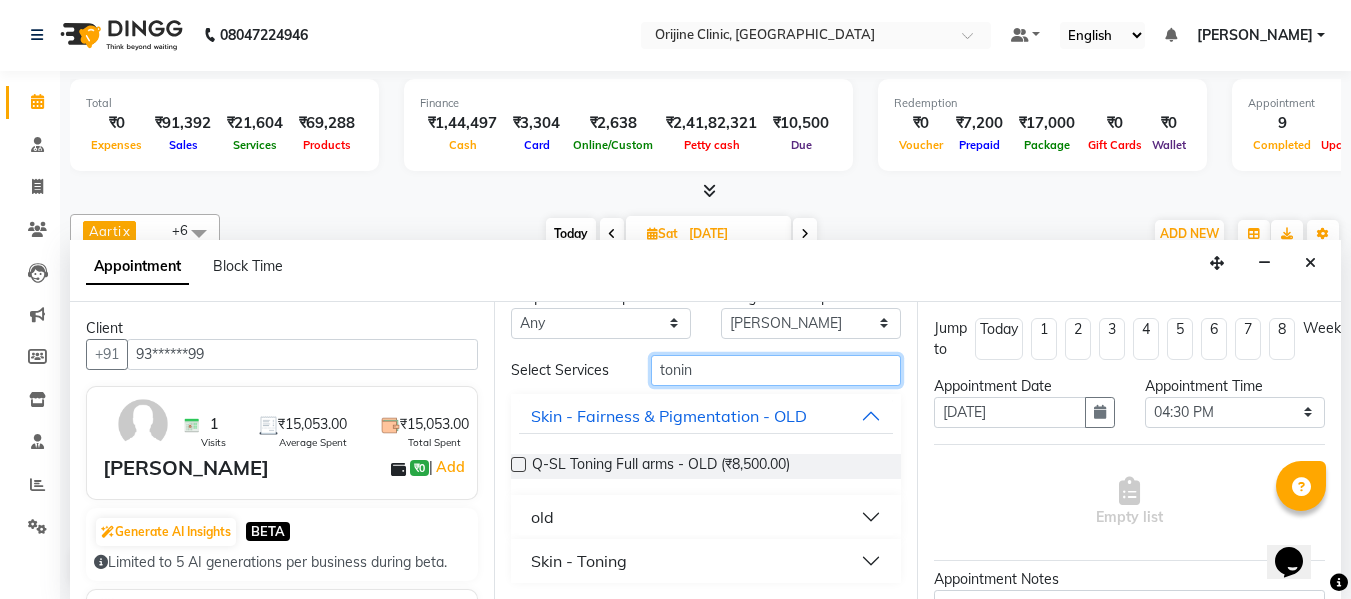 type on "tonin" 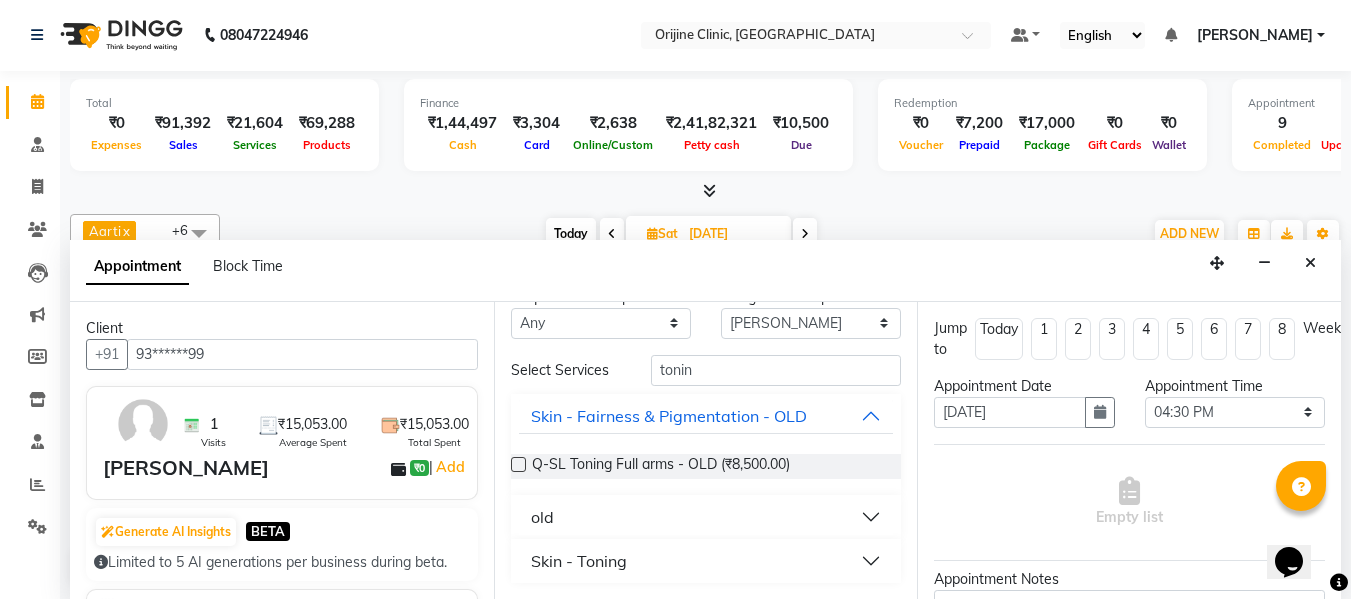 click on "Skin - Toning" at bounding box center [706, 561] 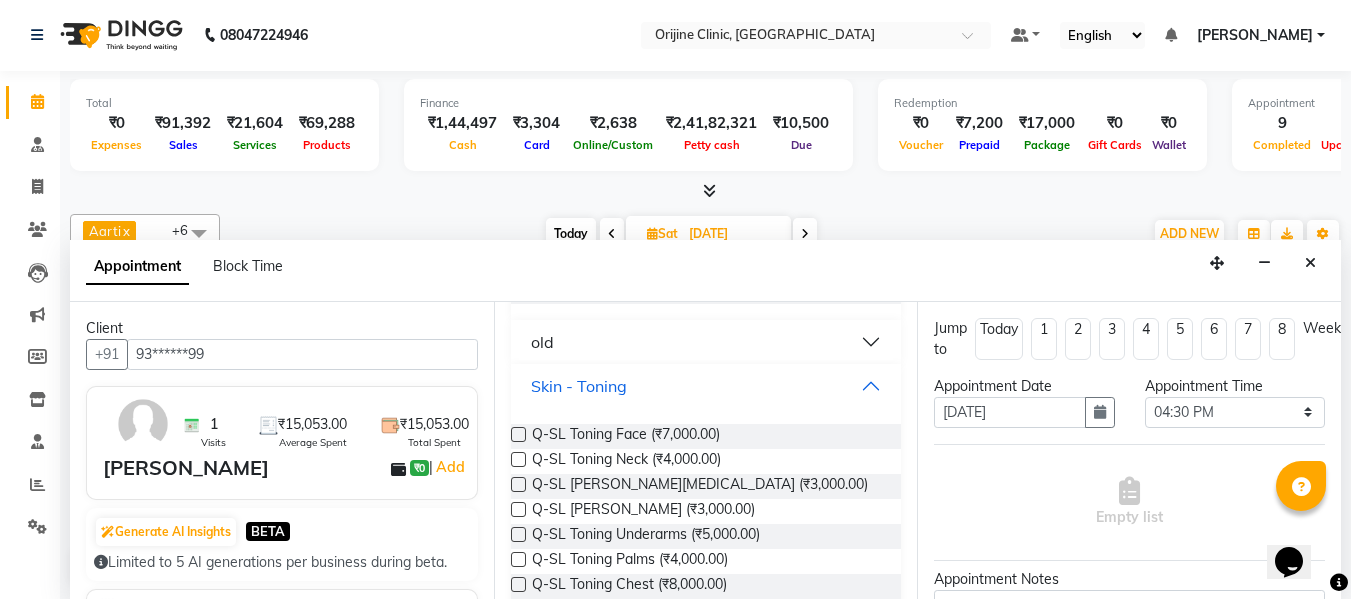 scroll, scrollTop: 231, scrollLeft: 0, axis: vertical 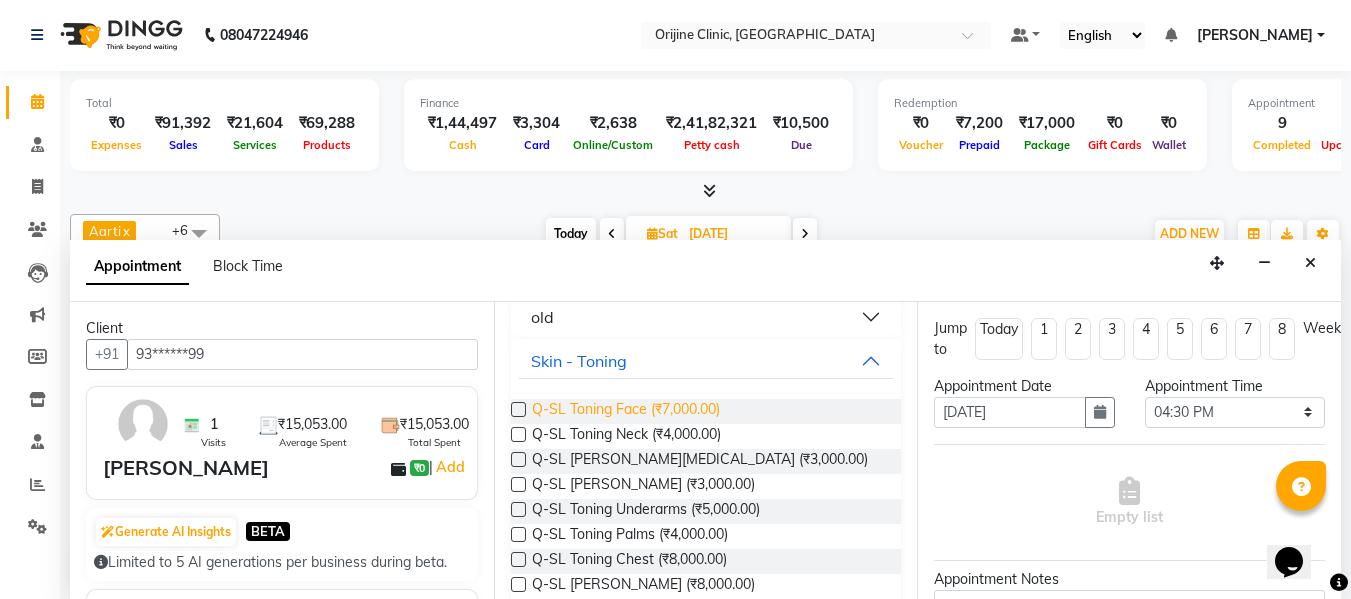 click on "Q-SL Toning Face (₹7,000.00)" at bounding box center [626, 411] 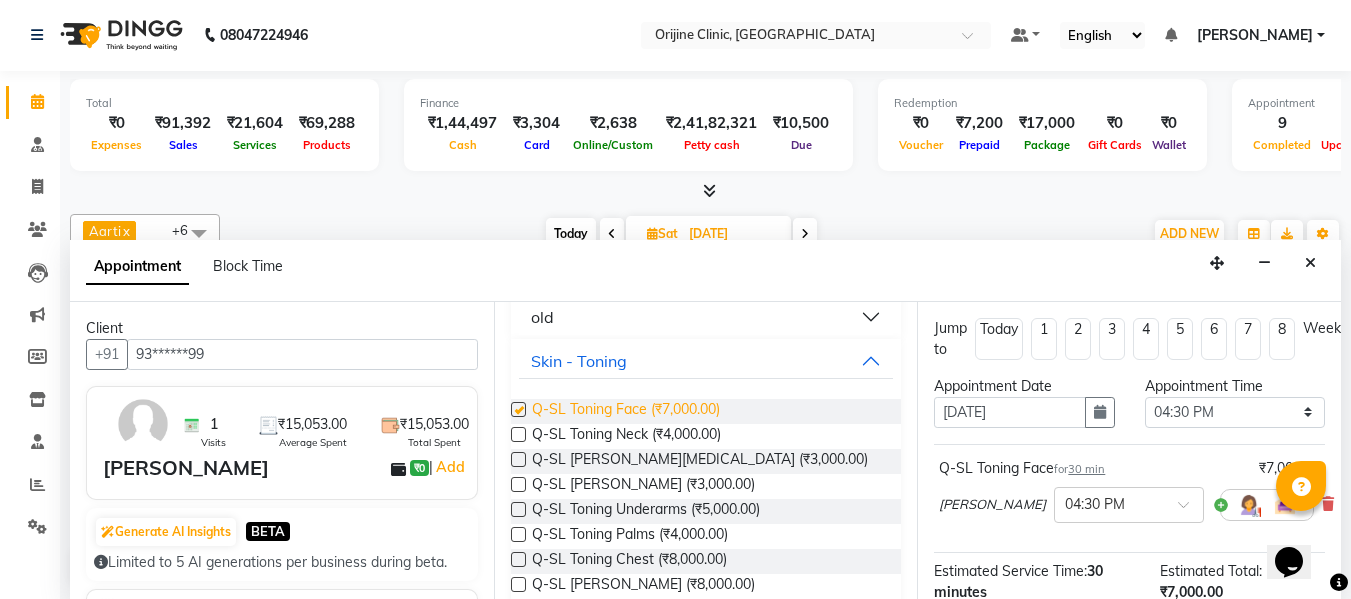 checkbox on "false" 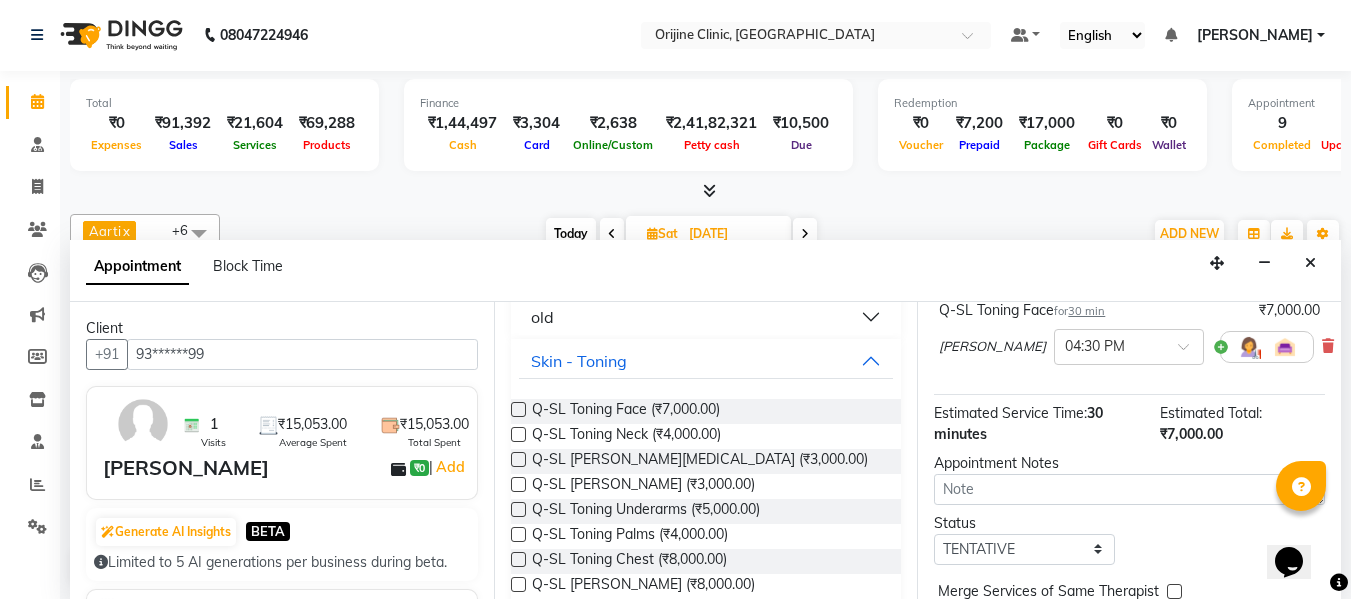 scroll, scrollTop: 265, scrollLeft: 0, axis: vertical 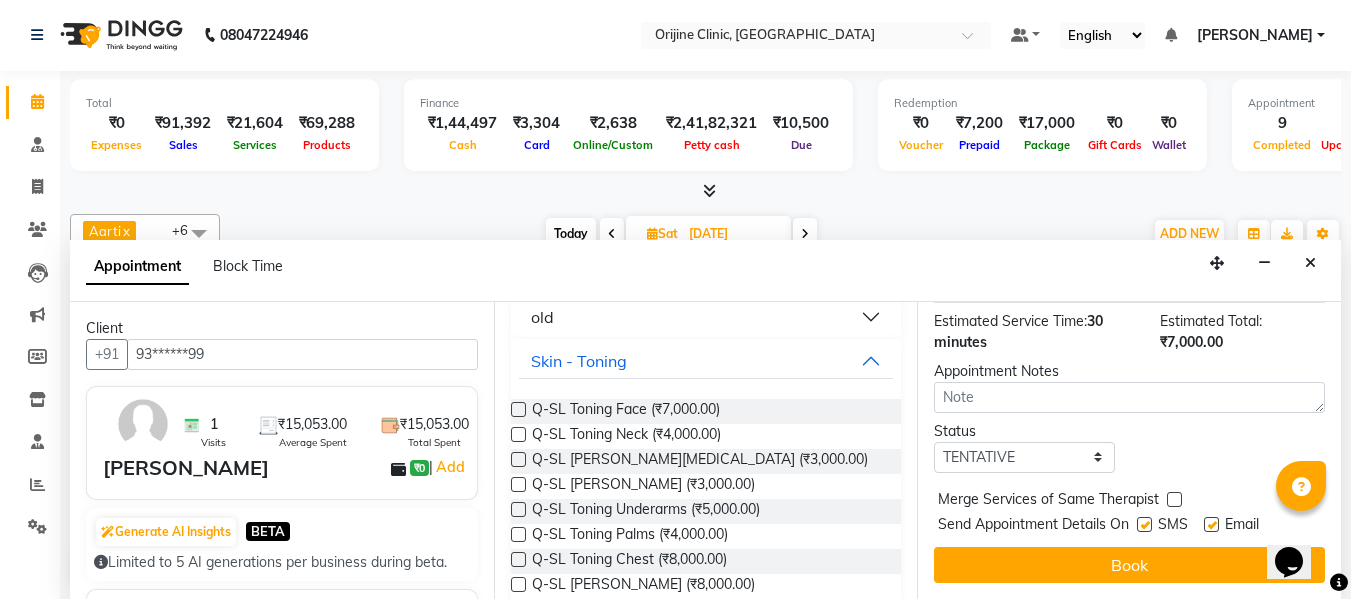 click at bounding box center [1211, 524] 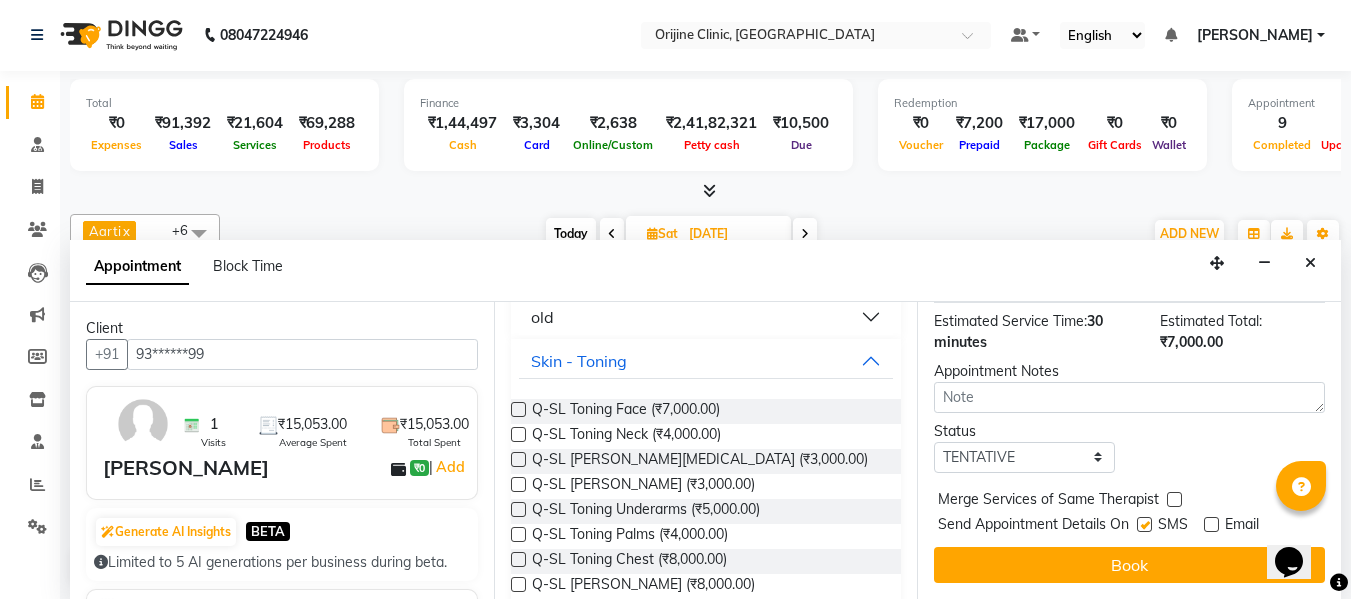 click at bounding box center (1144, 524) 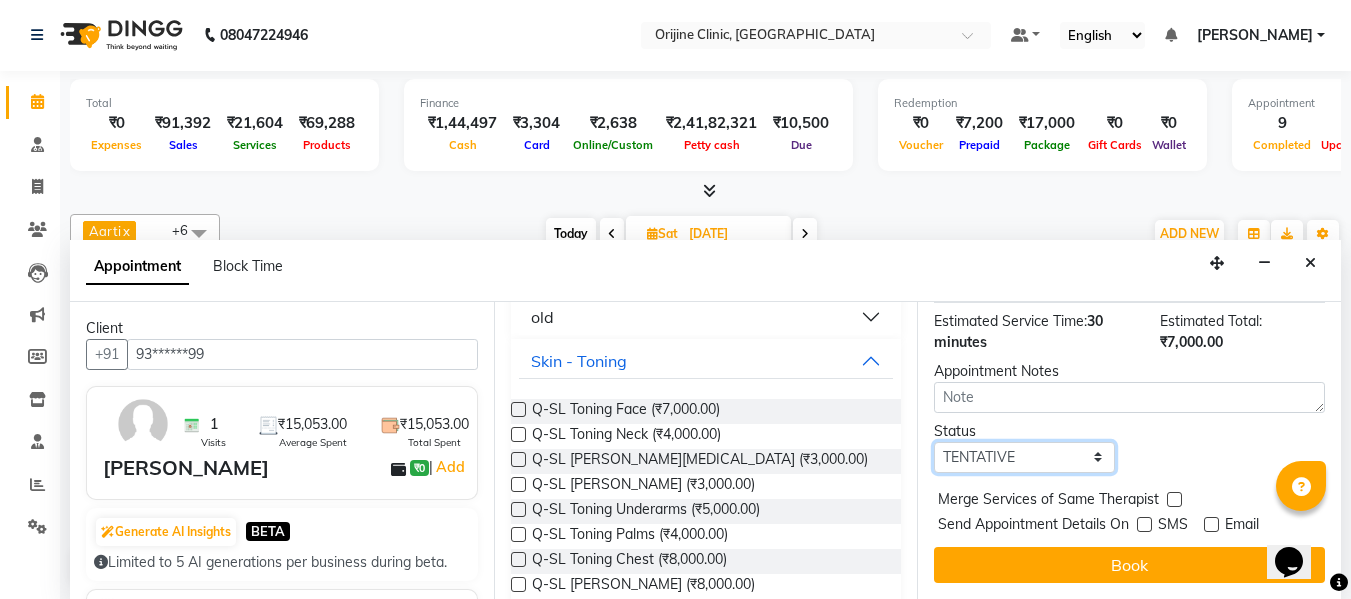 click on "Select TENTATIVE CONFIRM UPCOMING" at bounding box center (1024, 457) 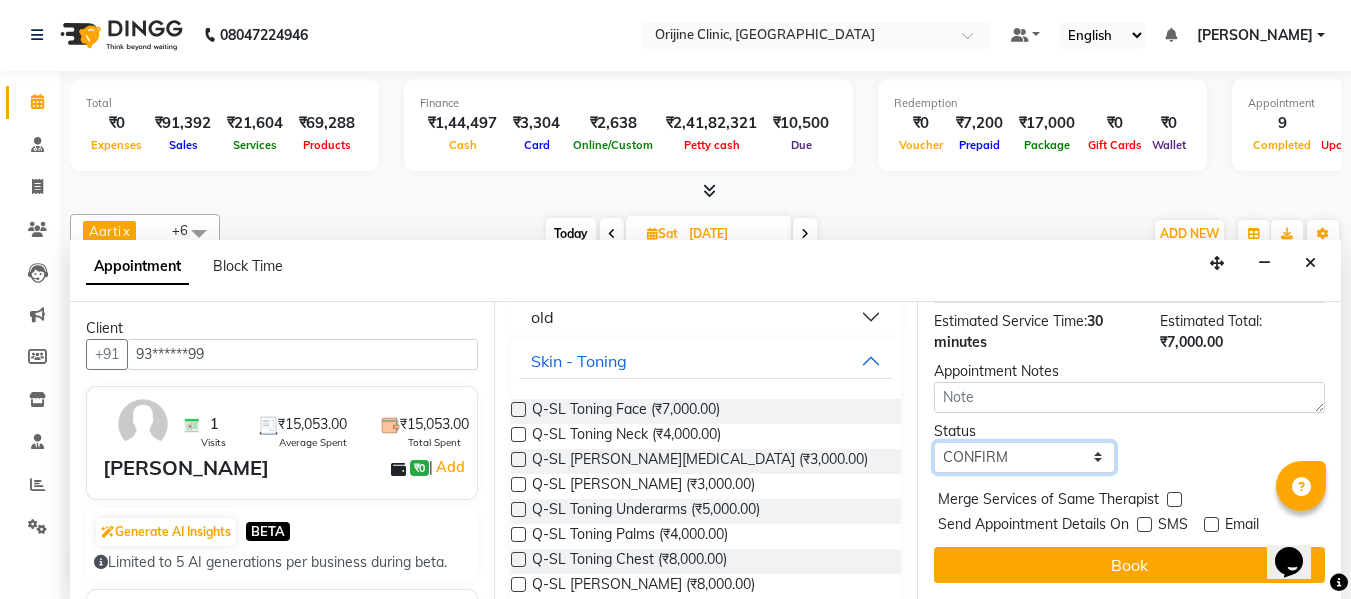 click on "Select TENTATIVE CONFIRM UPCOMING" at bounding box center [1024, 457] 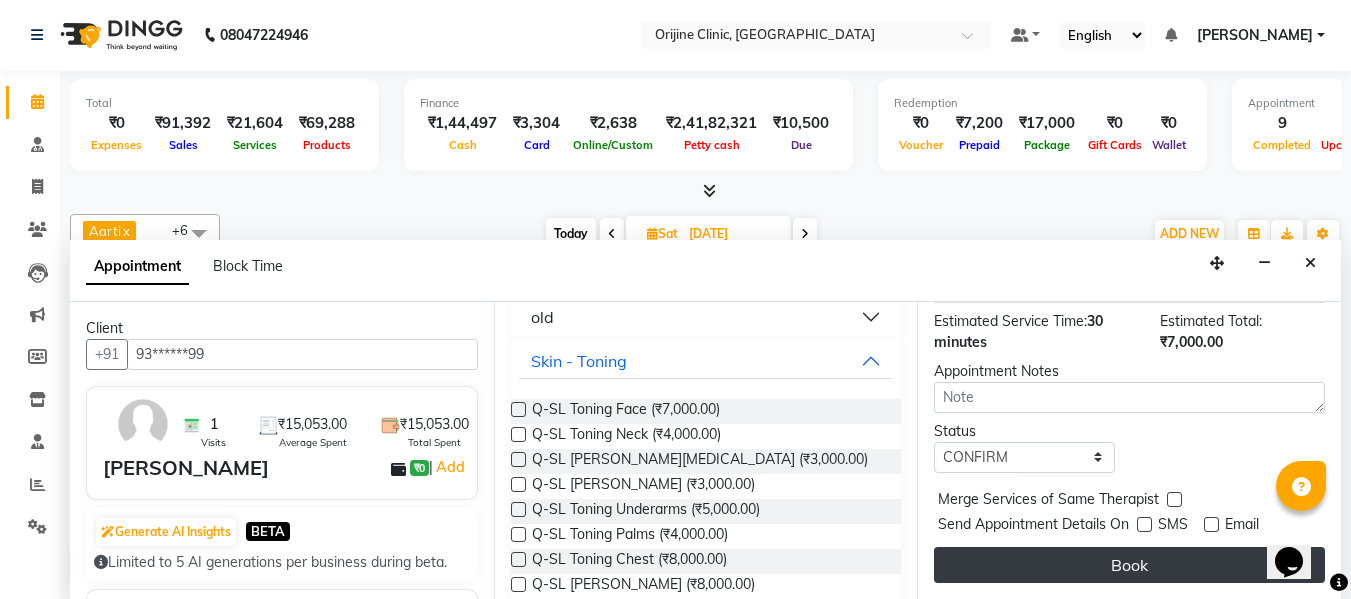 click on "Book" at bounding box center (1129, 565) 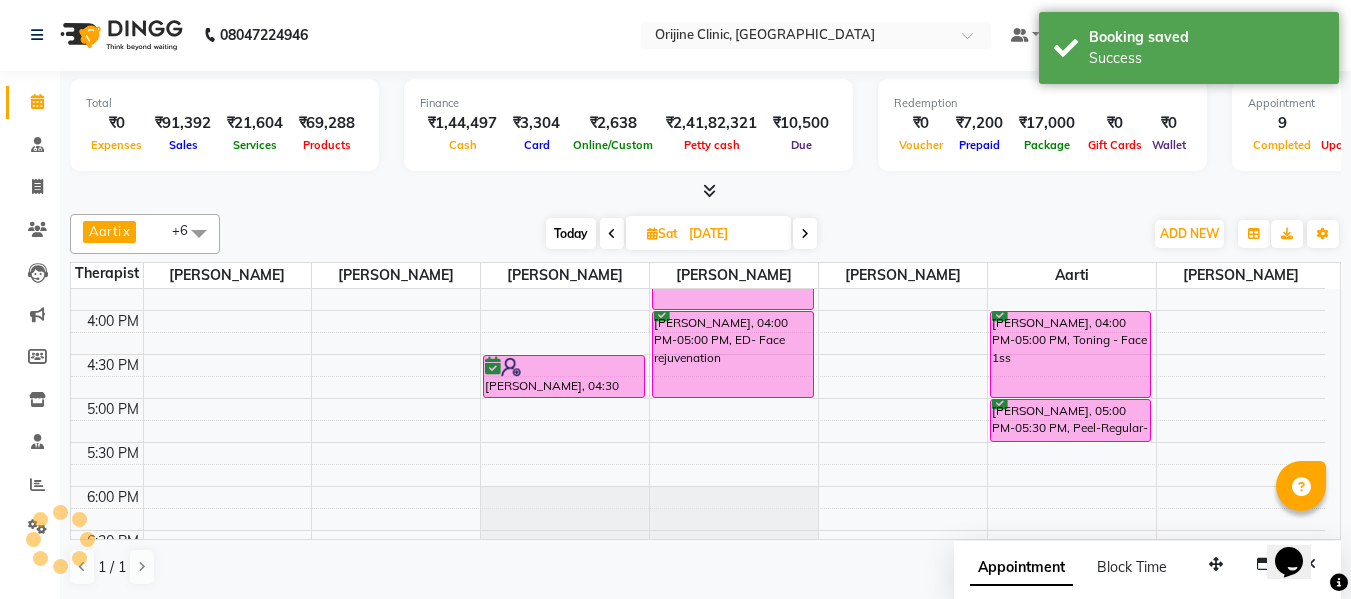 scroll, scrollTop: 0, scrollLeft: 0, axis: both 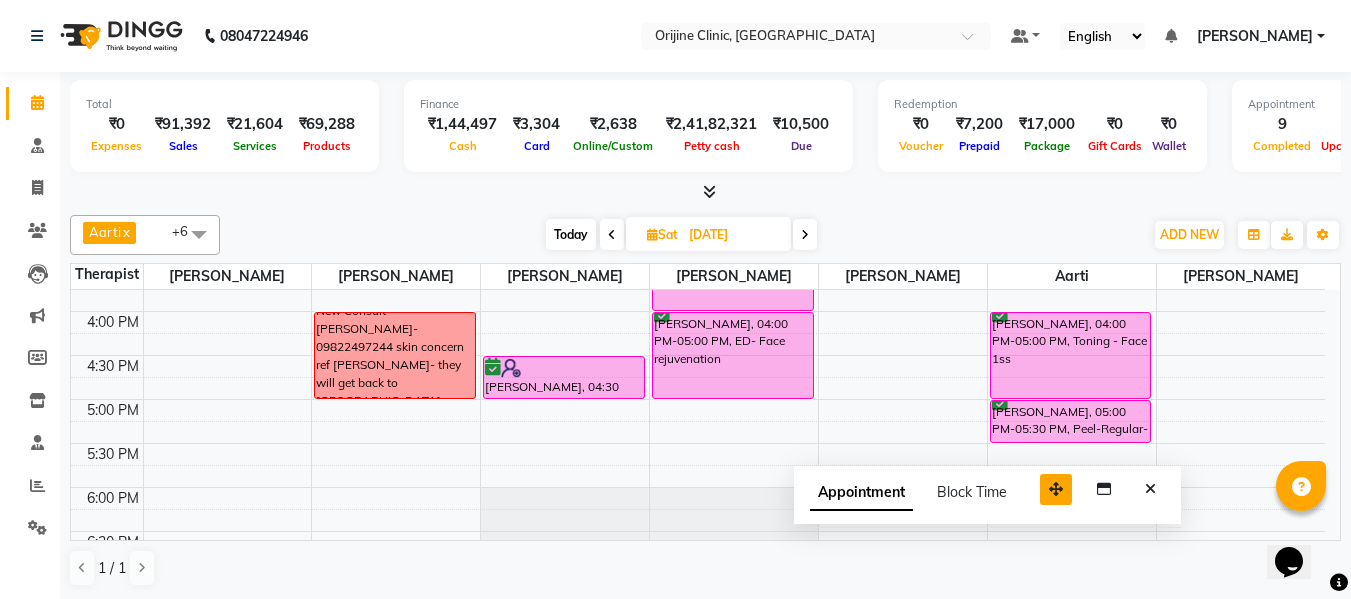 drag, startPoint x: 1216, startPoint y: 566, endPoint x: 1055, endPoint y: 490, distance: 178.03651 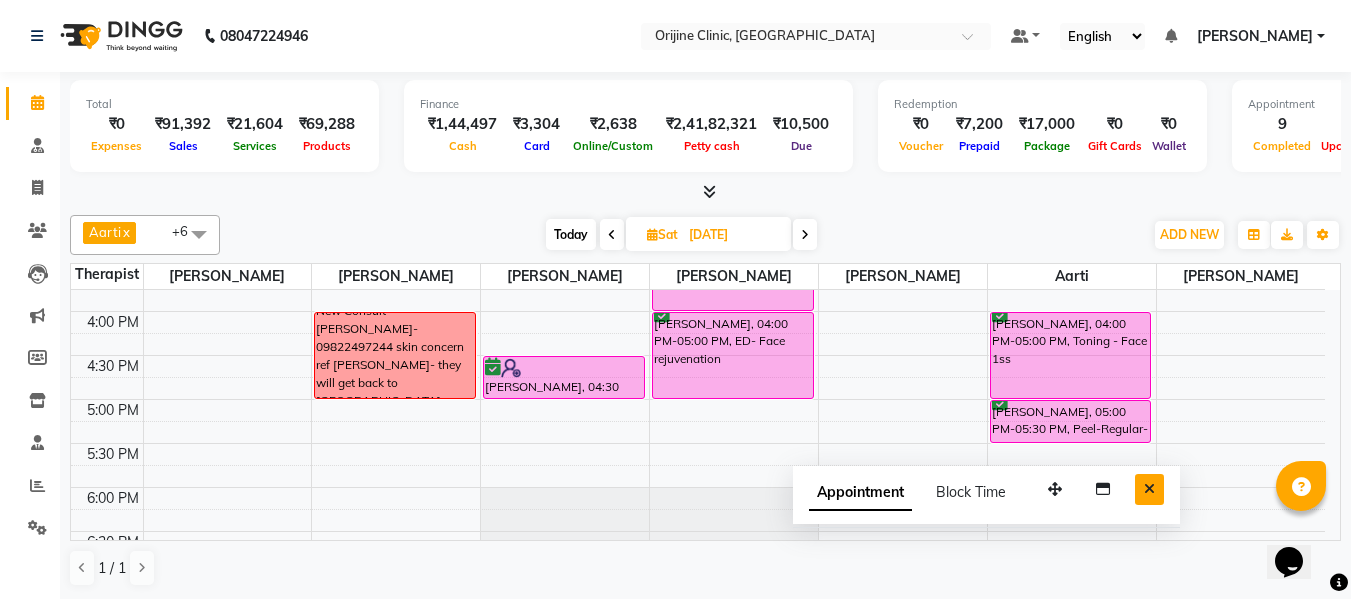 click at bounding box center (1149, 489) 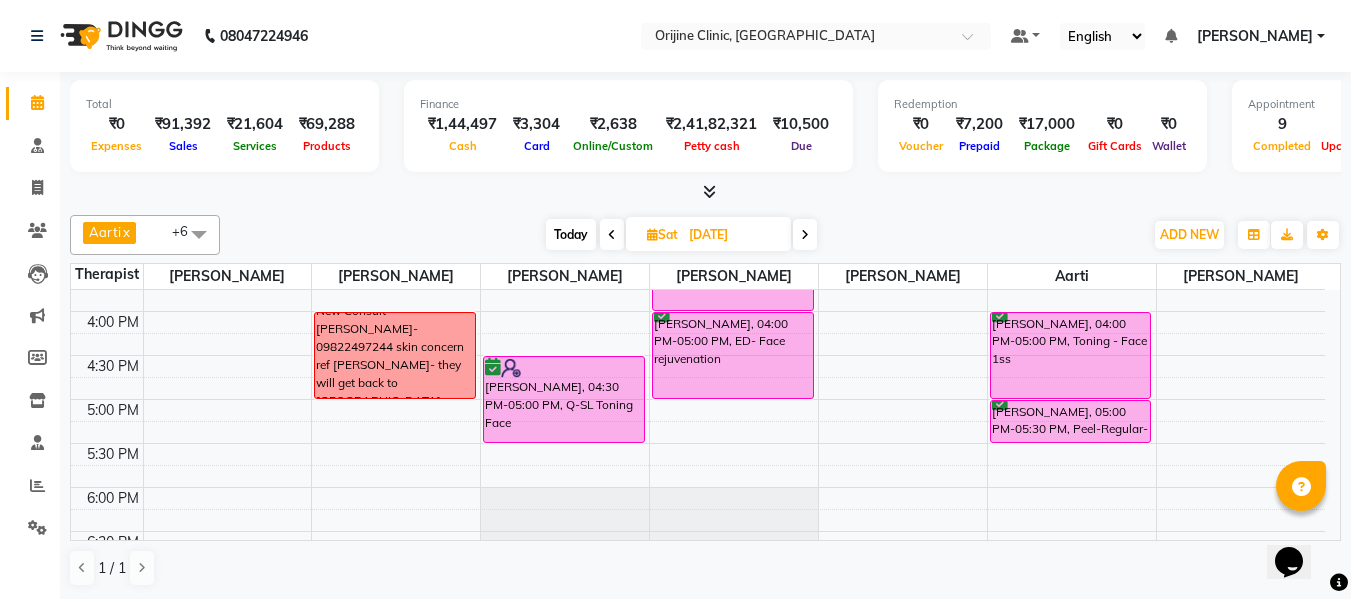 drag, startPoint x: 562, startPoint y: 397, endPoint x: 559, endPoint y: 428, distance: 31.144823 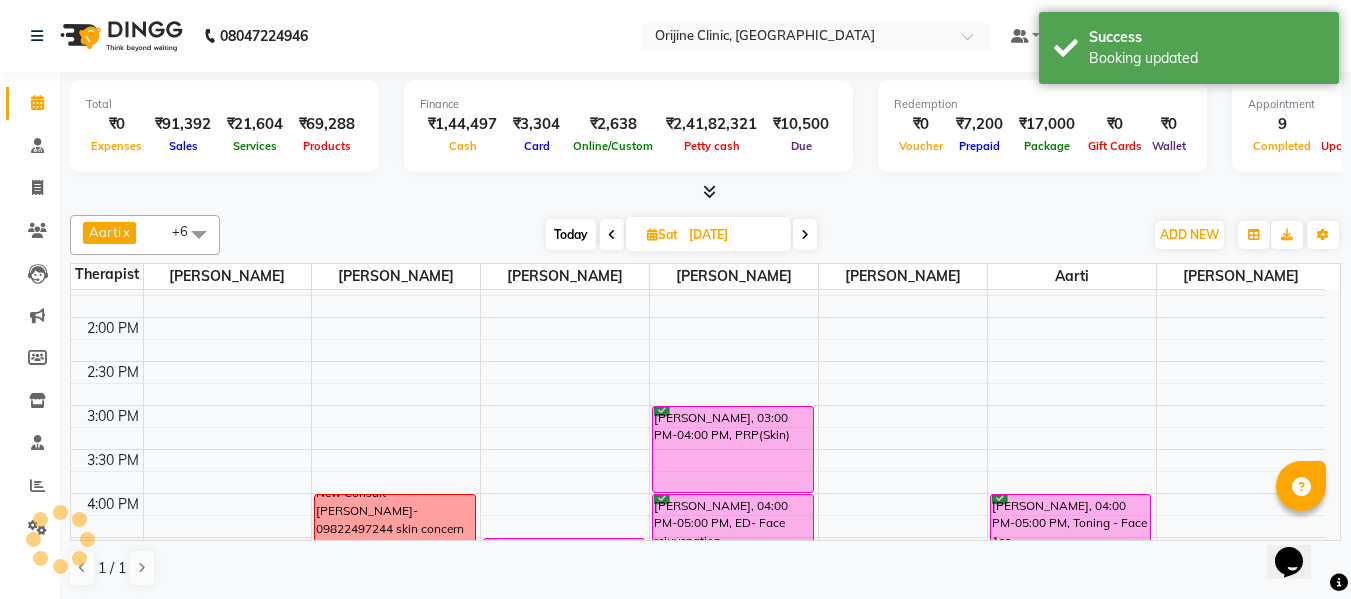scroll, scrollTop: 610, scrollLeft: 0, axis: vertical 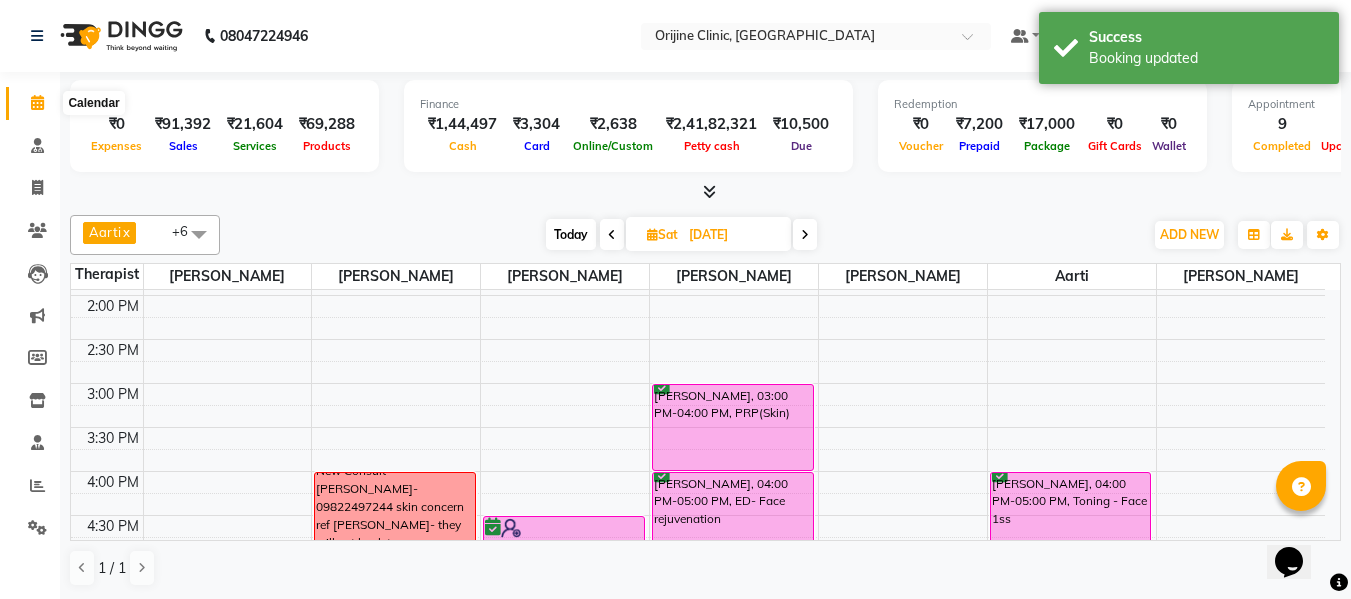 click 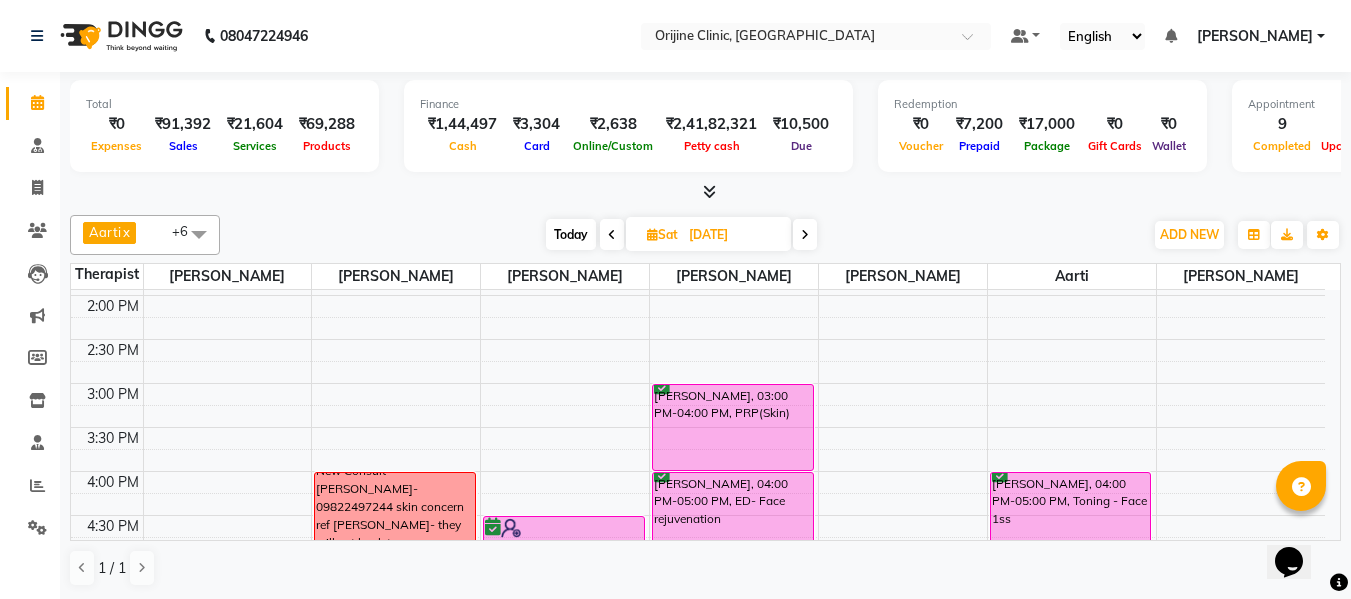 click on "Today" at bounding box center (571, 234) 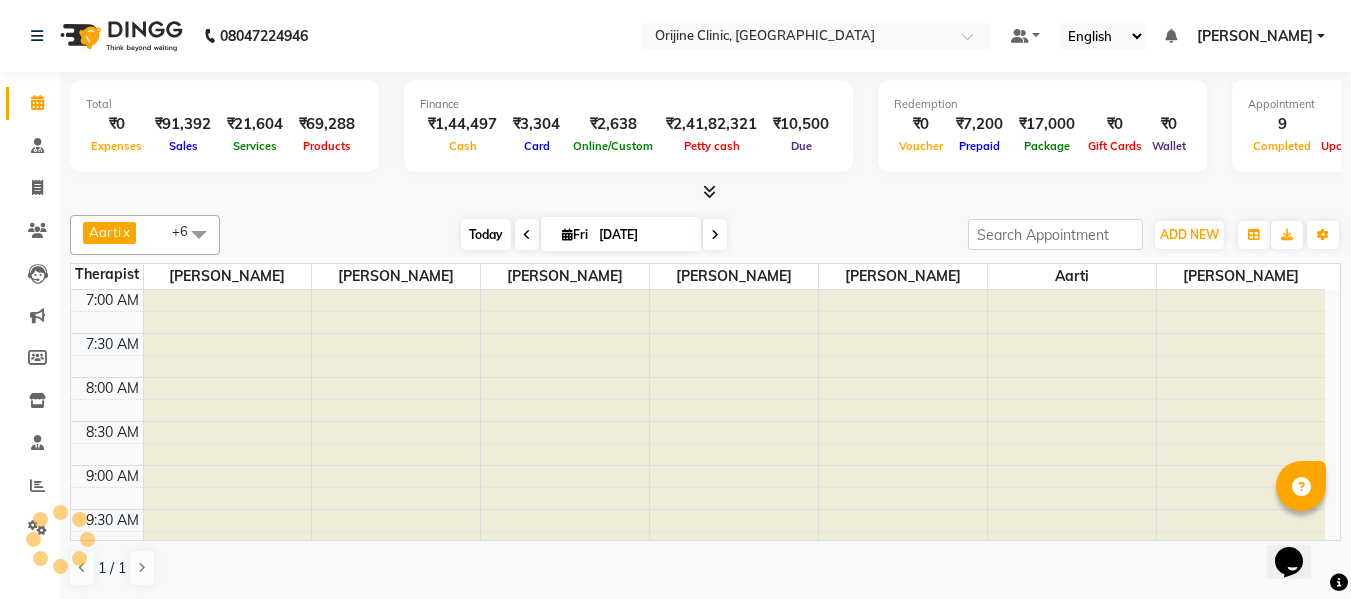 scroll, scrollTop: 881, scrollLeft: 0, axis: vertical 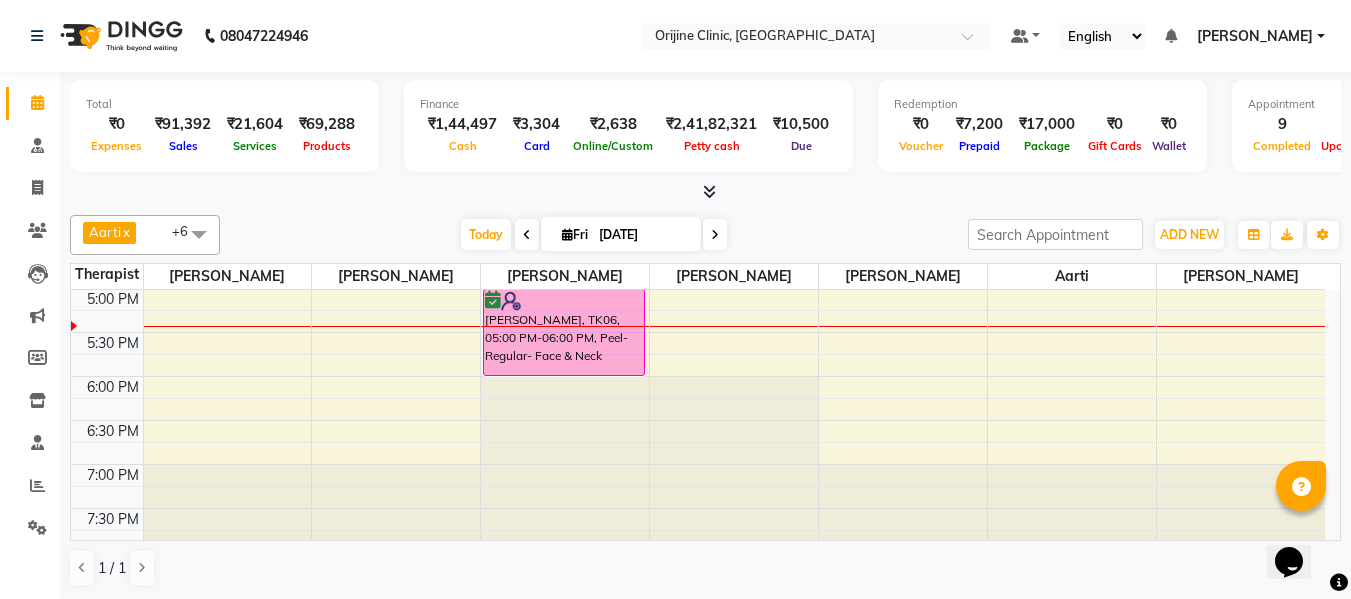 click at bounding box center (1241, 508) 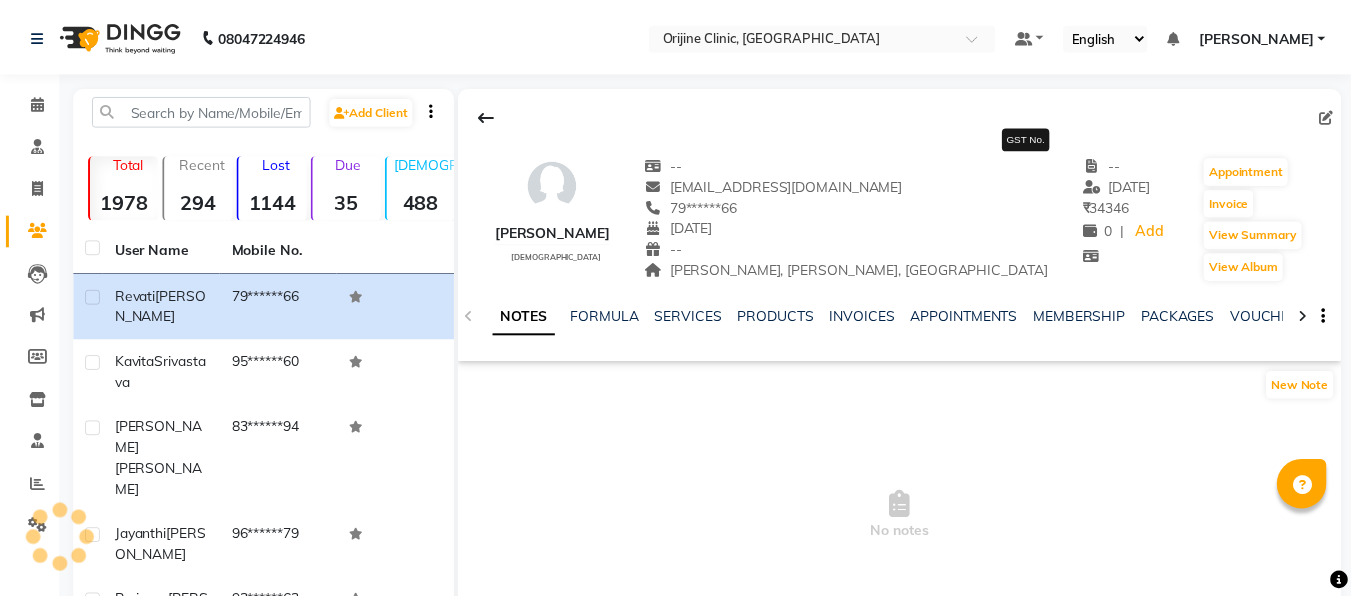 scroll, scrollTop: 0, scrollLeft: 0, axis: both 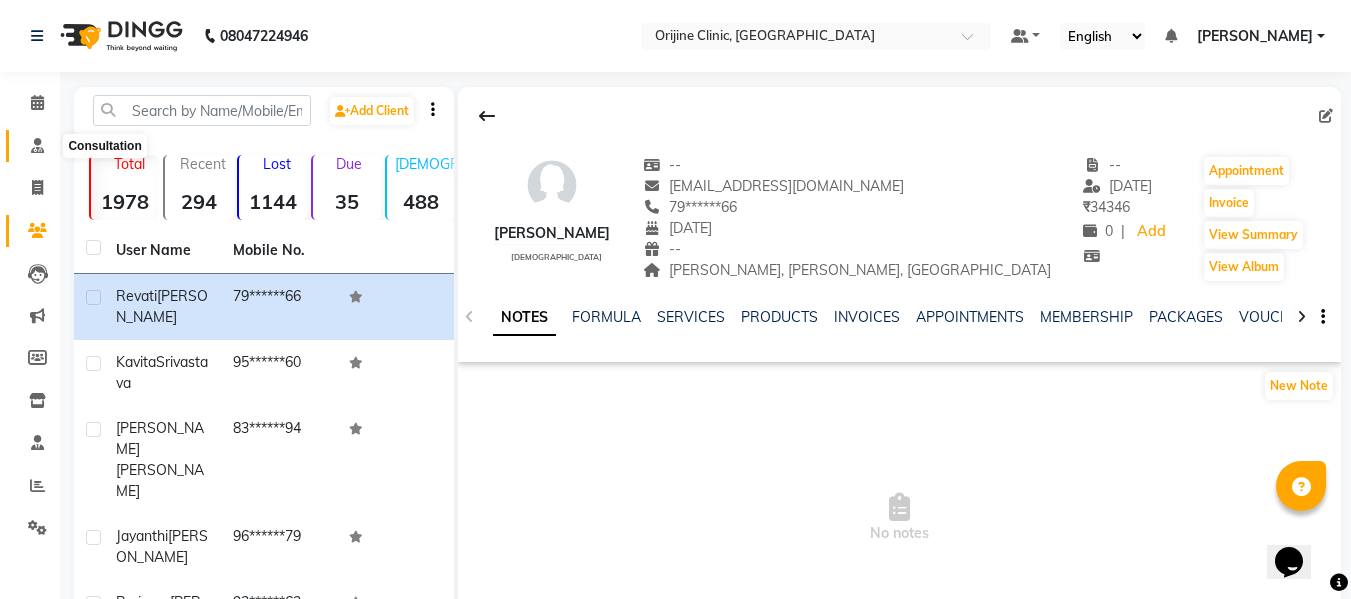 click 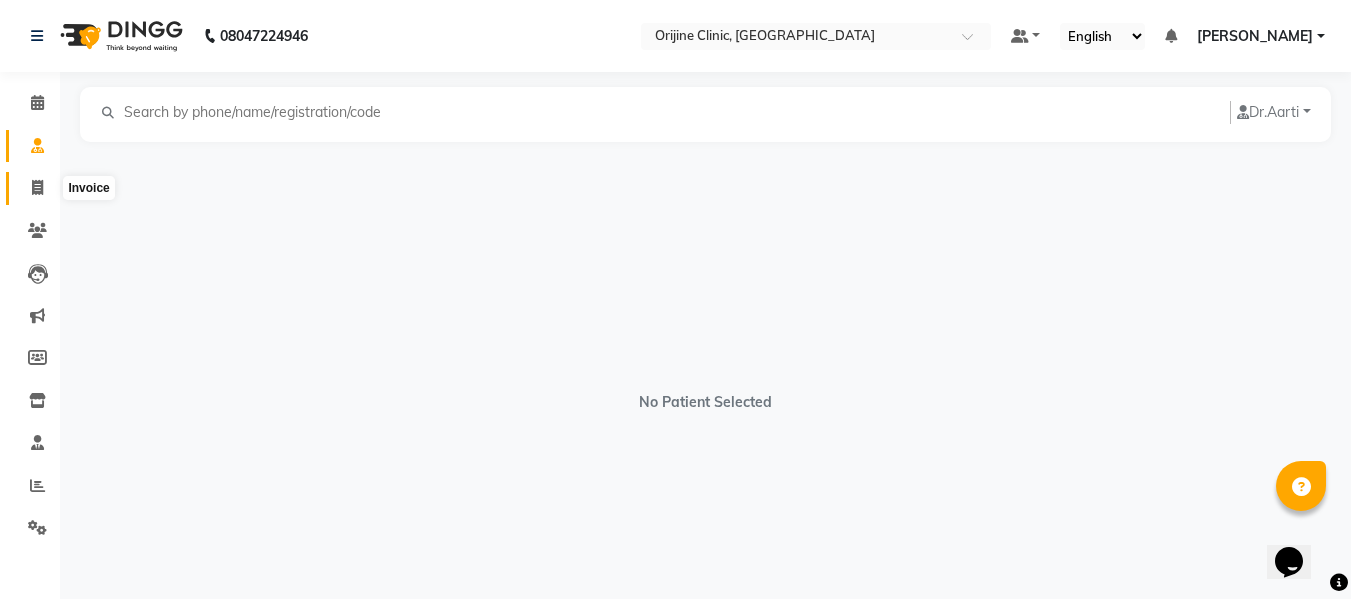 click 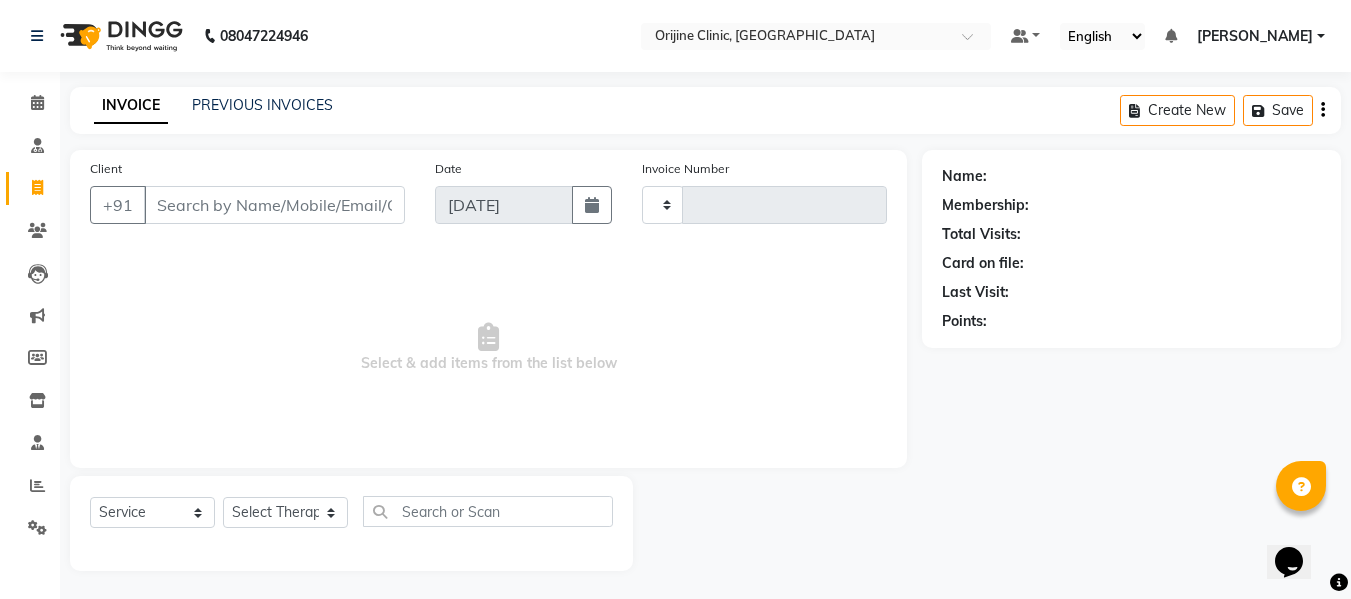 type on "0658" 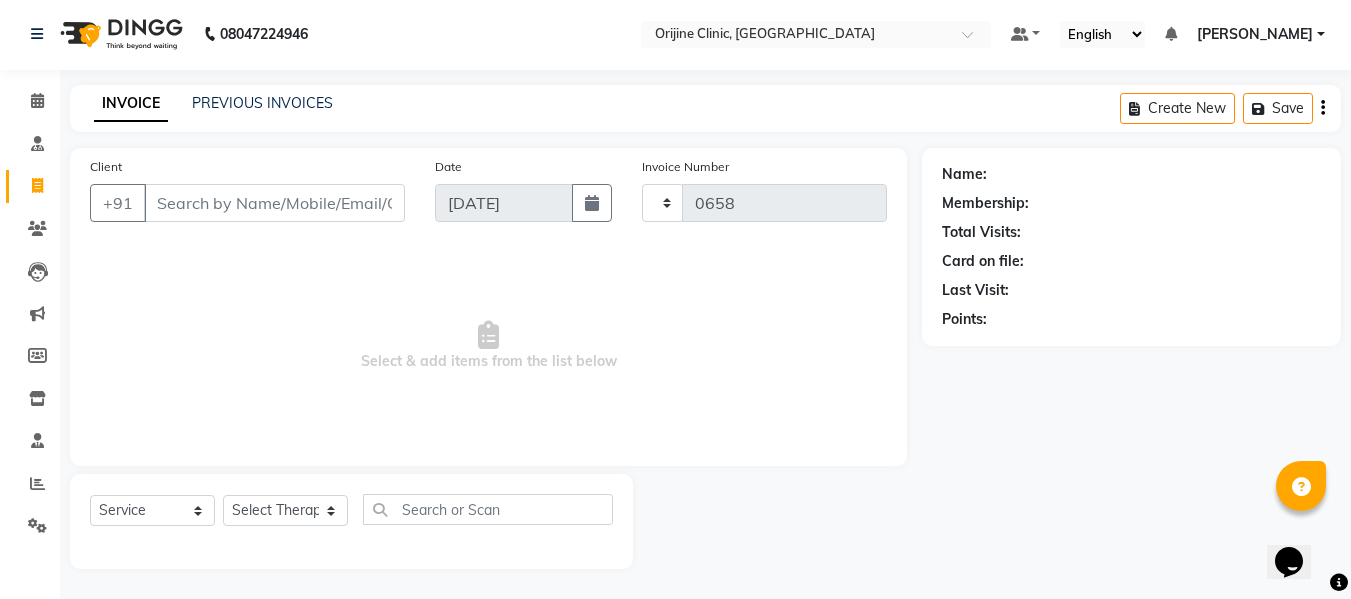 select on "702" 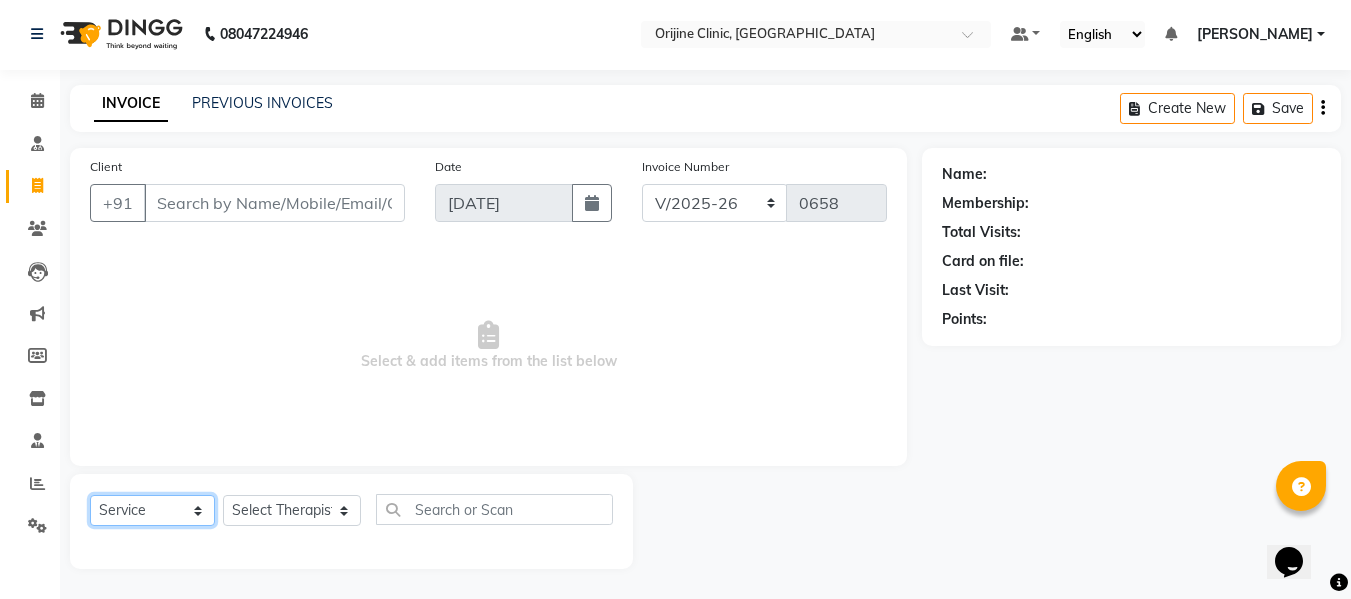 click on "Select  Service  Product  Membership  Package Voucher Prepaid Gift Card" 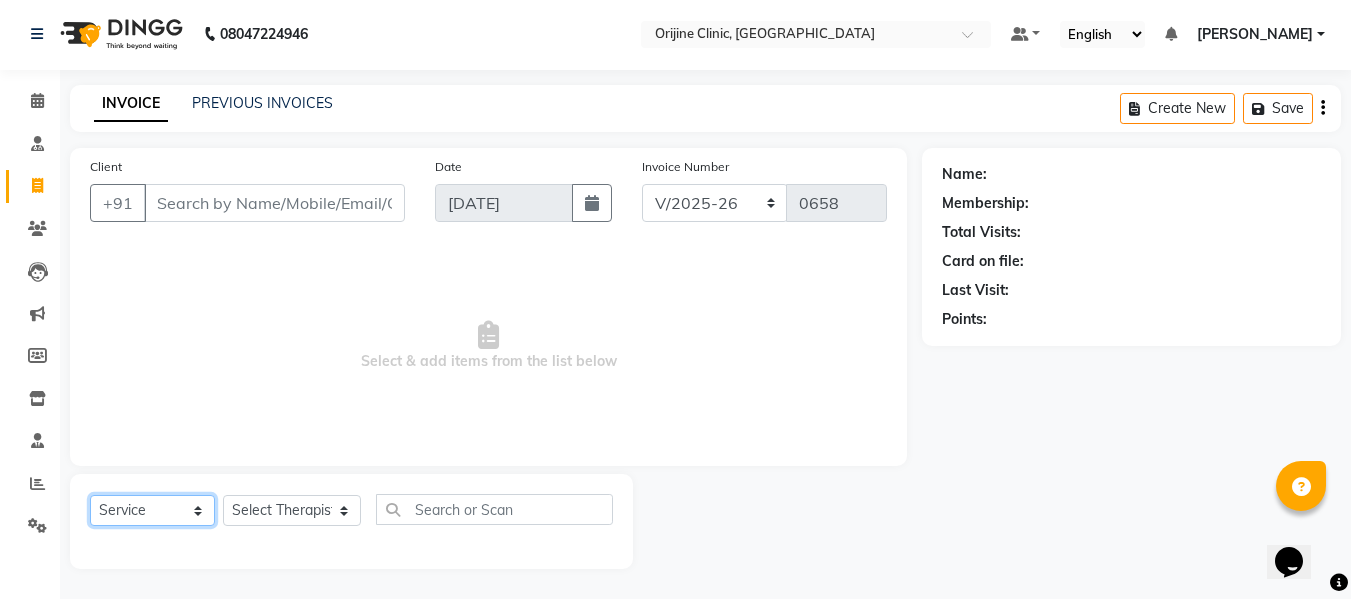 click on "Select  Service  Product  Membership  Package Voucher Prepaid Gift Card" 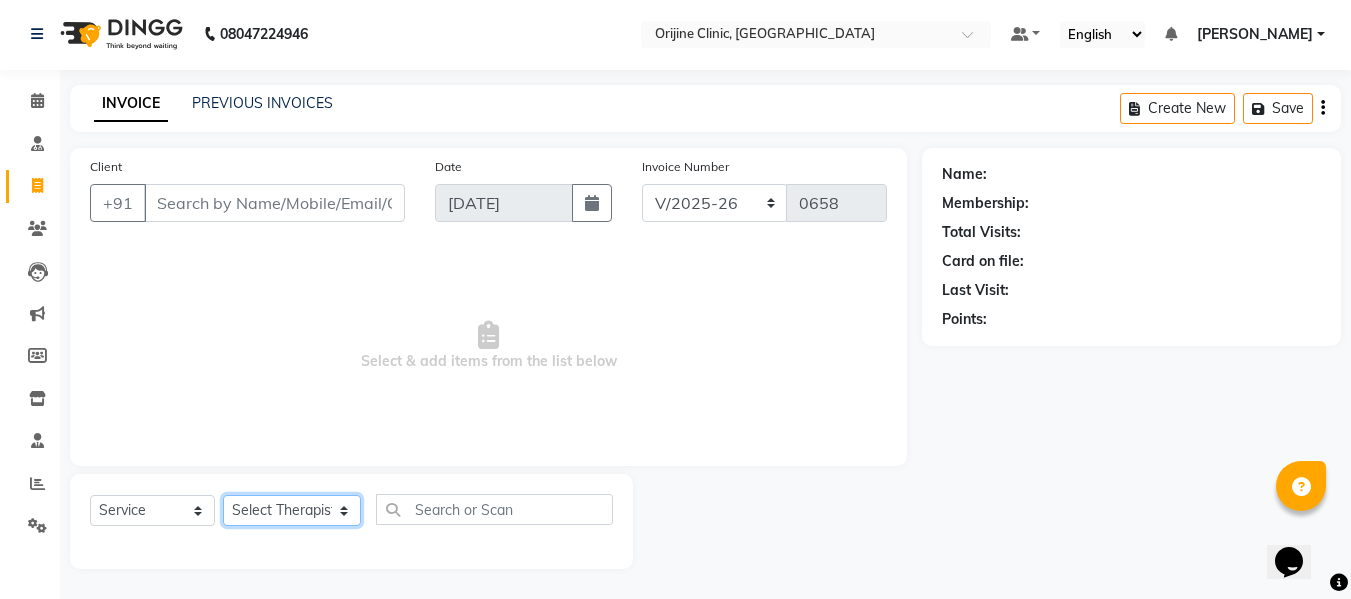click on "Select Therapist [PERSON_NAME] and [PERSON_NAME] [PERSON_NAME] [PERSON_NAME] (Clinic  Manager) Centre Head [PERSON_NAME] [PERSON_NAME] [PERSON_NAME] [PERSON_NAME] [PERSON_NAME]  [PERSON_NAME]  [PERSON_NAME] [PERSON_NAME]  Gondwal" 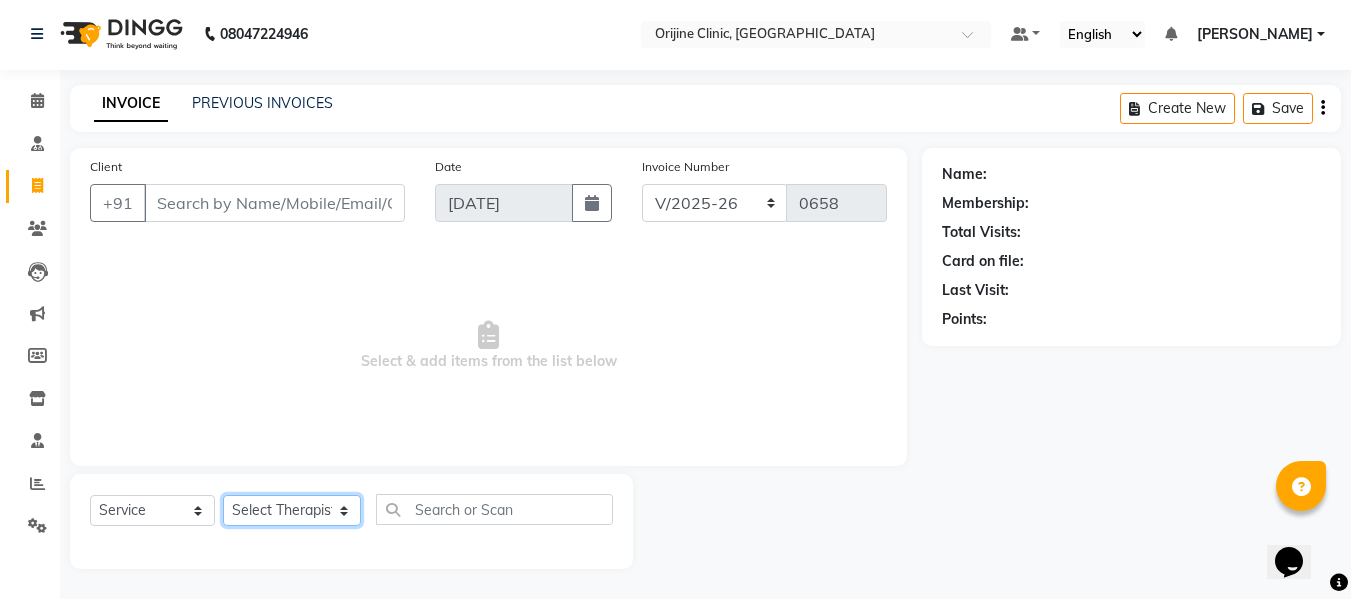 select on "10775" 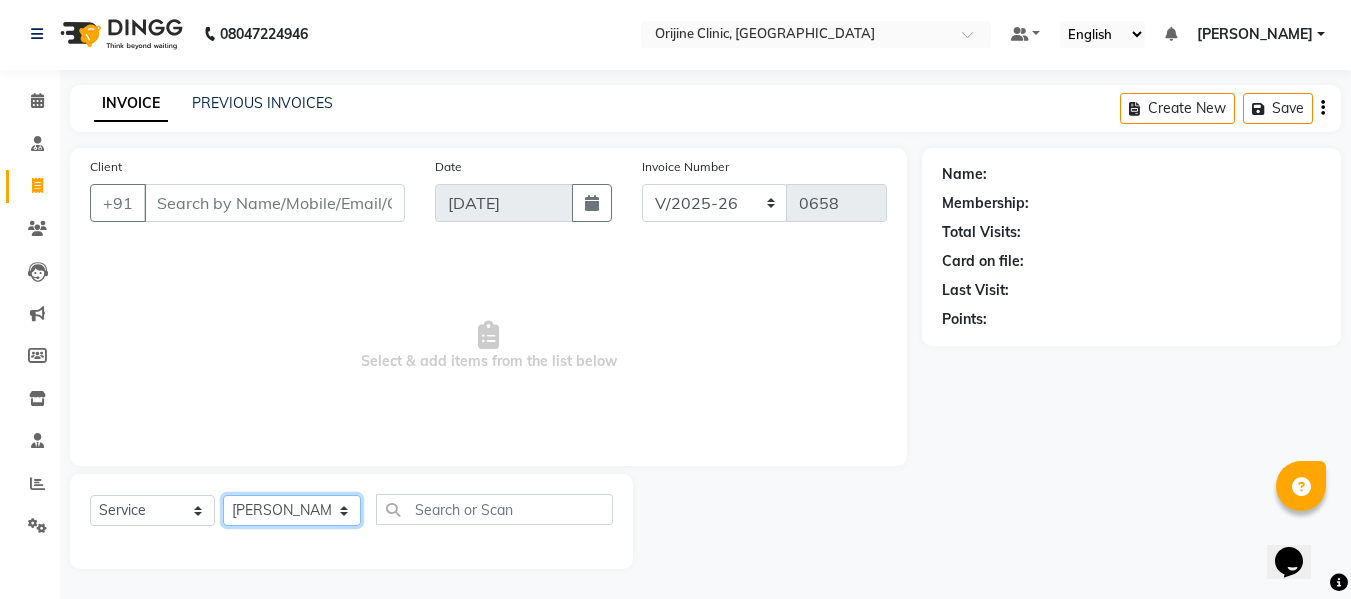 click on "Select Therapist [PERSON_NAME] and [PERSON_NAME] [PERSON_NAME] [PERSON_NAME] (Clinic  Manager) Centre Head [PERSON_NAME] [PERSON_NAME] [PERSON_NAME] [PERSON_NAME] [PERSON_NAME]  [PERSON_NAME]  [PERSON_NAME] [PERSON_NAME]  Gondwal" 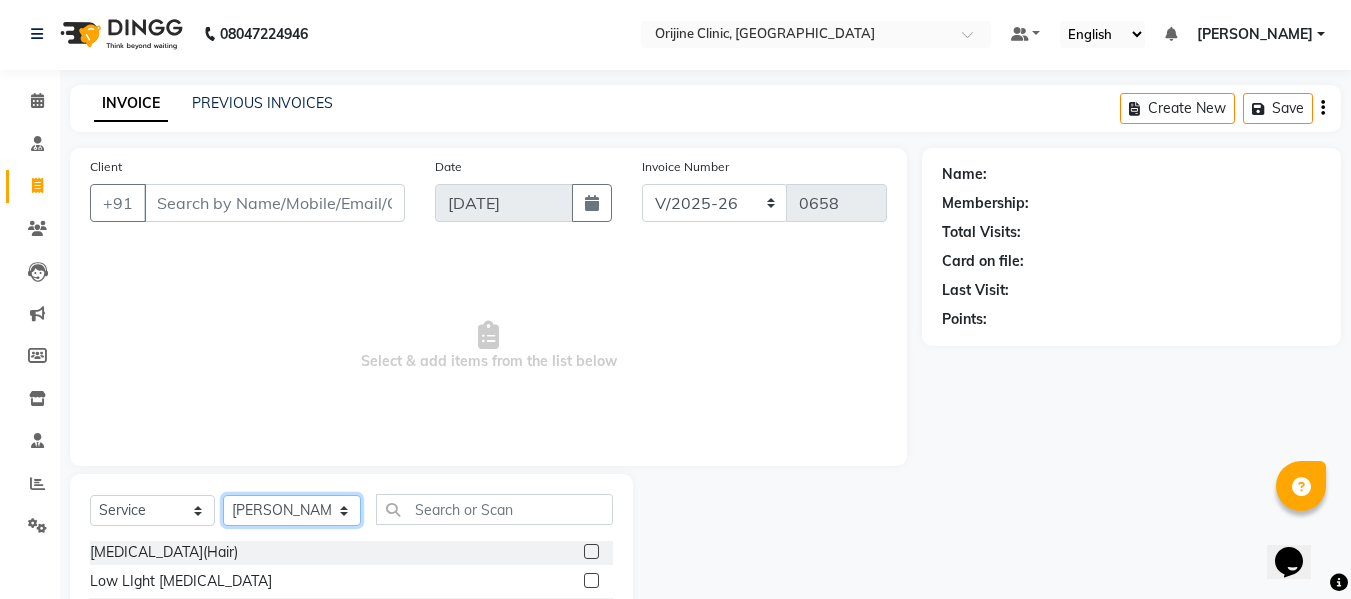 scroll, scrollTop: 350, scrollLeft: 0, axis: vertical 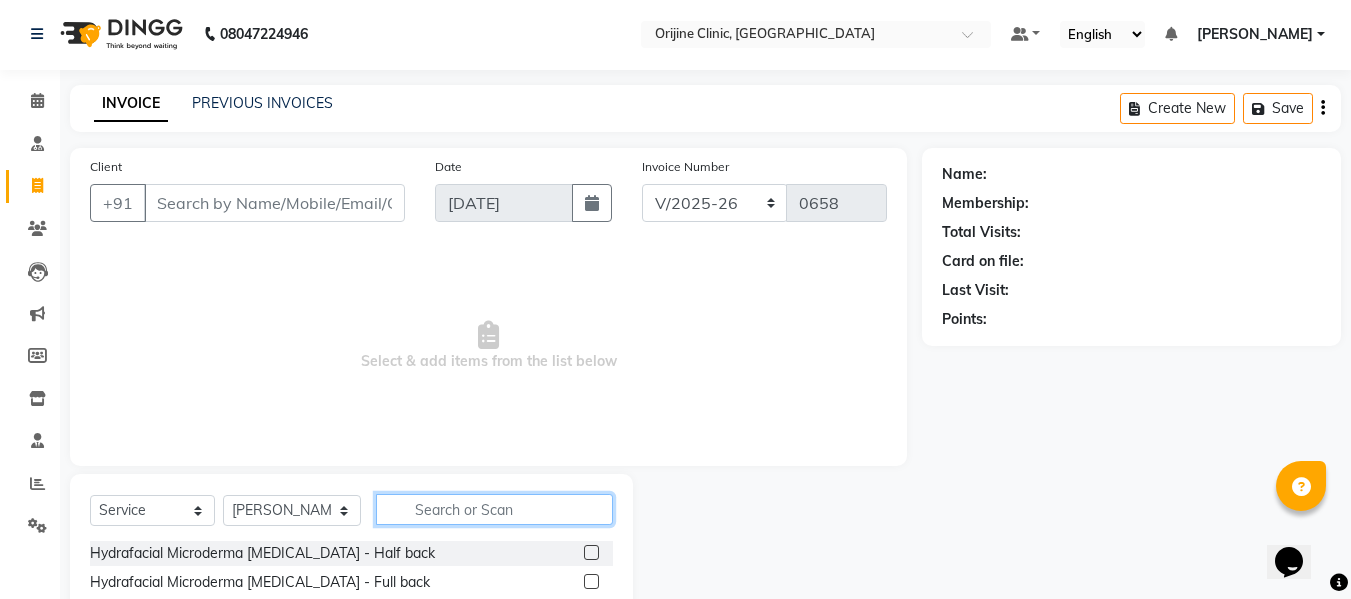 click 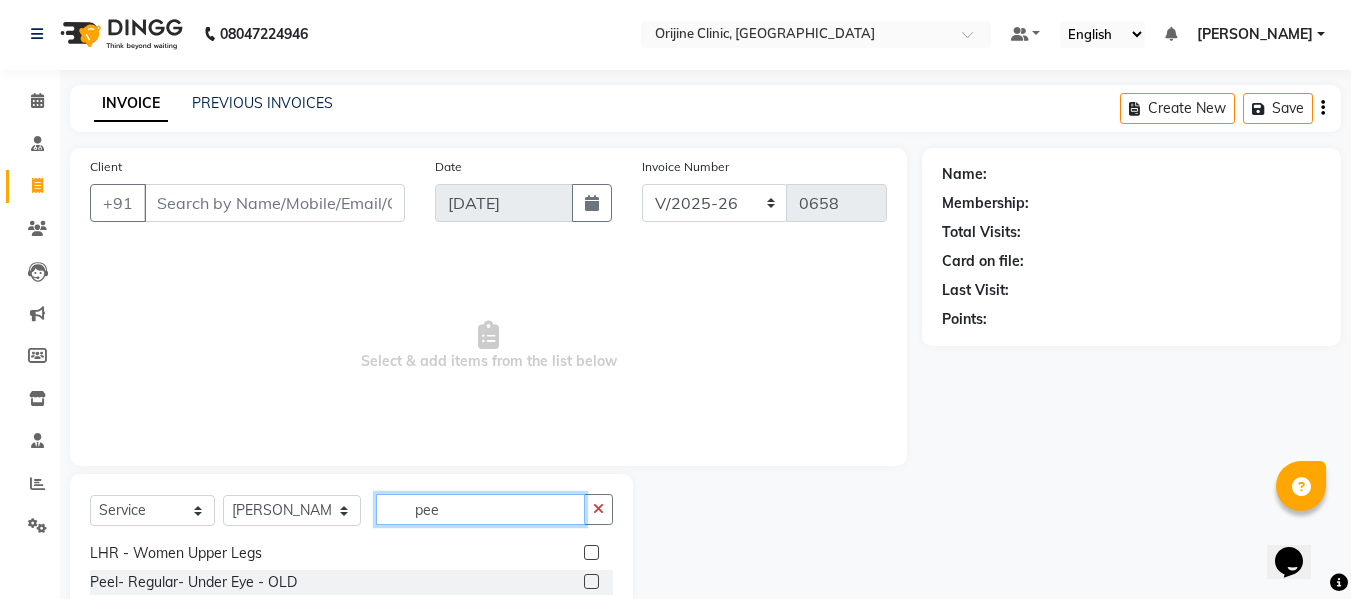 scroll, scrollTop: 0, scrollLeft: 0, axis: both 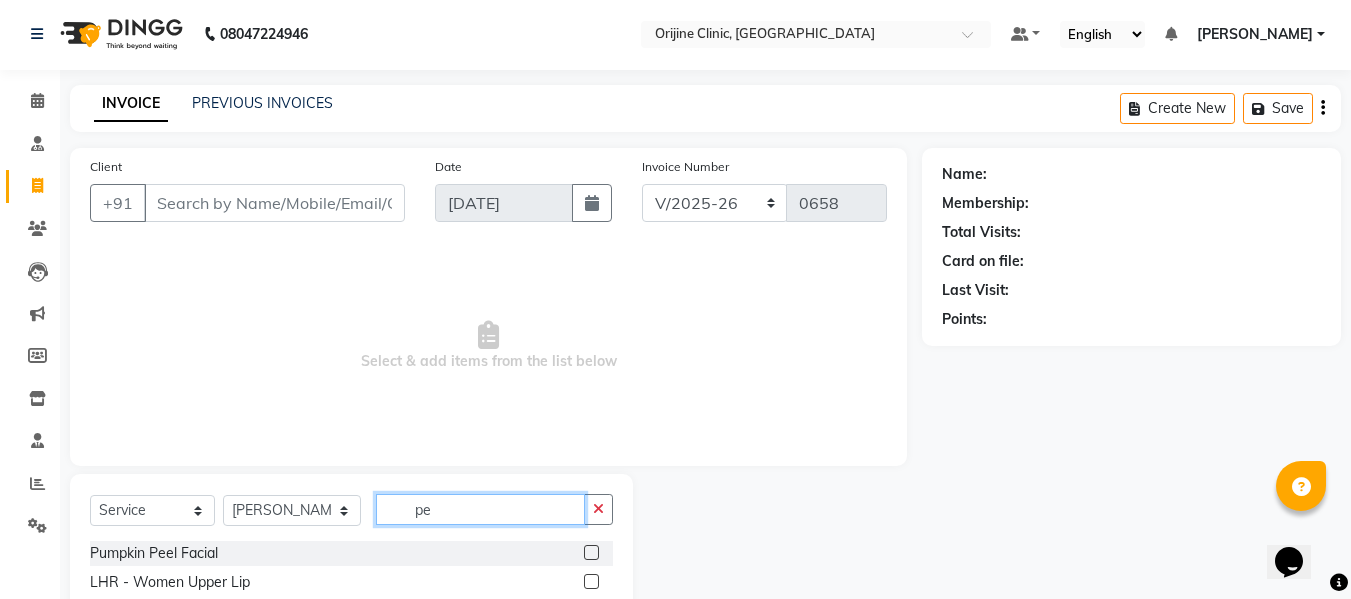 type on "p" 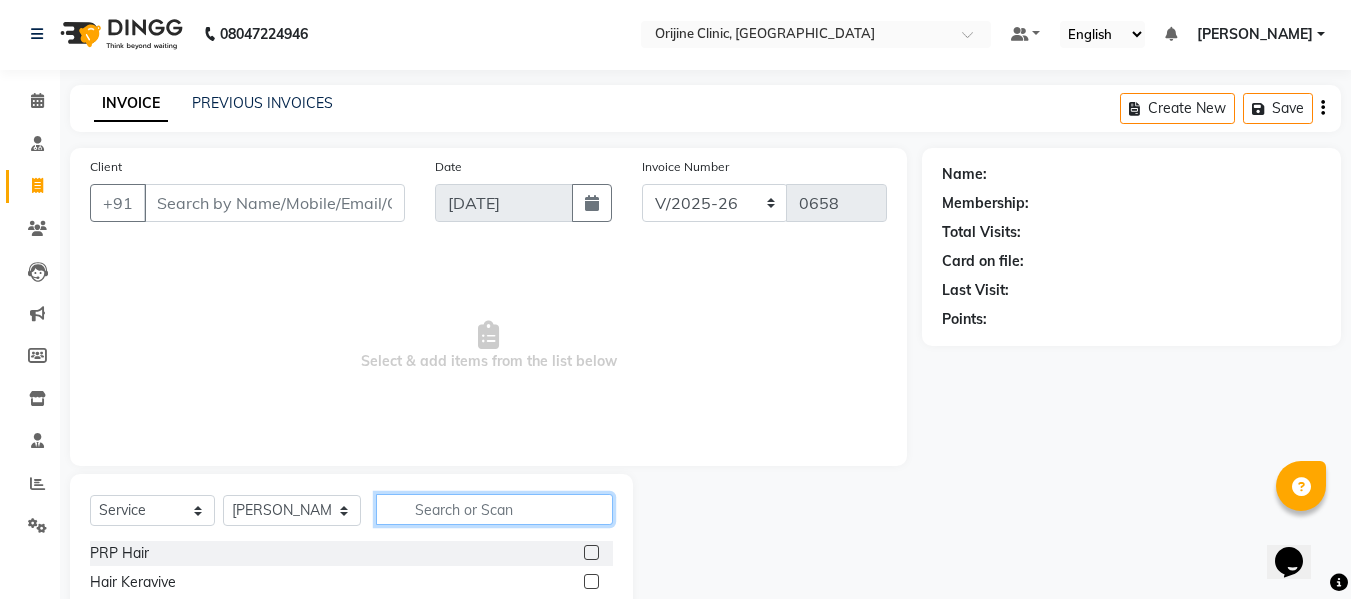 type on ";" 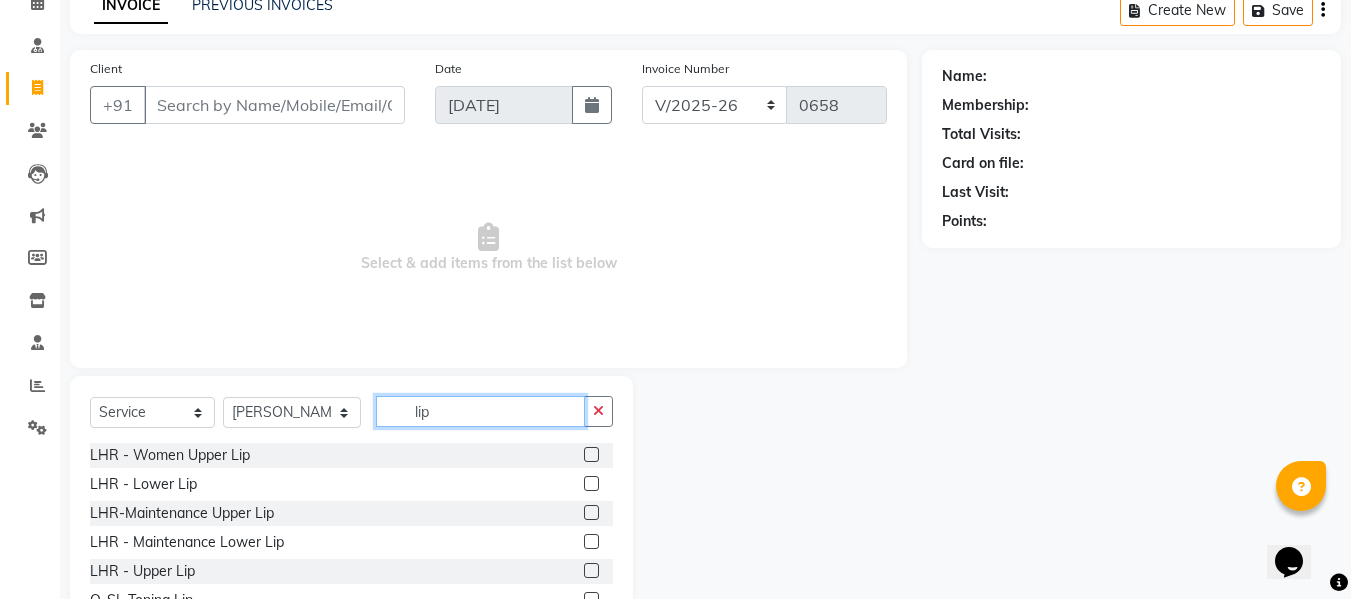 scroll, scrollTop: 127, scrollLeft: 0, axis: vertical 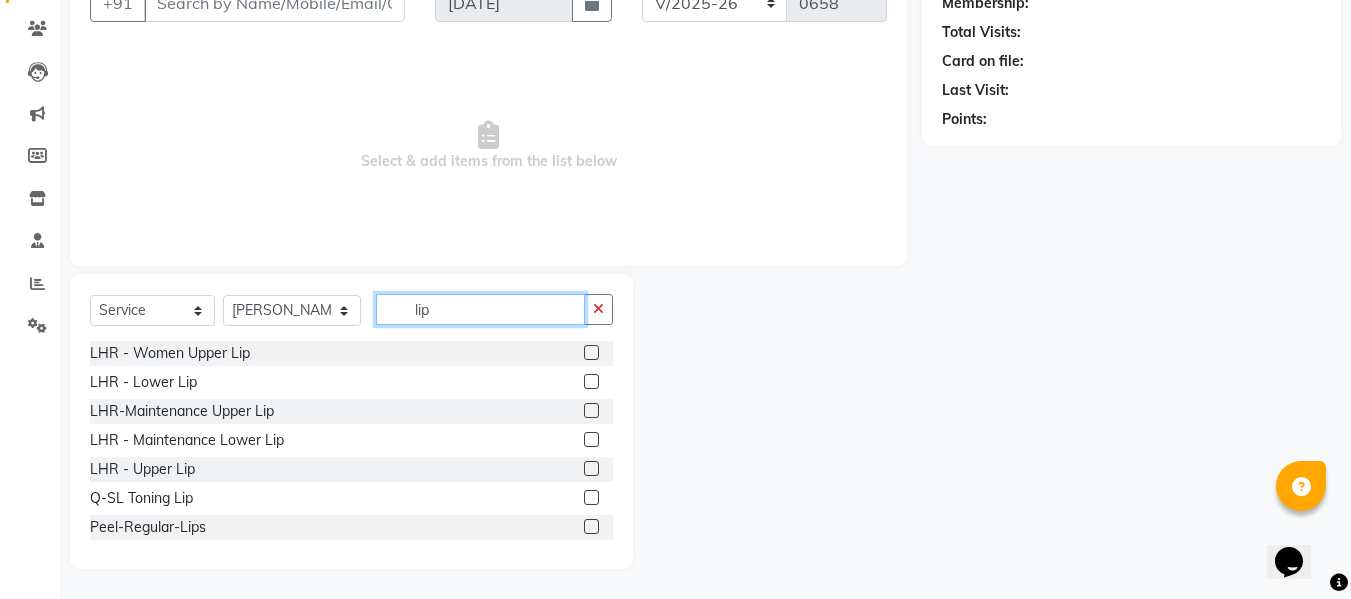 type on "lip" 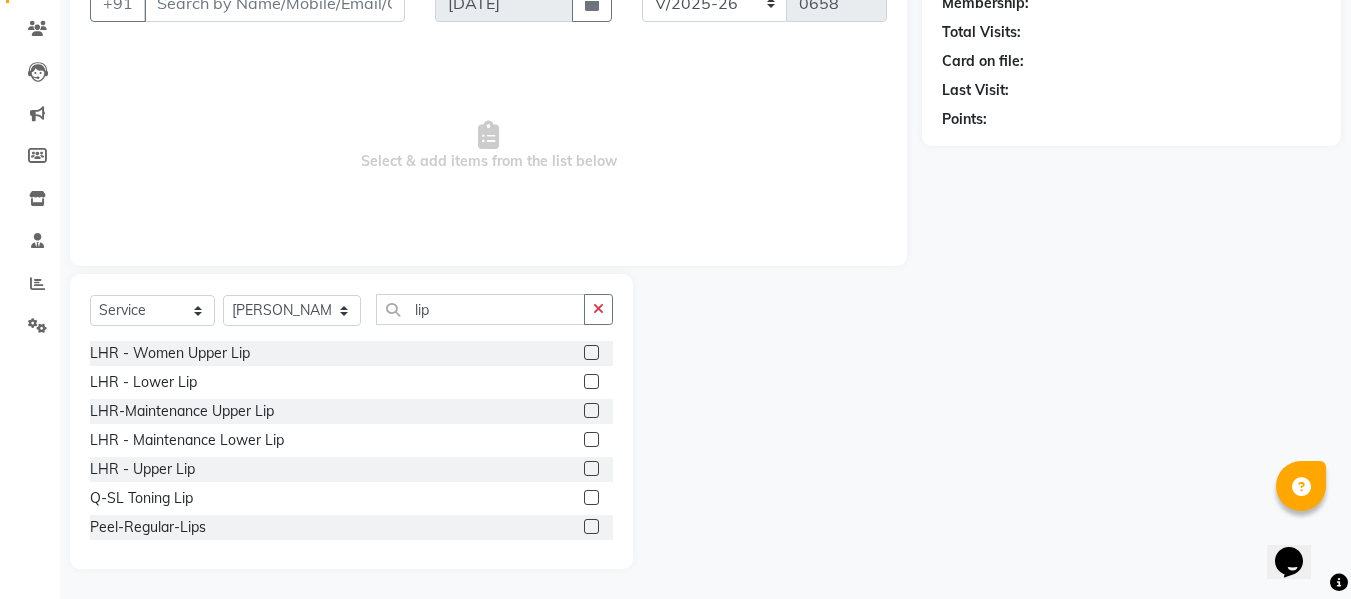 click 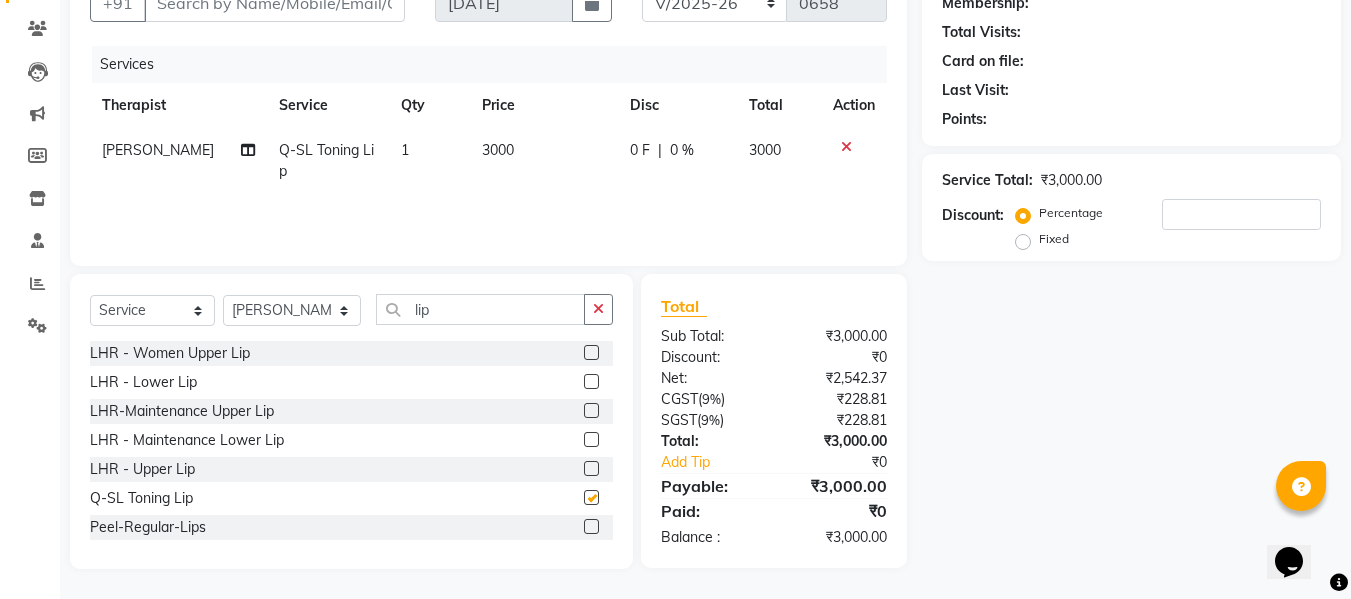 checkbox on "false" 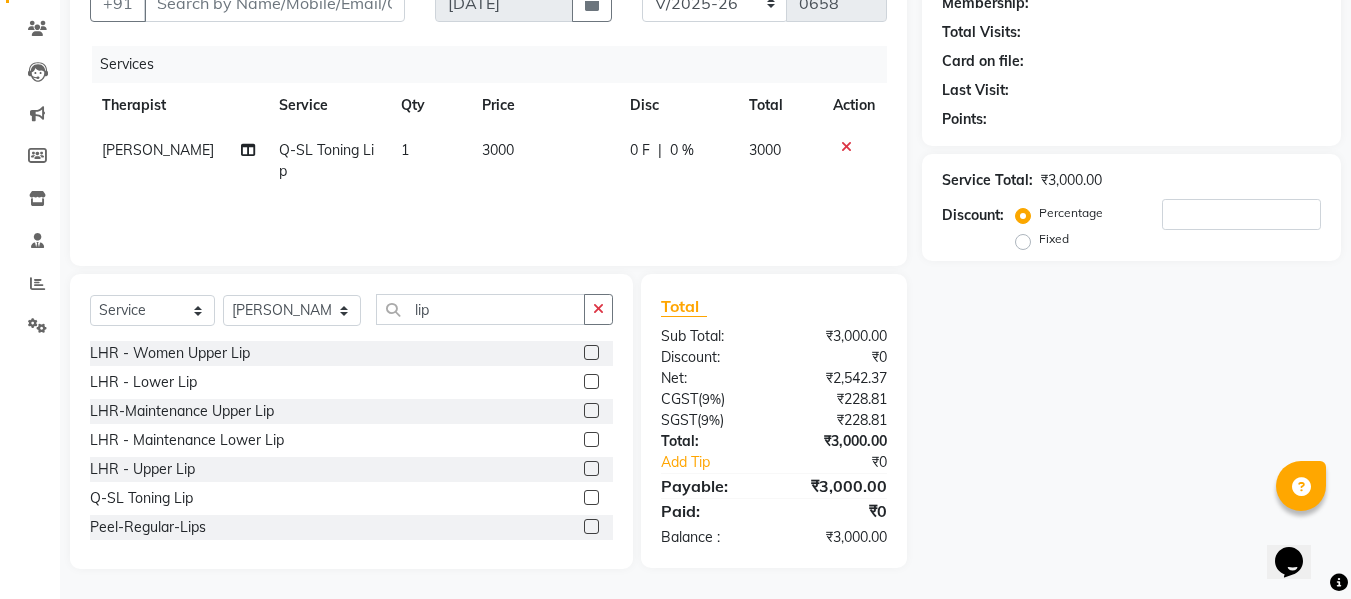 click 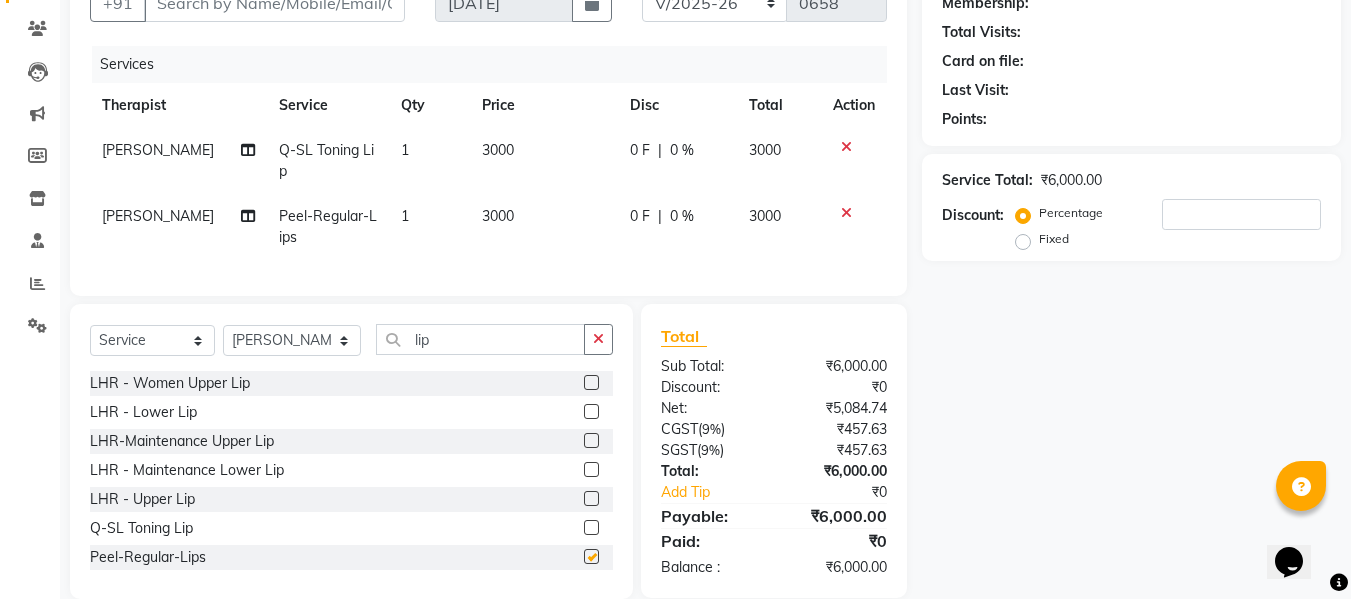 checkbox on "false" 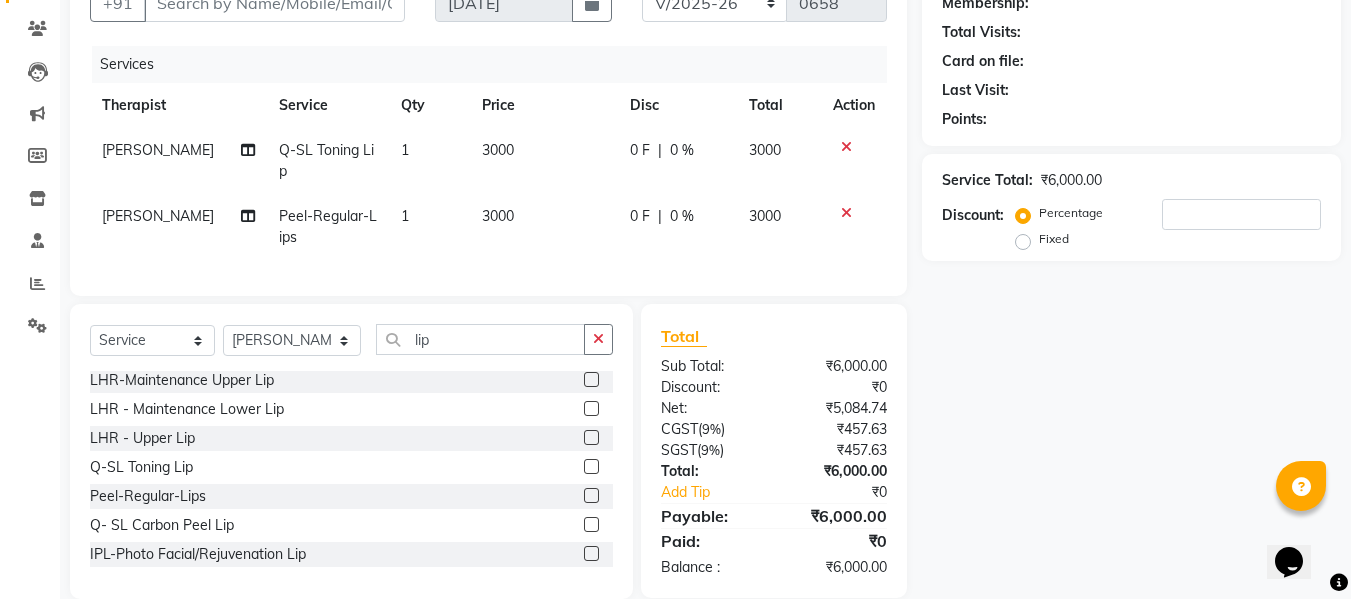 scroll, scrollTop: 0, scrollLeft: 0, axis: both 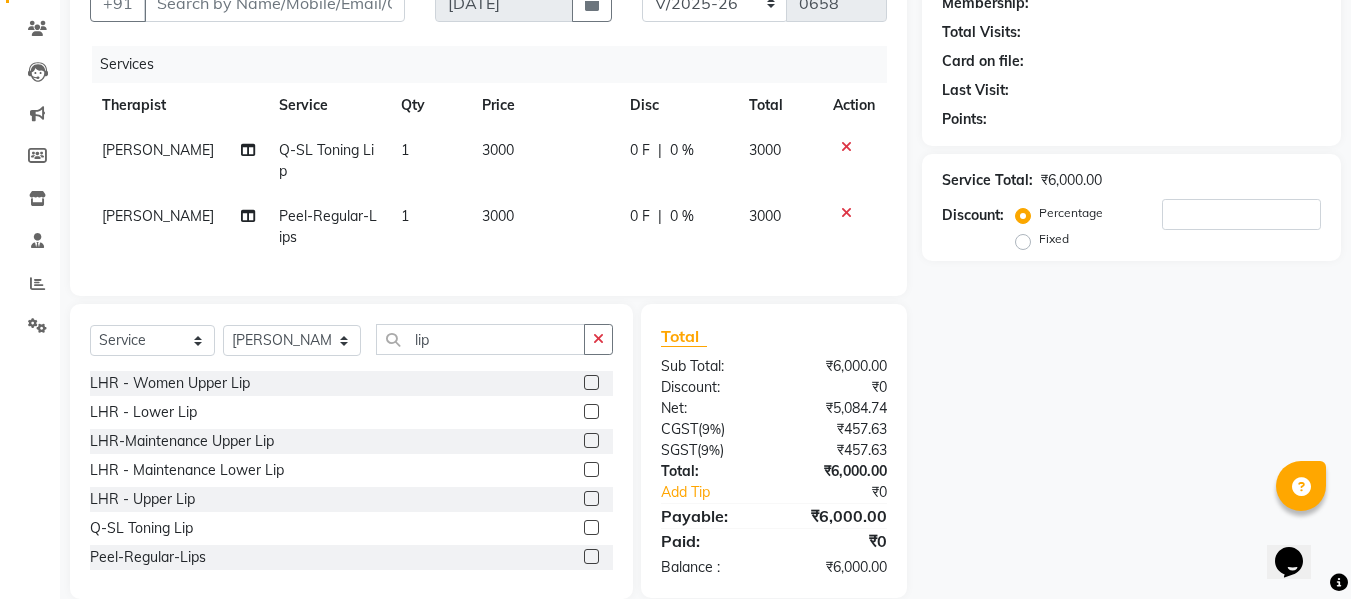 click on "[PERSON_NAME]" 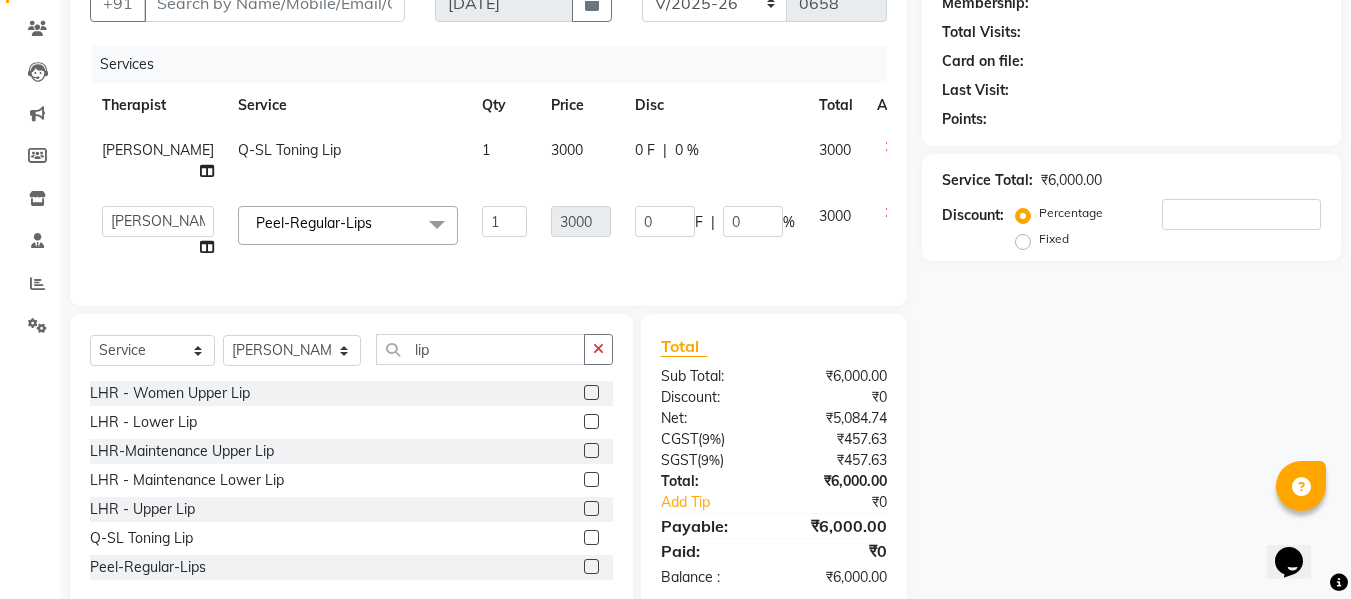 click on "[PERSON_NAME] and [PERSON_NAME]   Archana [PERSON_NAME]   [PERSON_NAME] (Clinic  Manager)   Centre Head   [PERSON_NAME]   [PERSON_NAME]   [PERSON_NAME]   [PERSON_NAME]   [PERSON_NAME]  [PERSON_NAME]    [PERSON_NAME] [PERSON_NAME]  Gondwal" 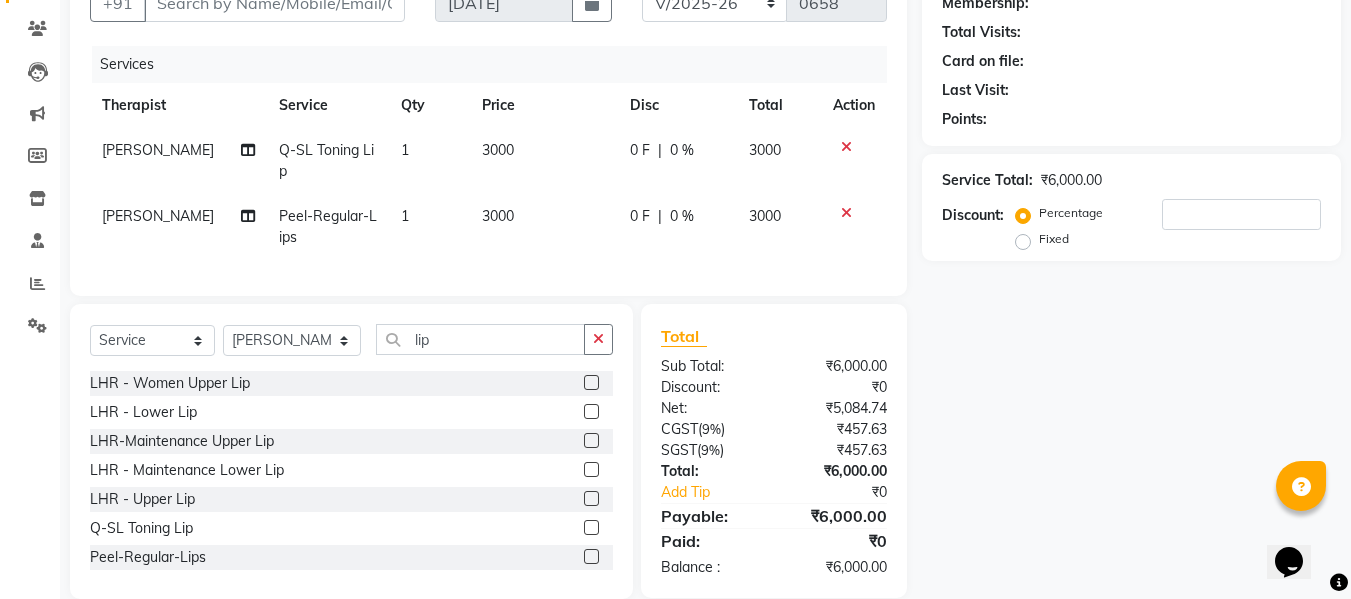 click 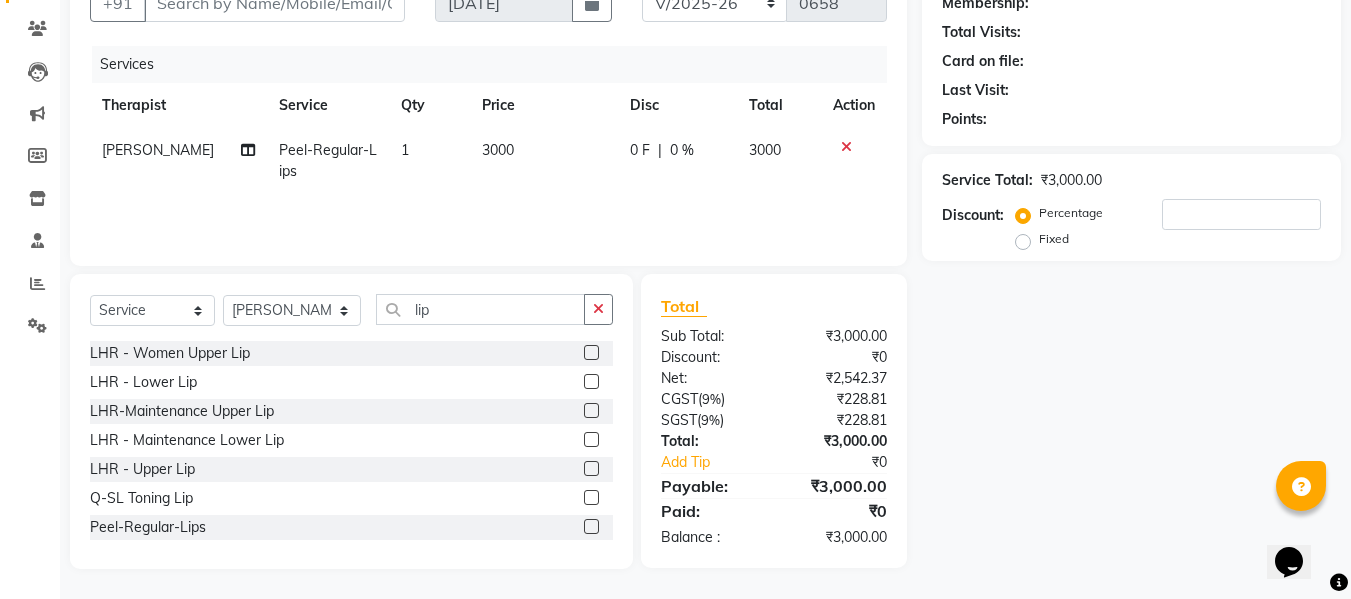 click 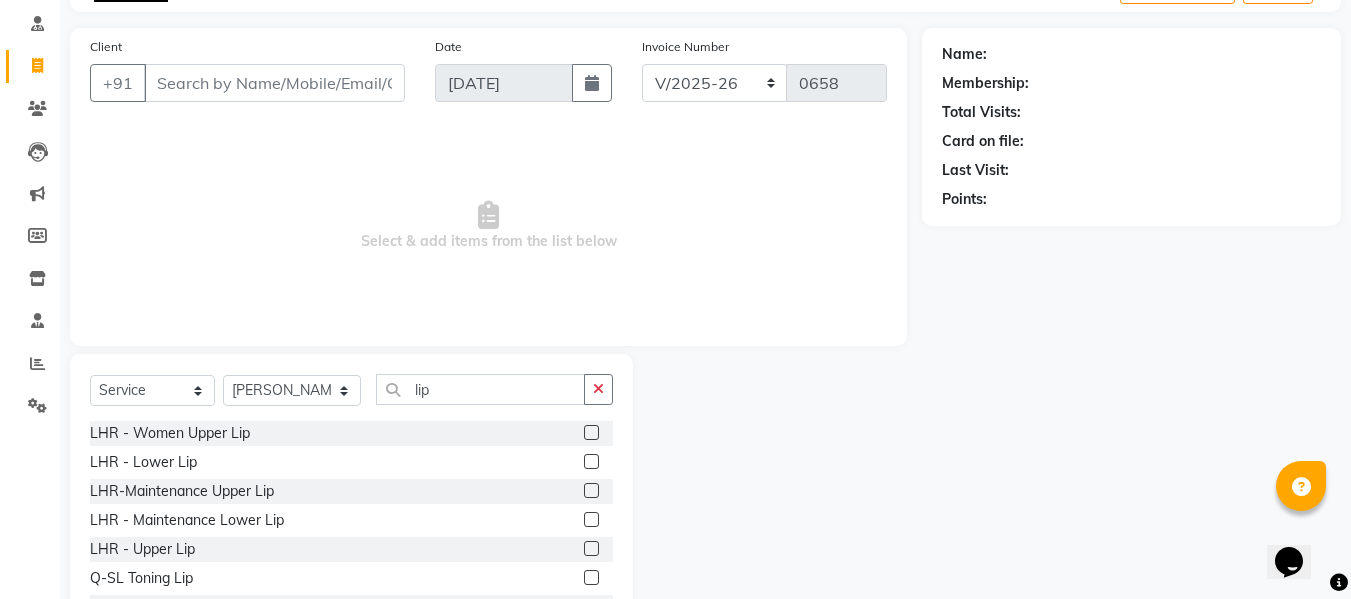 scroll, scrollTop: 50, scrollLeft: 0, axis: vertical 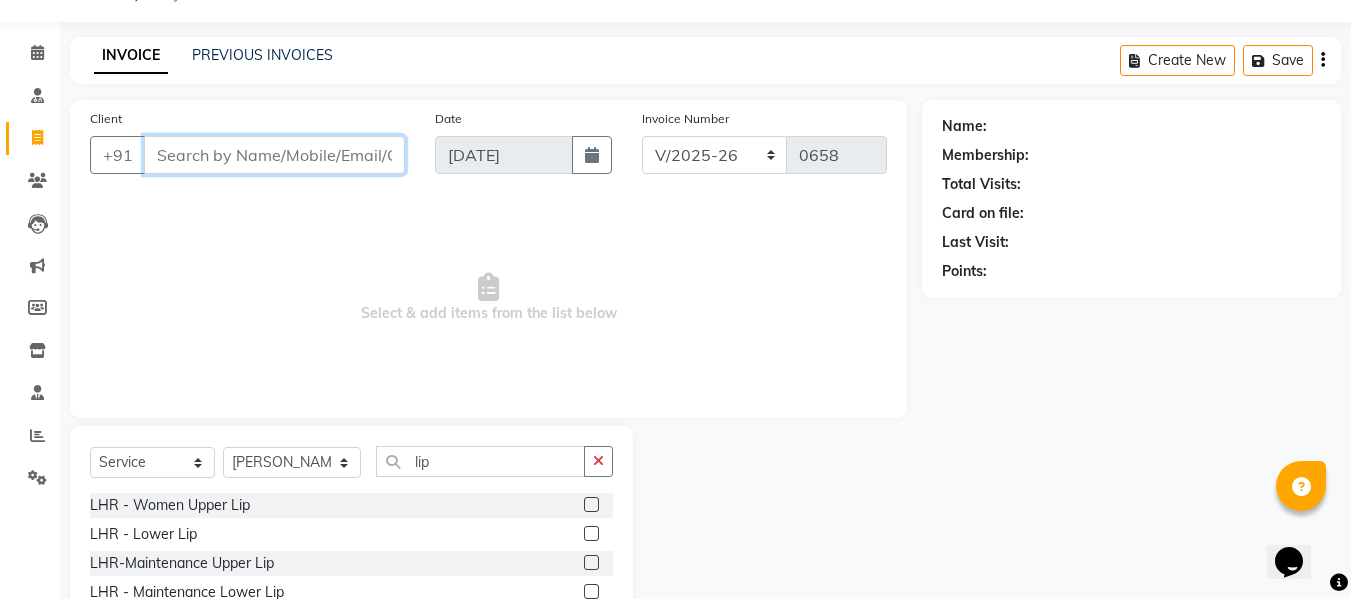 click on "Client" at bounding box center (274, 155) 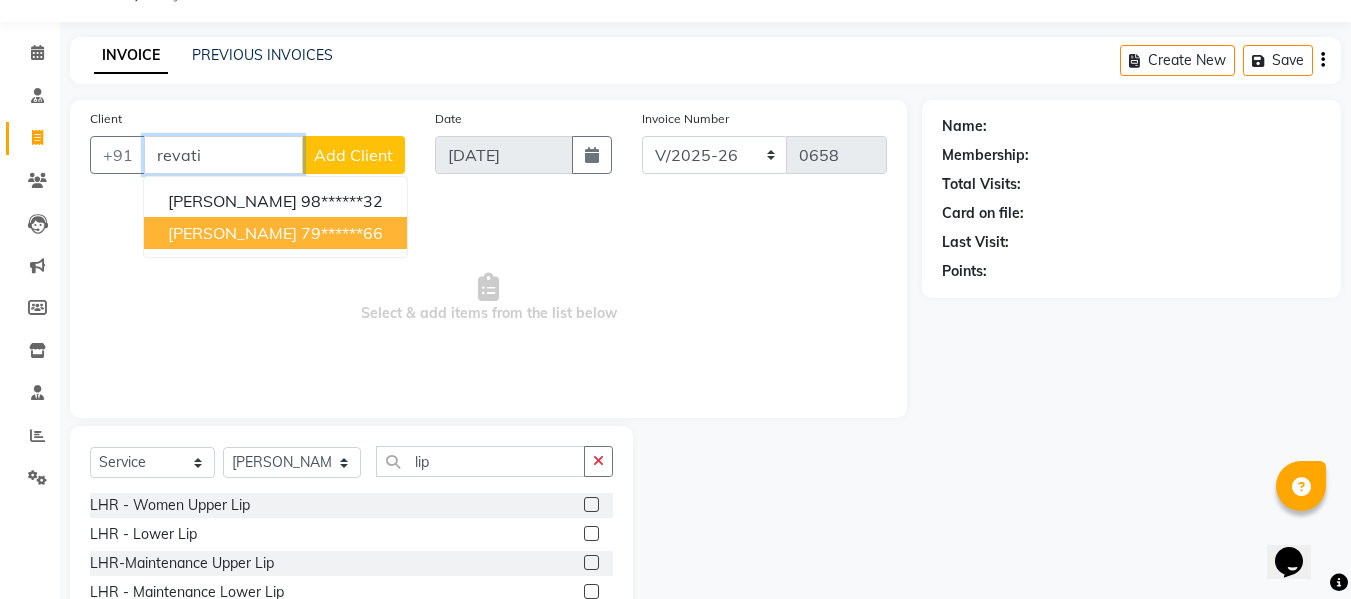 click on "[PERSON_NAME]" at bounding box center (232, 233) 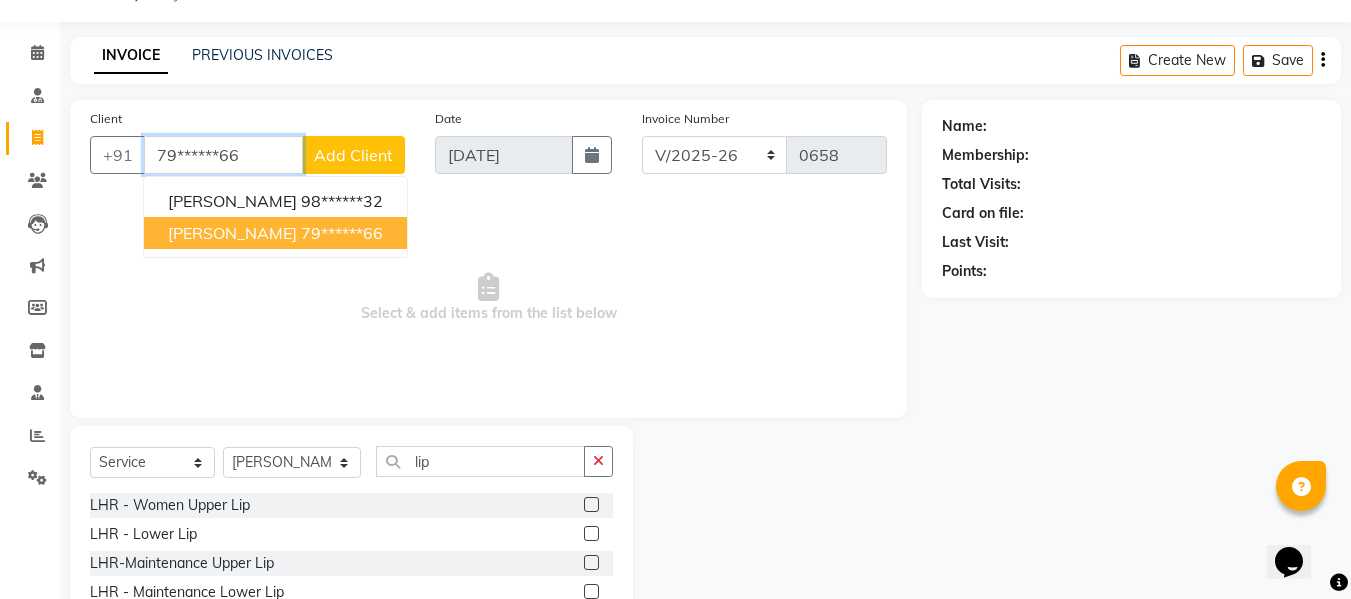 type on "79******66" 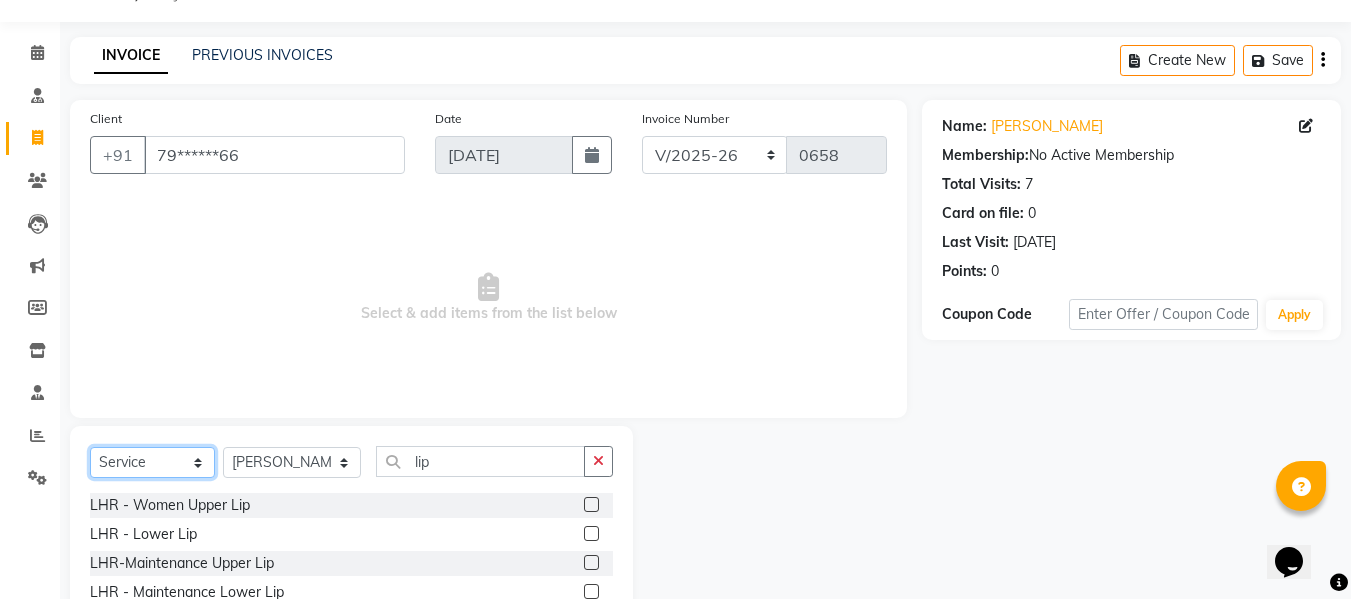 click on "Select  Service  Product  Membership  Package Voucher Prepaid Gift Card" 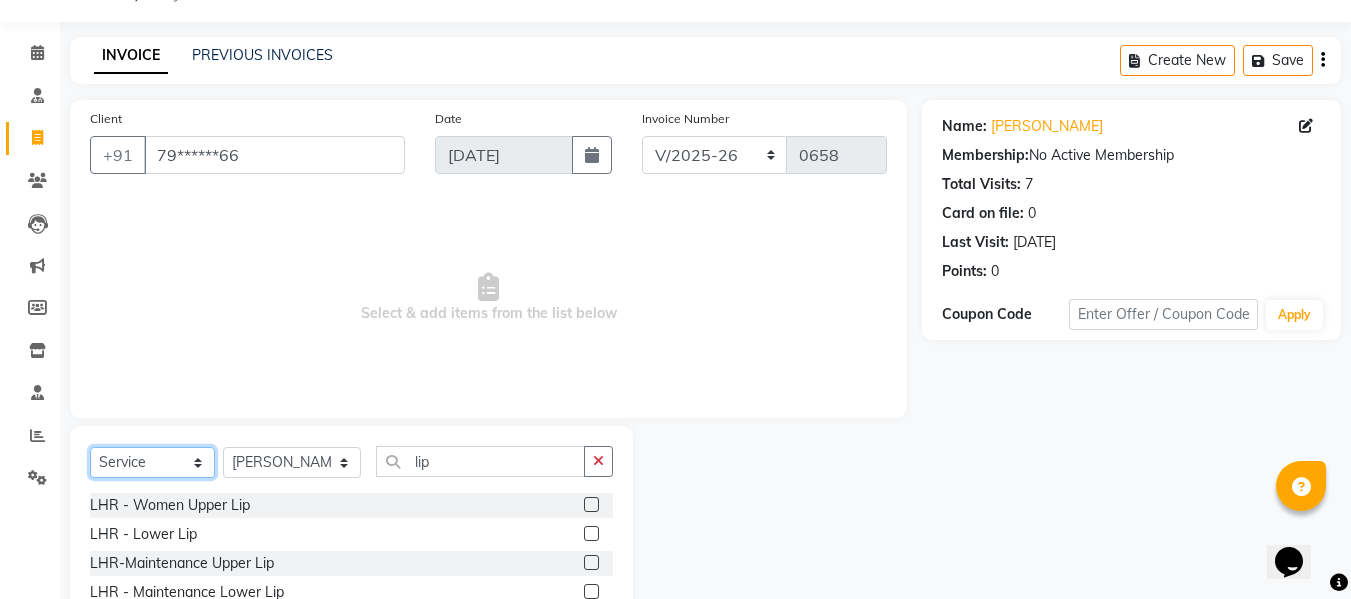 select on "product" 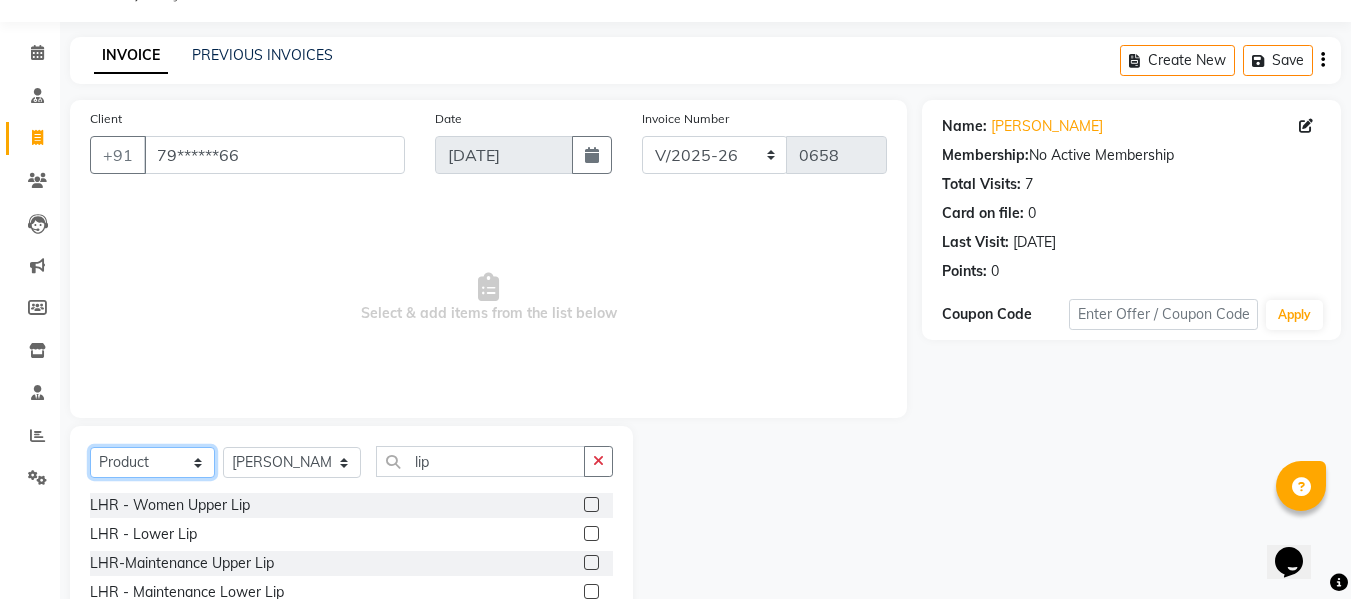 click on "Select  Service  Product  Membership  Package Voucher Prepaid Gift Card" 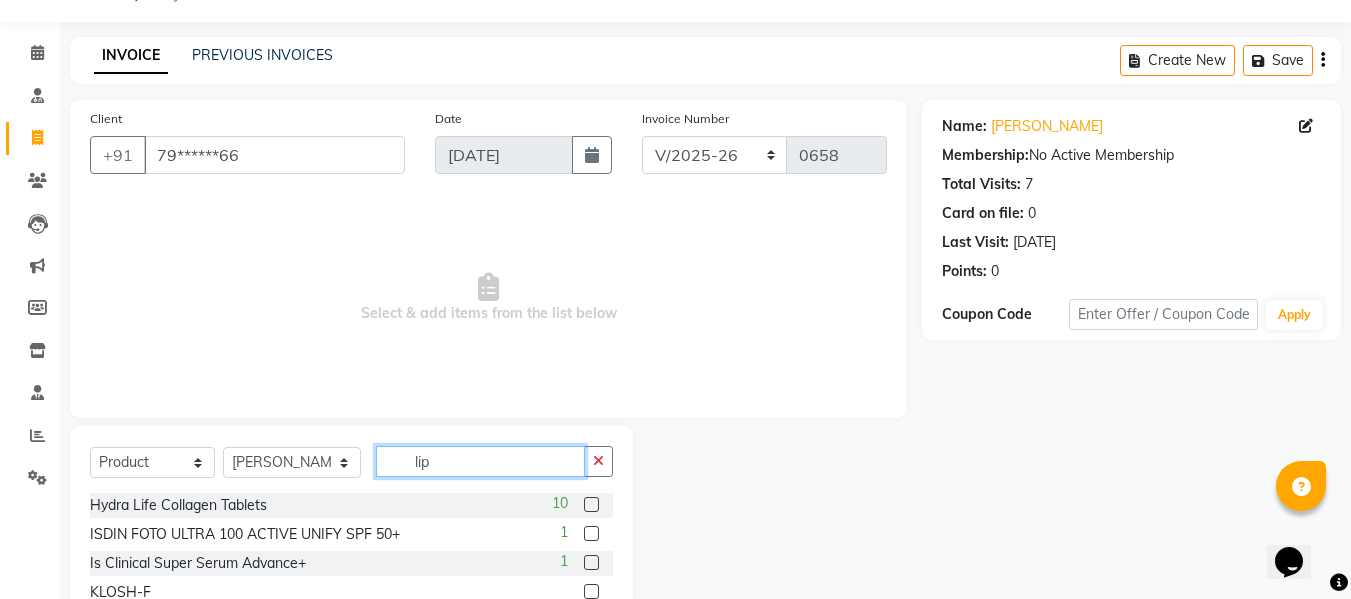 click on "lip" 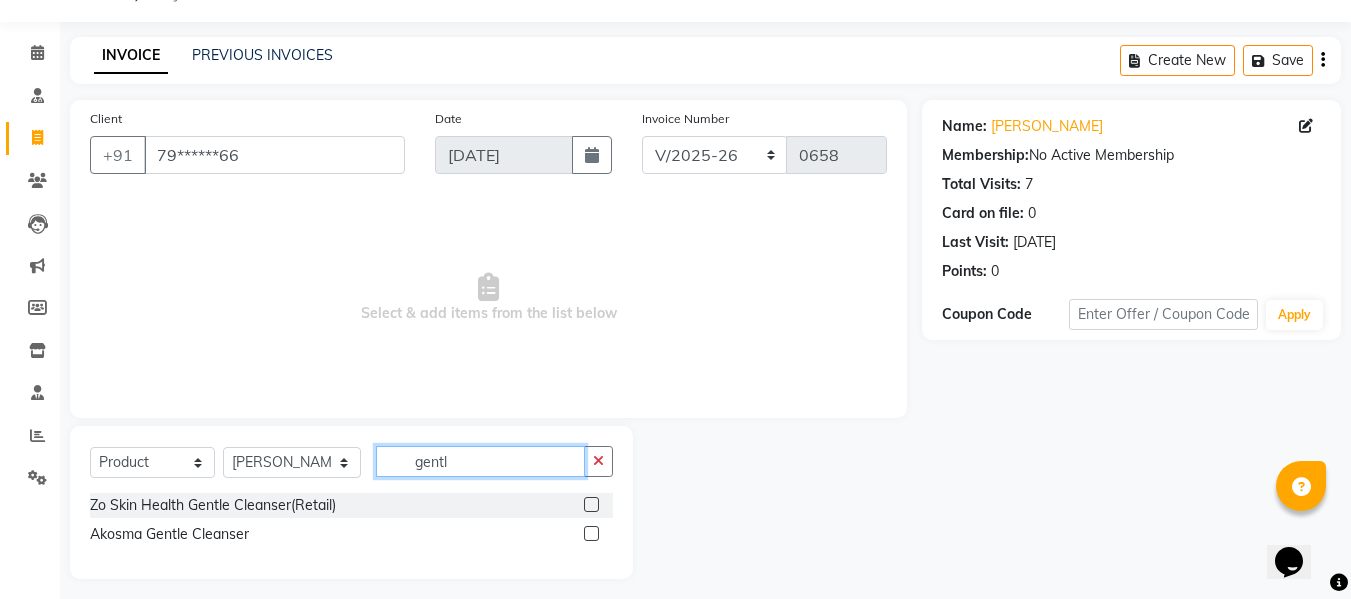 type on "gentl" 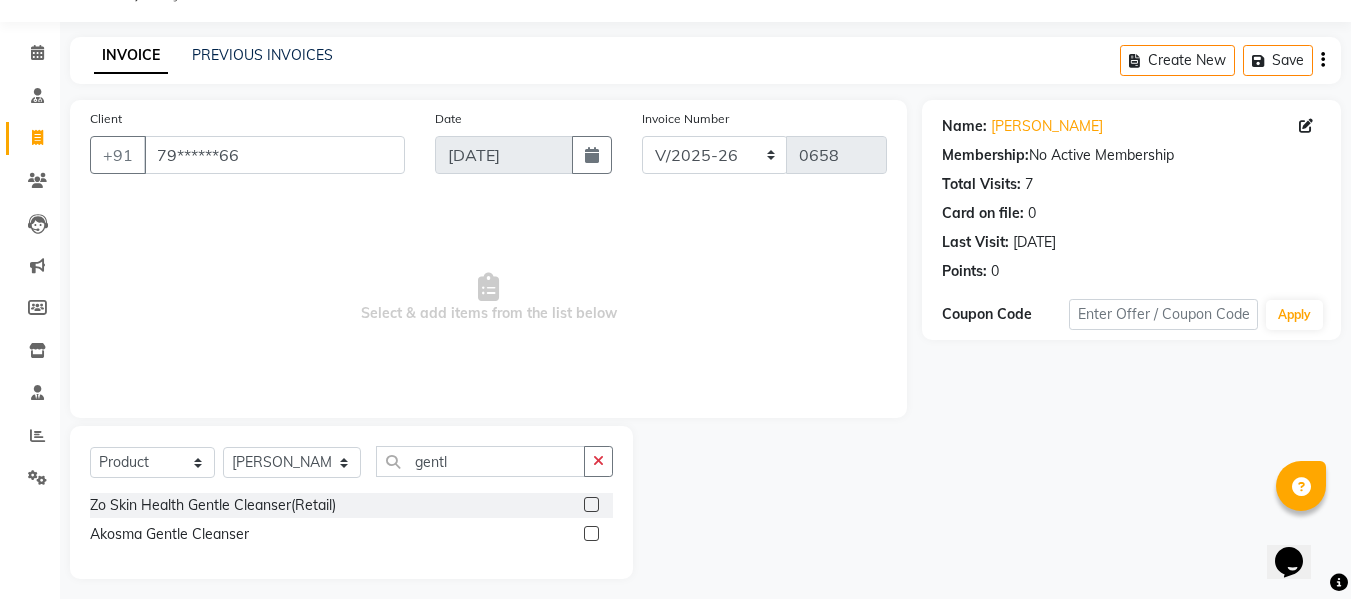 click 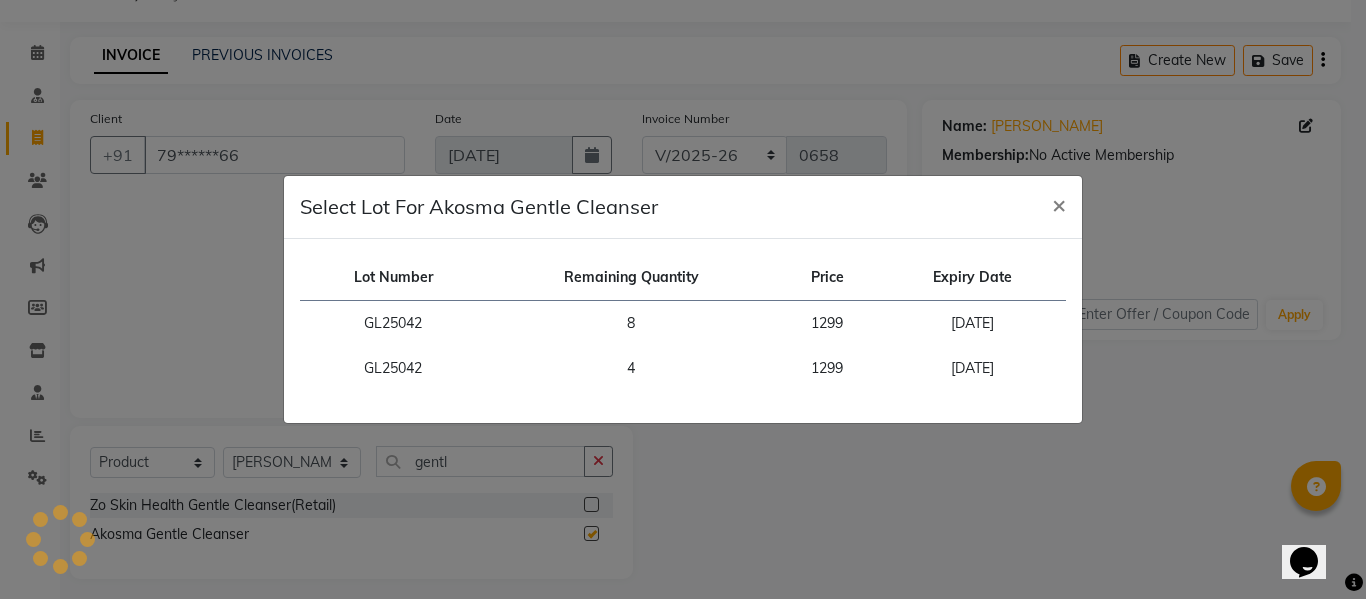 checkbox on "false" 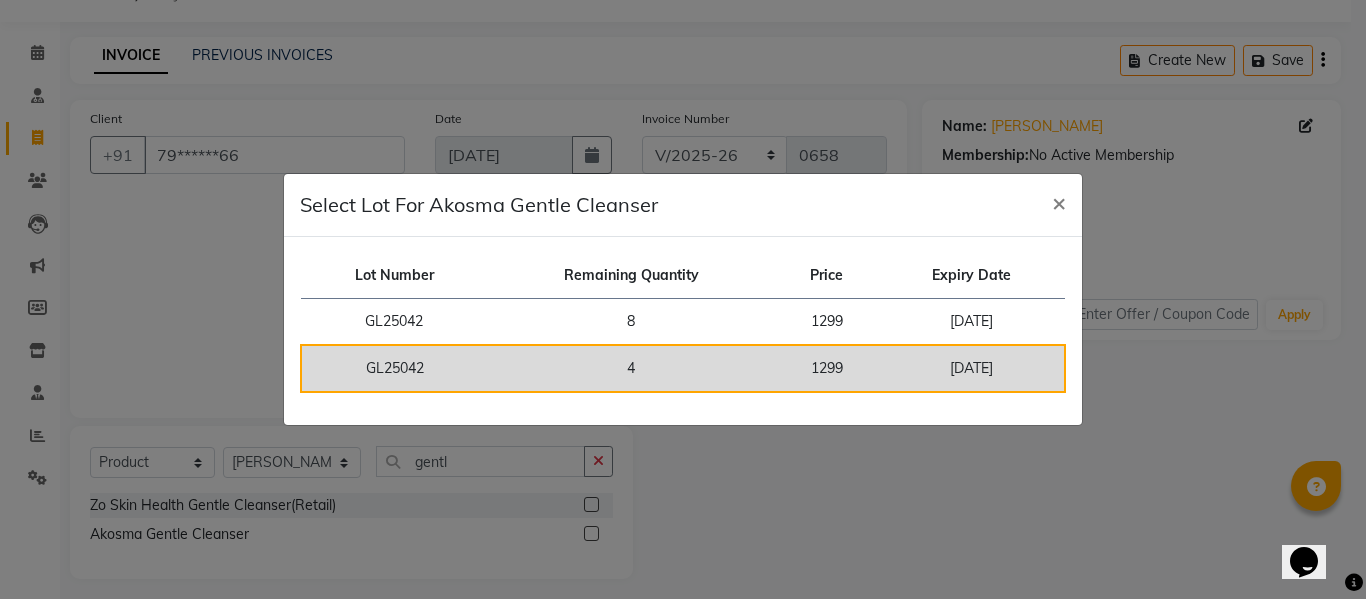 click on "4" 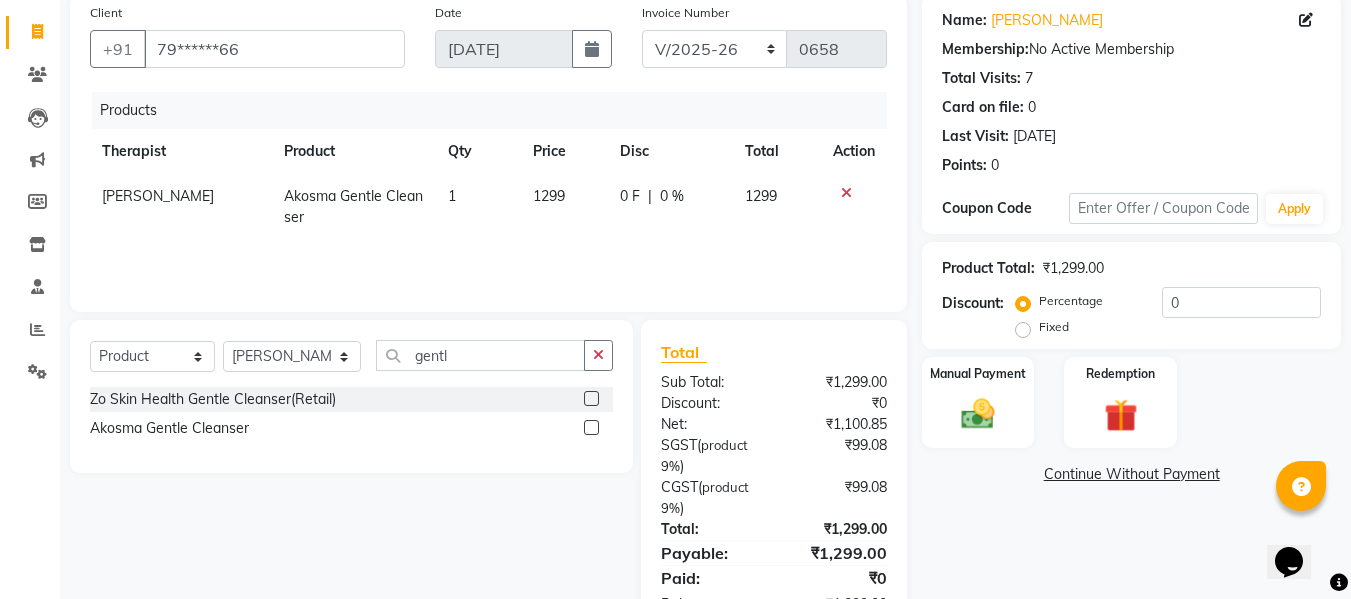 scroll, scrollTop: 222, scrollLeft: 0, axis: vertical 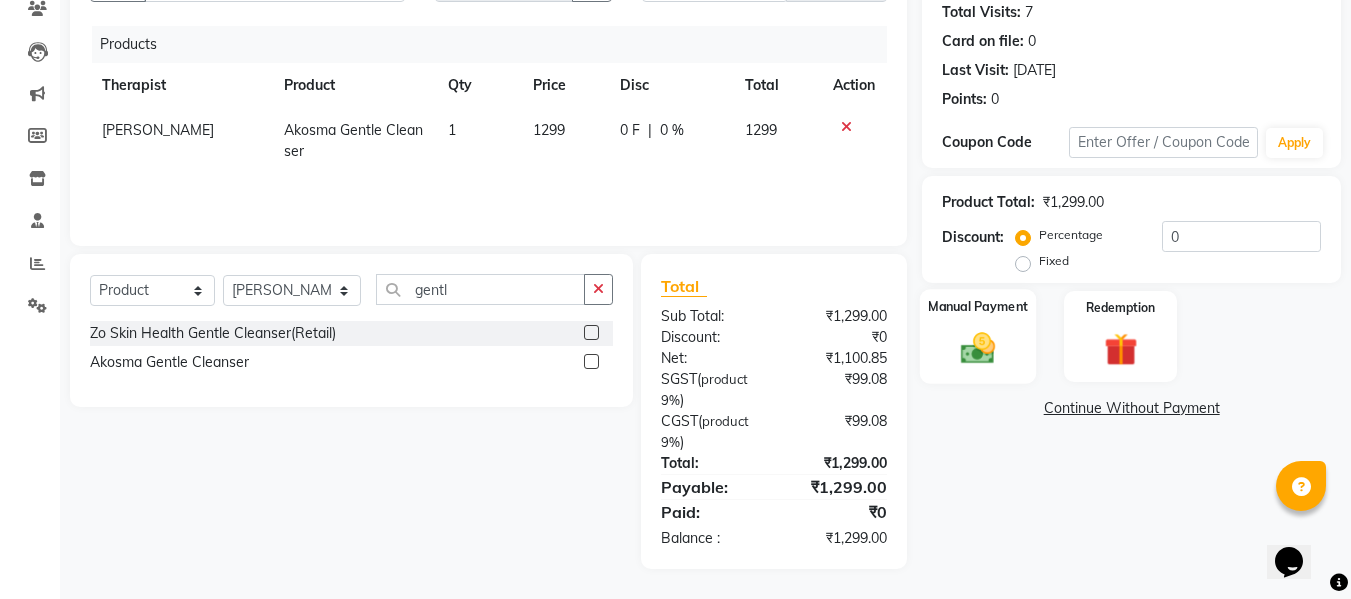 click on "Manual Payment" 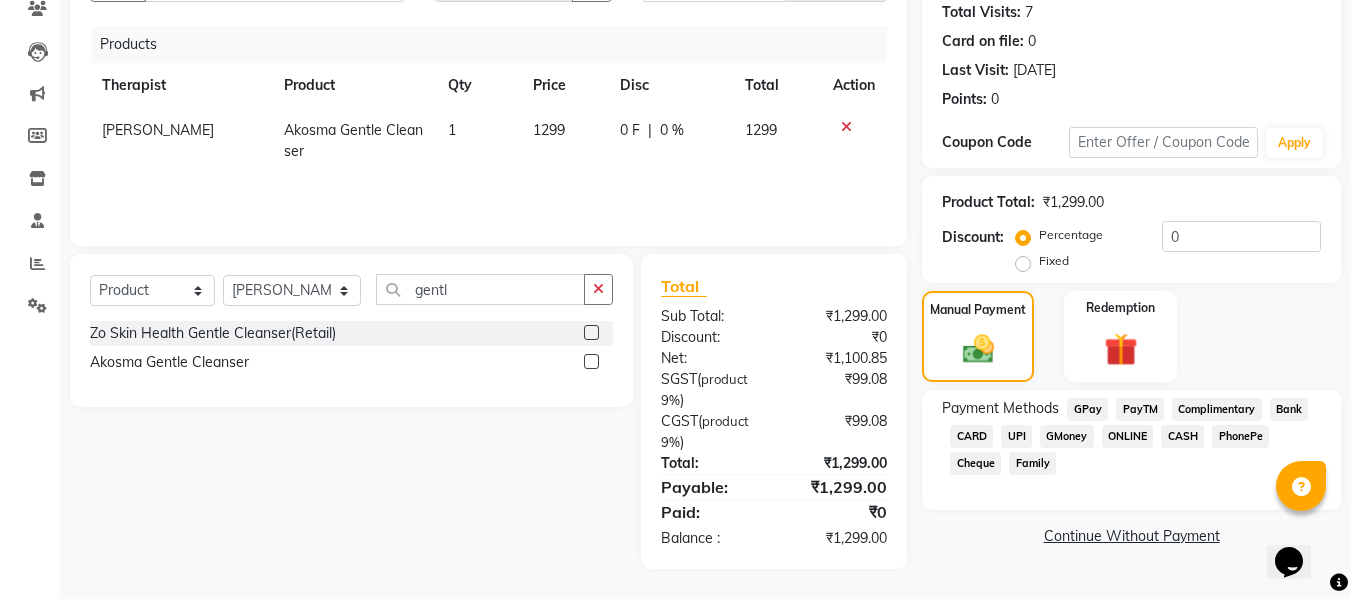click on "GPay" 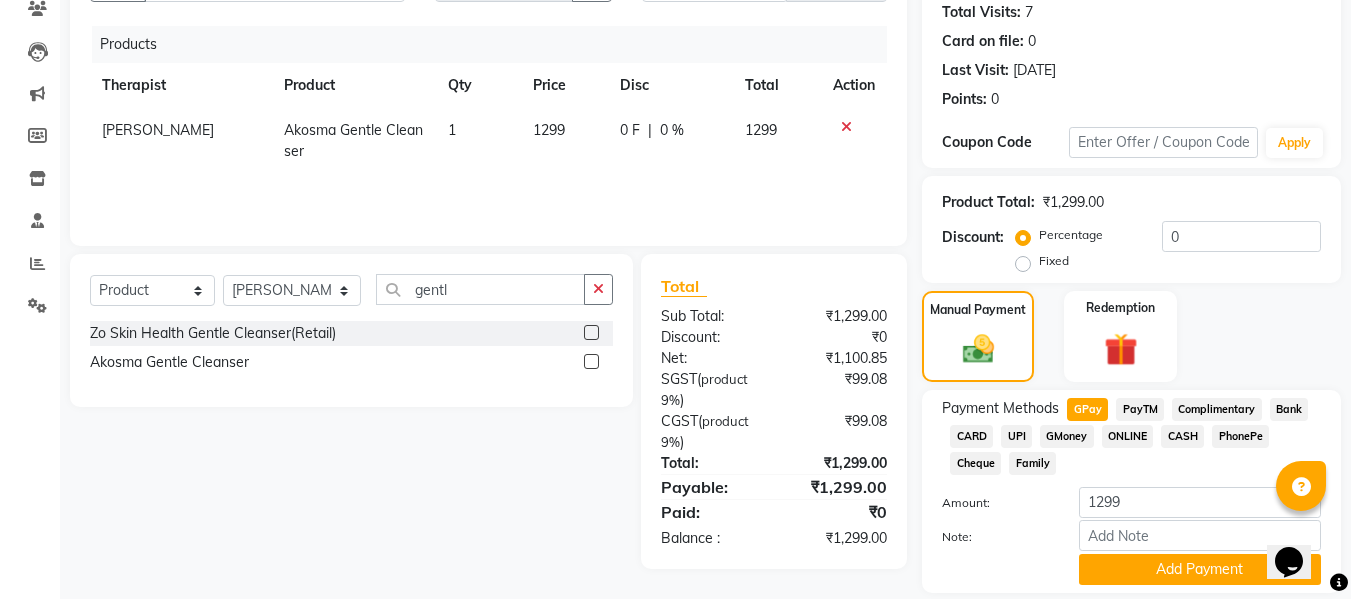 scroll, scrollTop: 287, scrollLeft: 0, axis: vertical 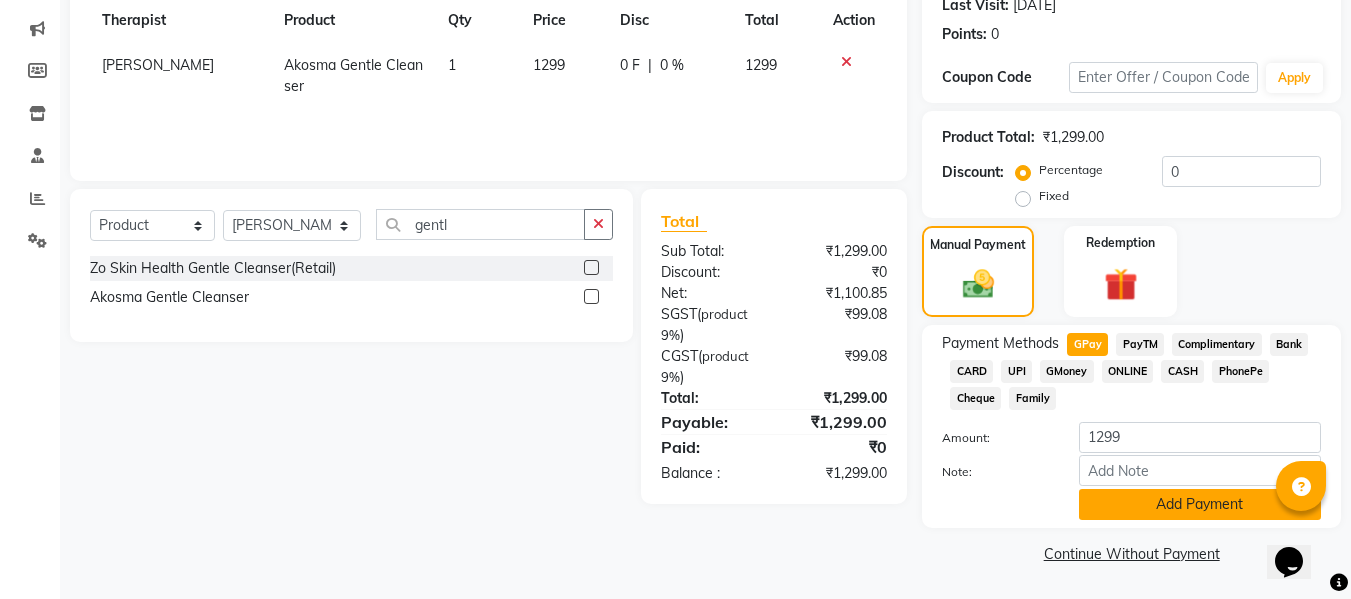 click on "Add Payment" 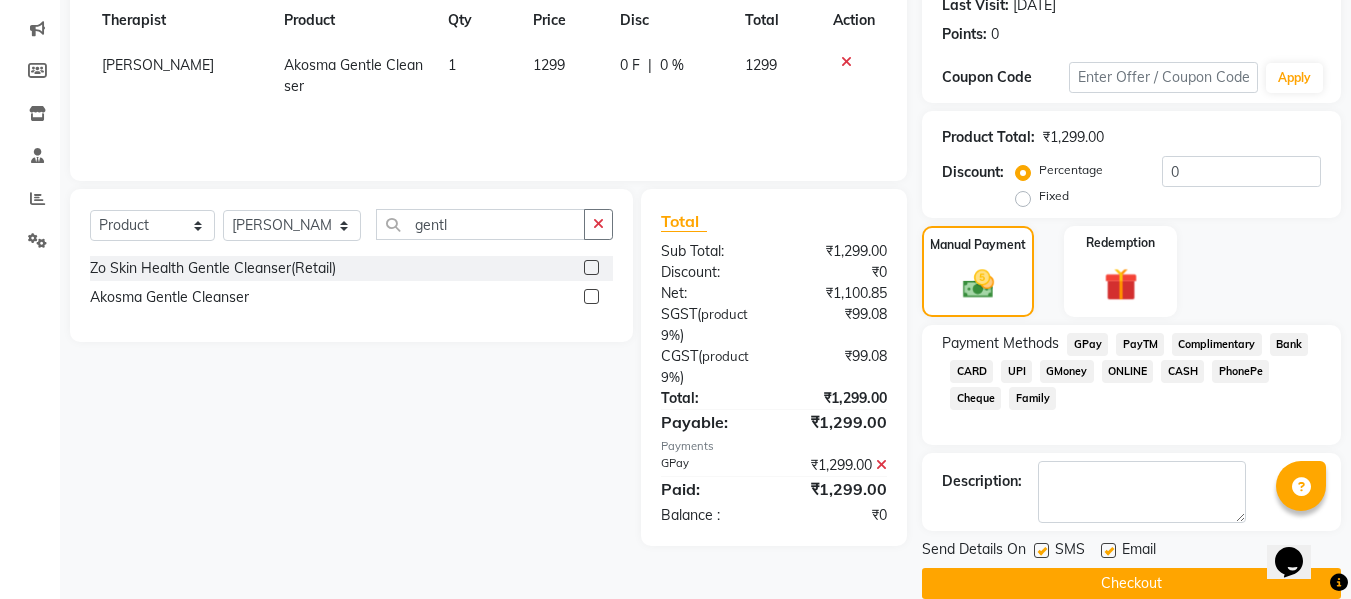 click 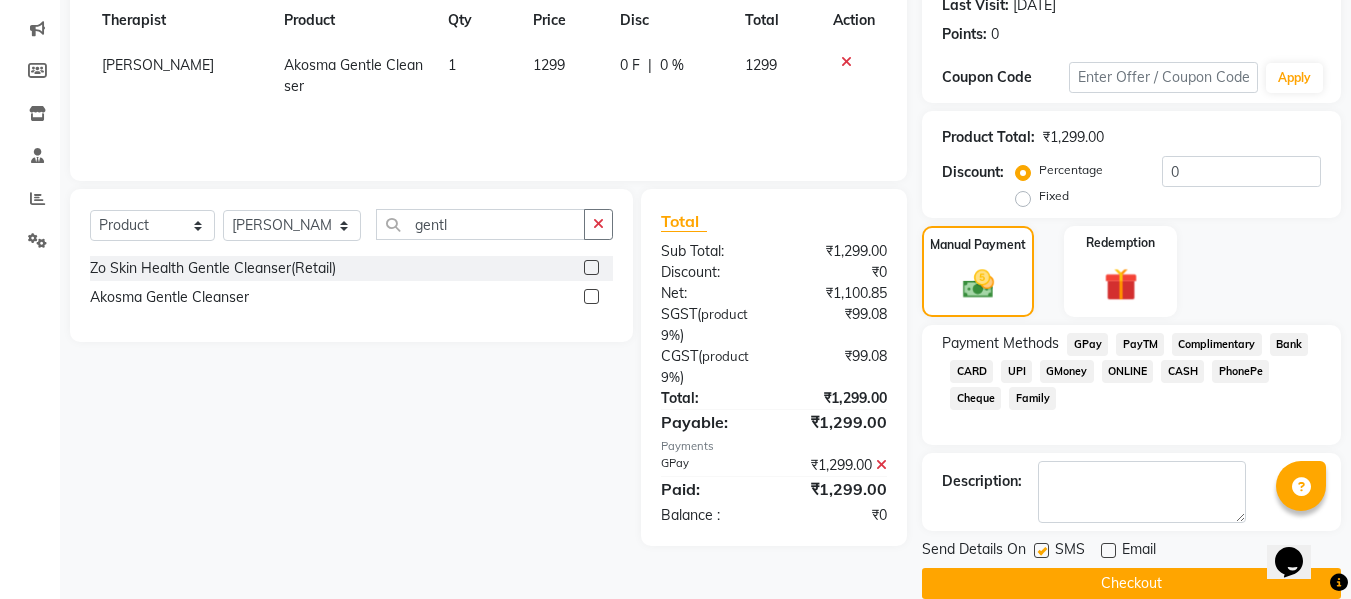 click 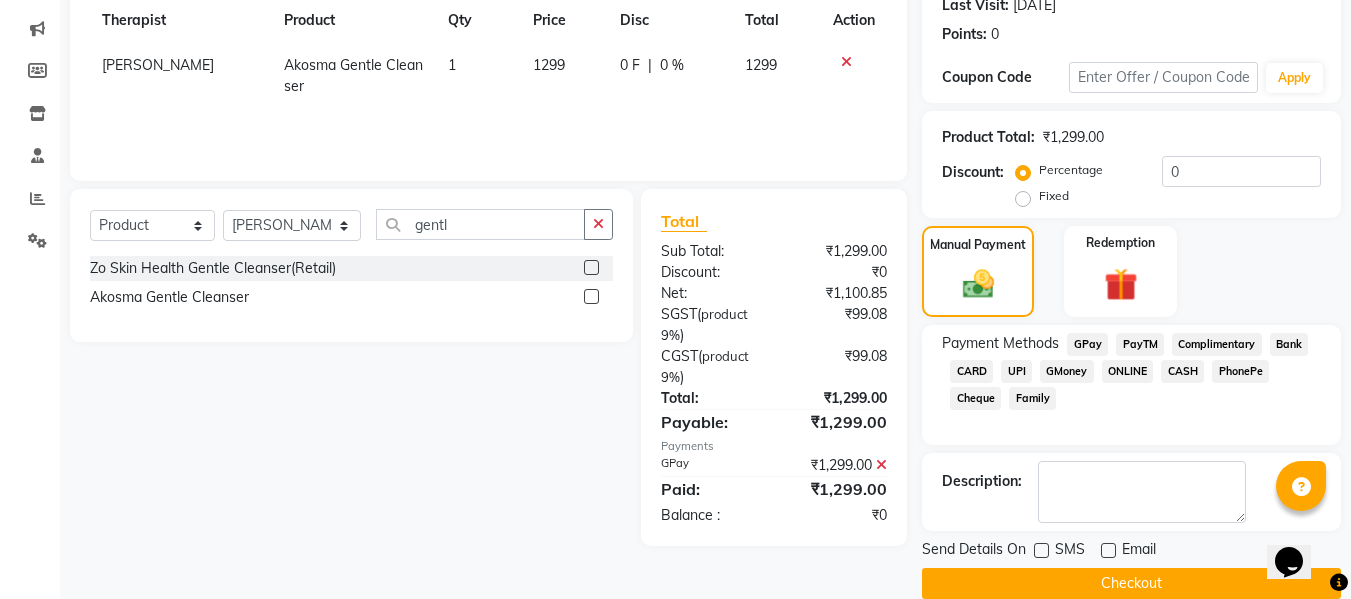 click on "Checkout" 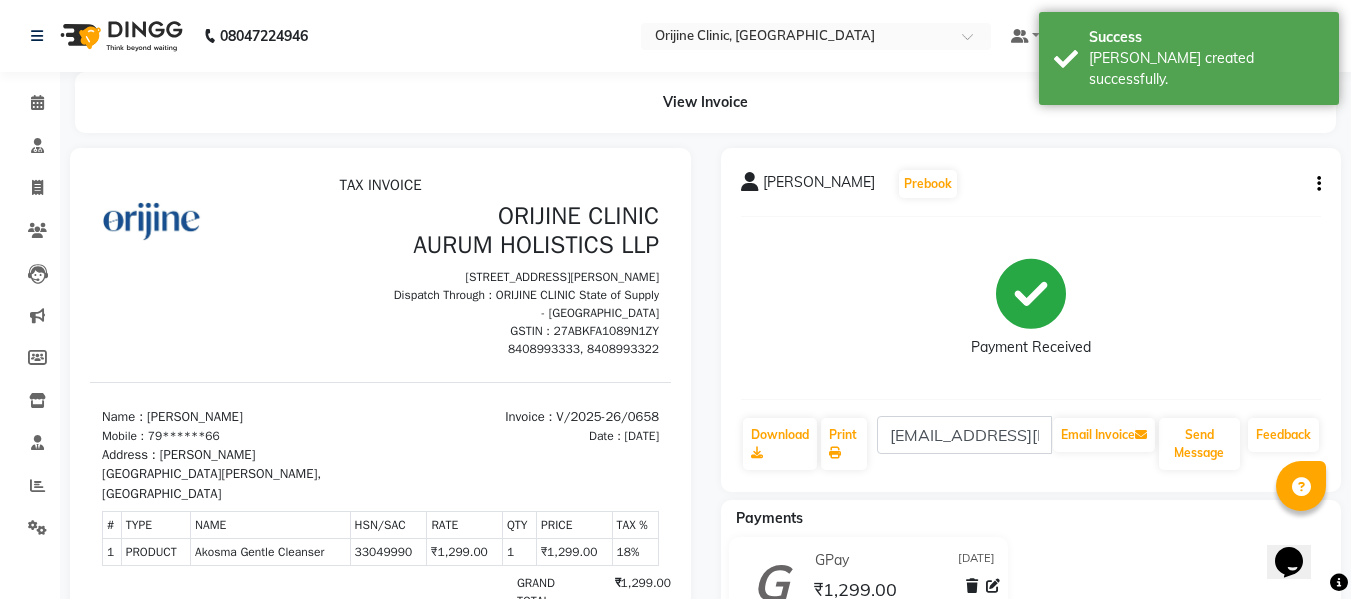 scroll, scrollTop: 0, scrollLeft: 0, axis: both 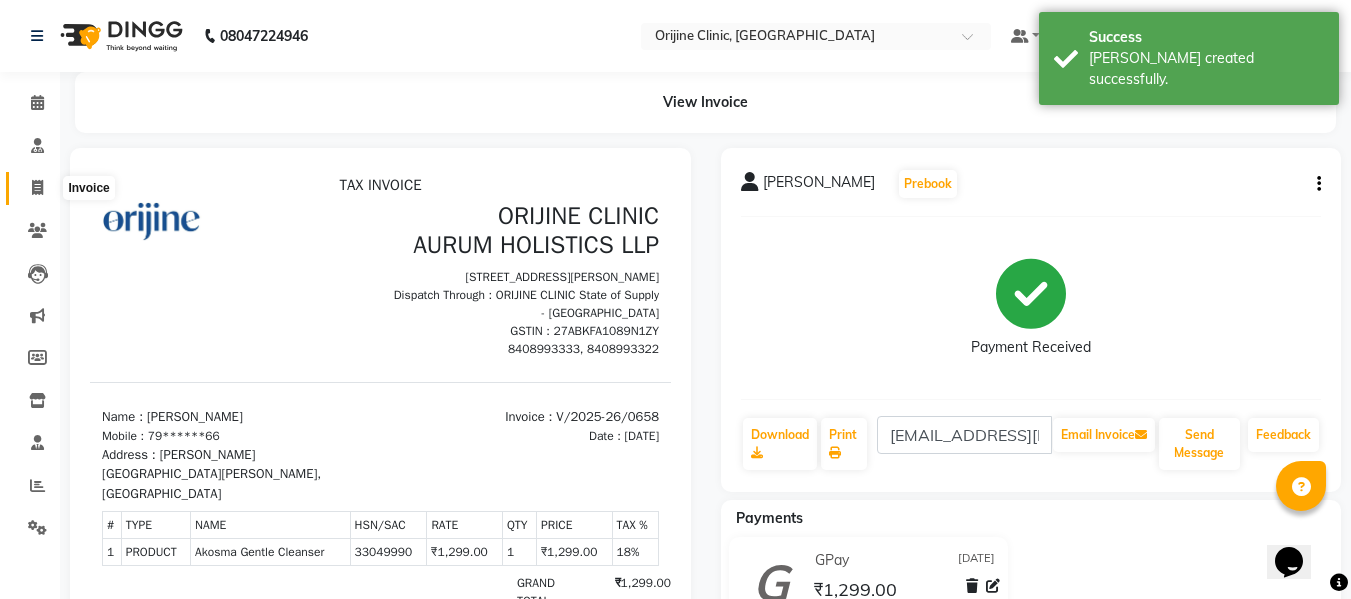 click 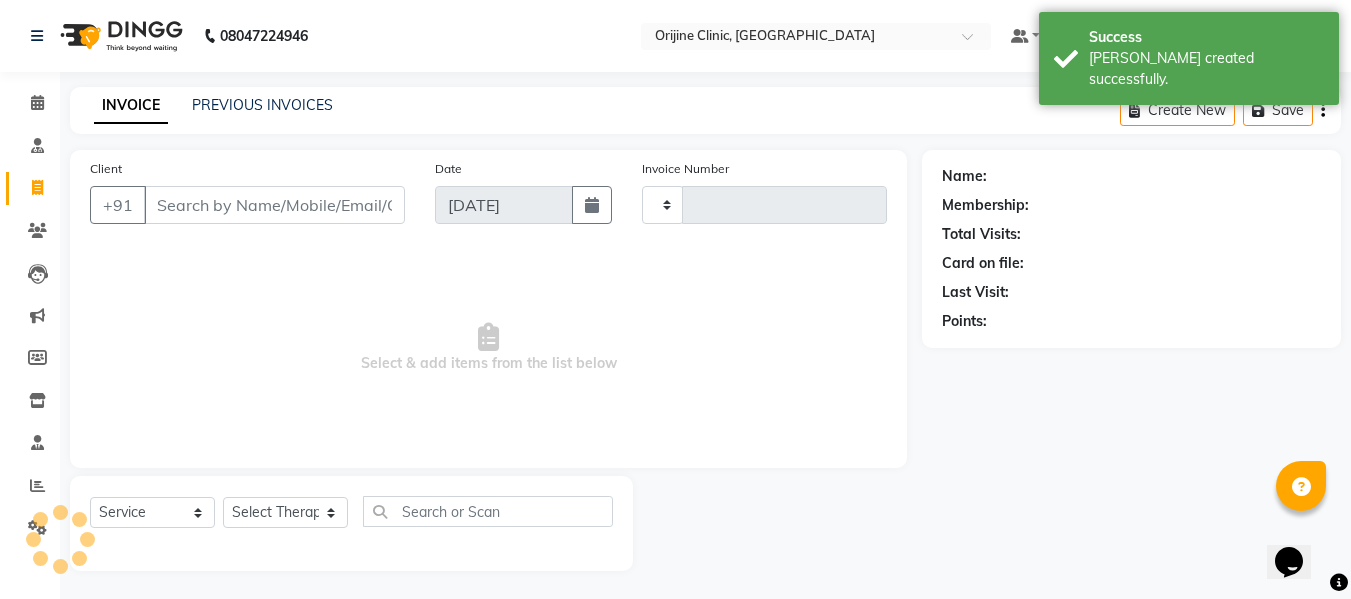 scroll, scrollTop: 2, scrollLeft: 0, axis: vertical 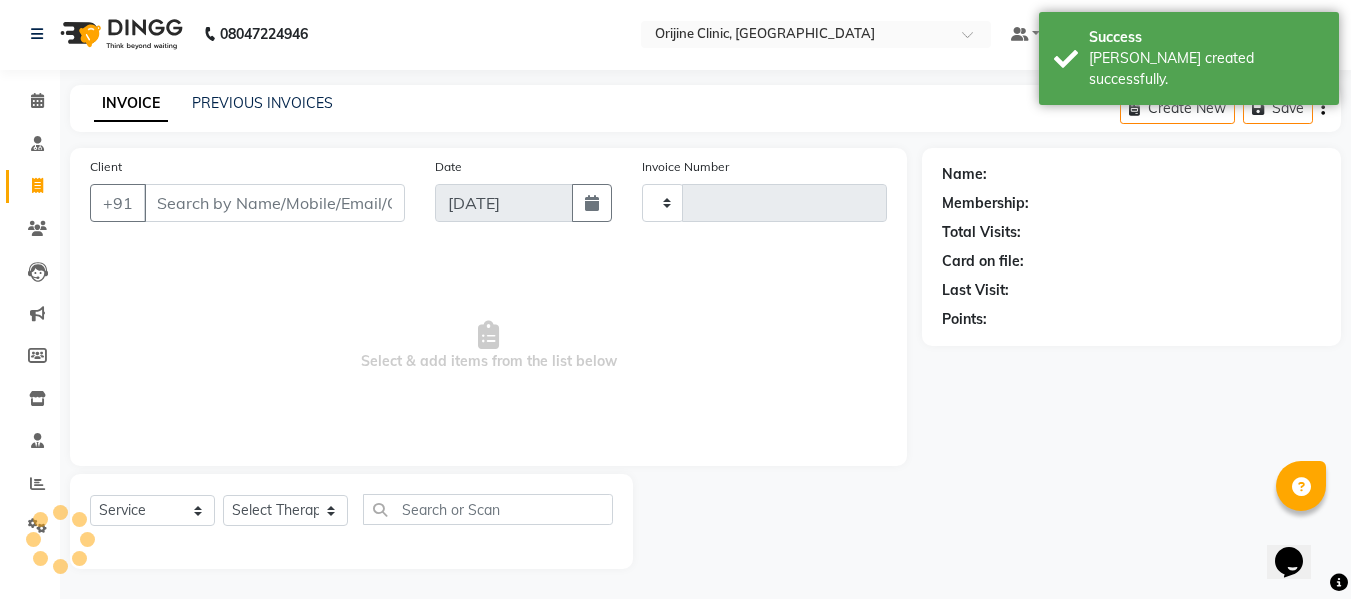 type on "0659" 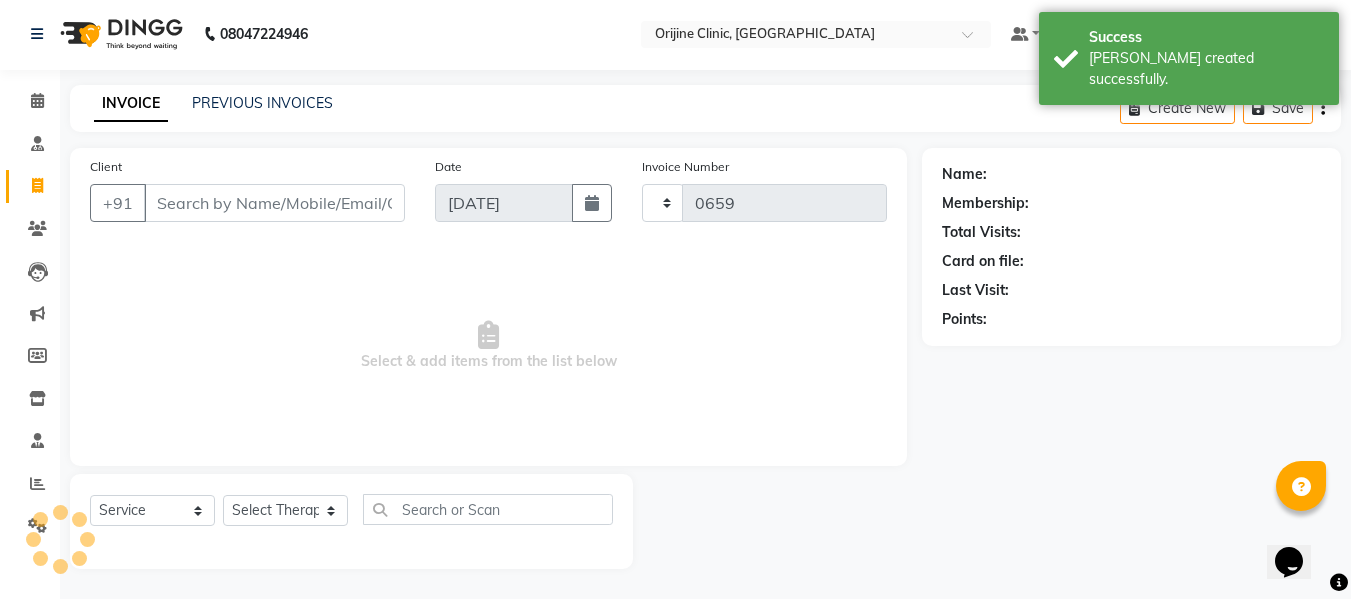 select on "702" 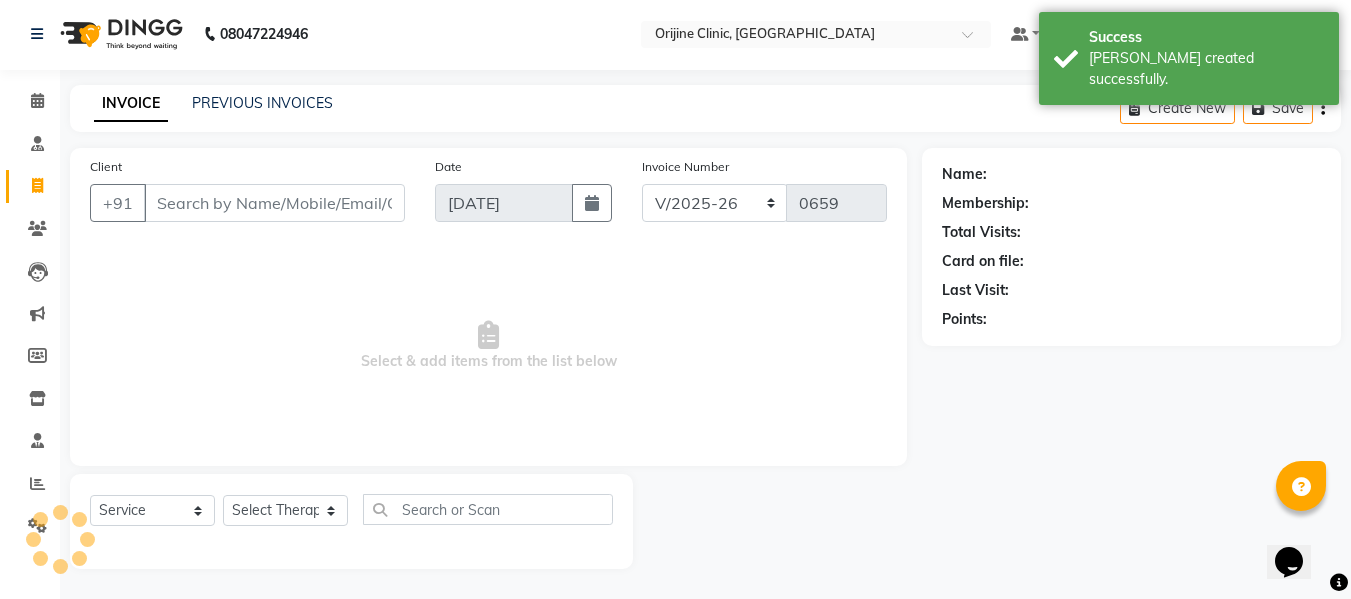 click on "Client" at bounding box center [274, 203] 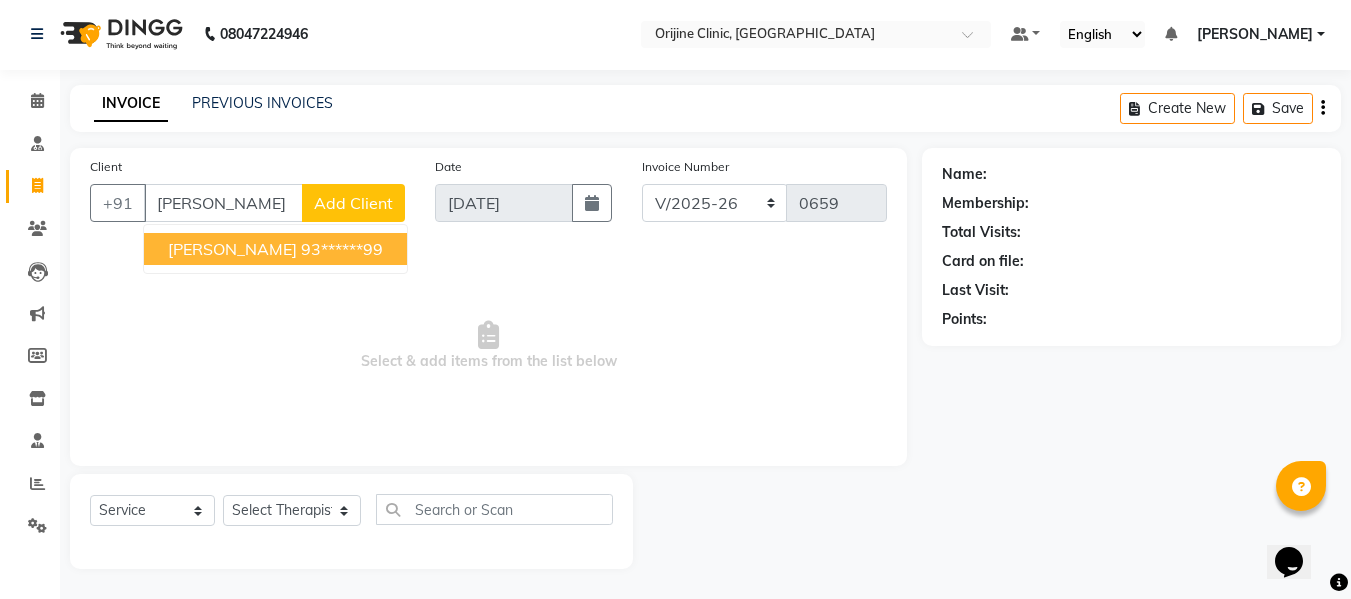 click on "[PERSON_NAME]" at bounding box center (232, 249) 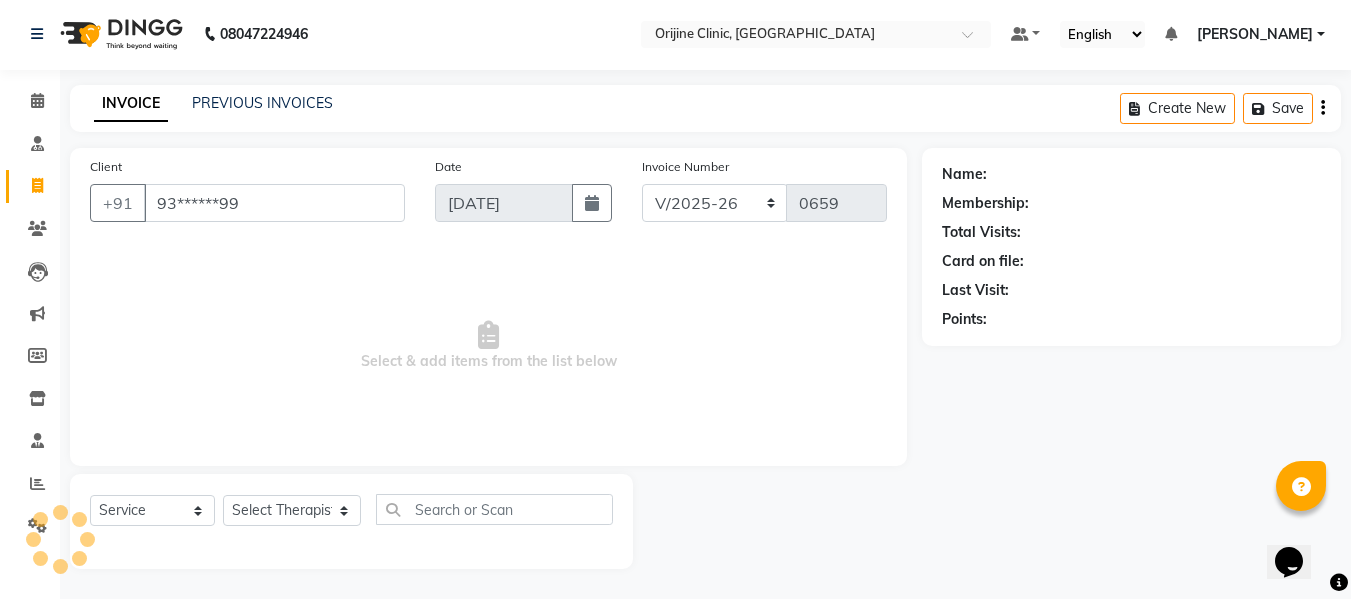 type on "93******99" 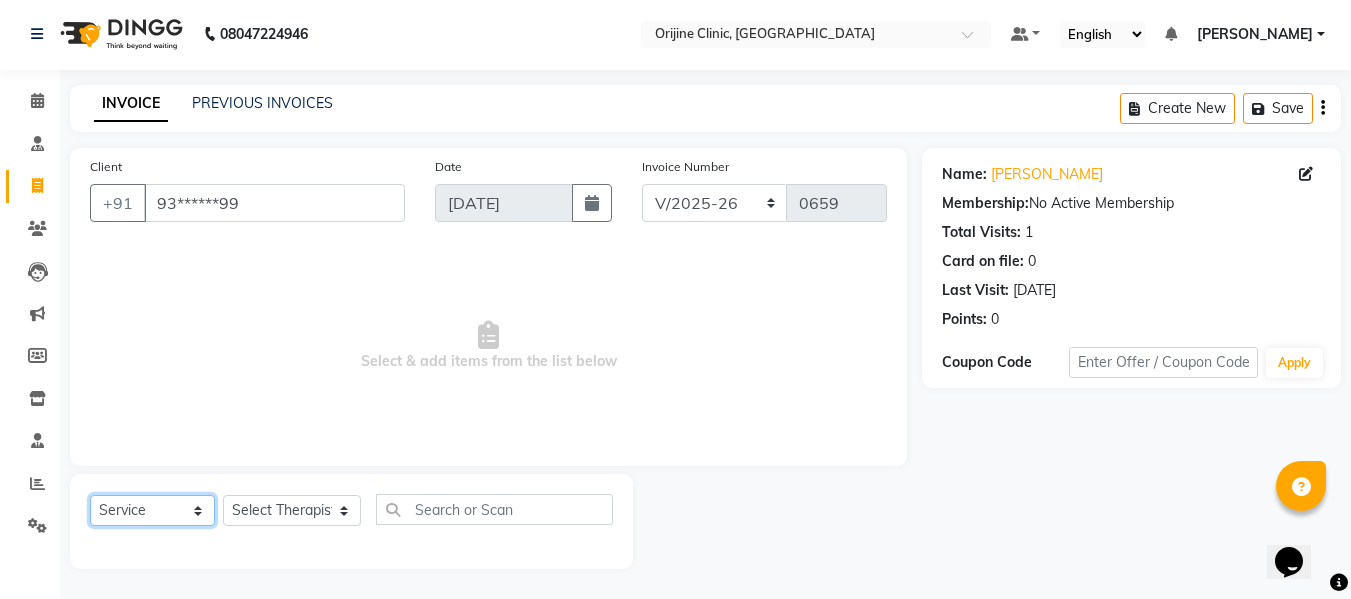 click on "Select  Service  Product  Membership  Package Voucher Prepaid Gift Card" 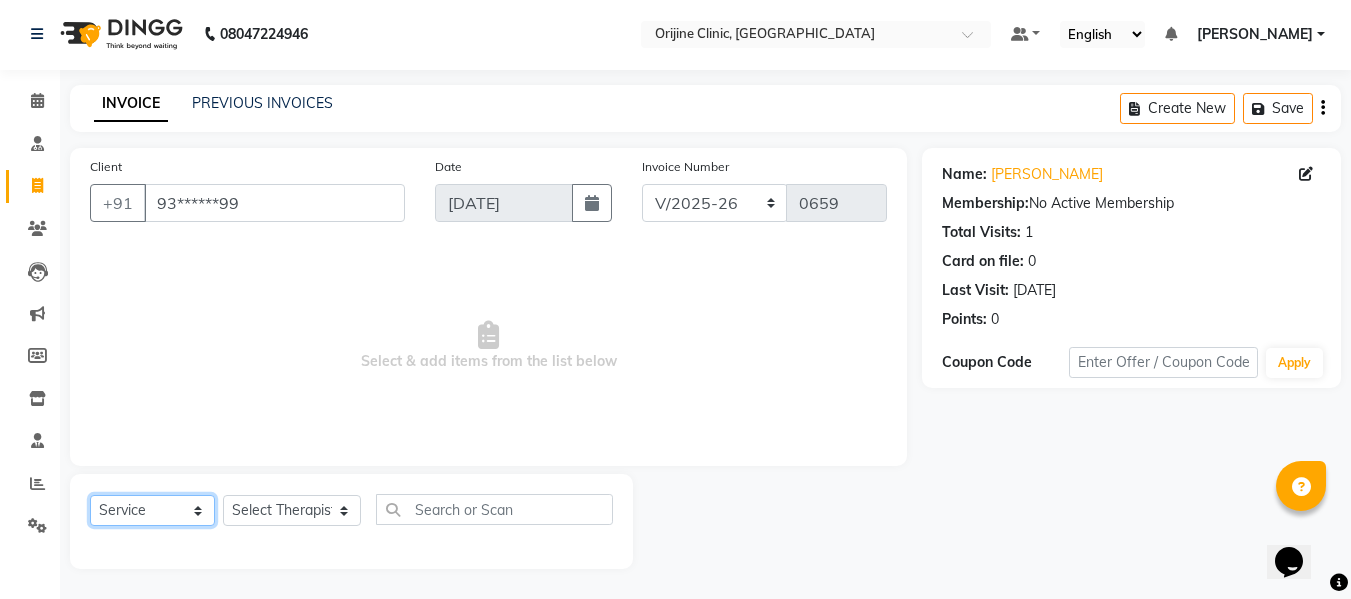 select on "product" 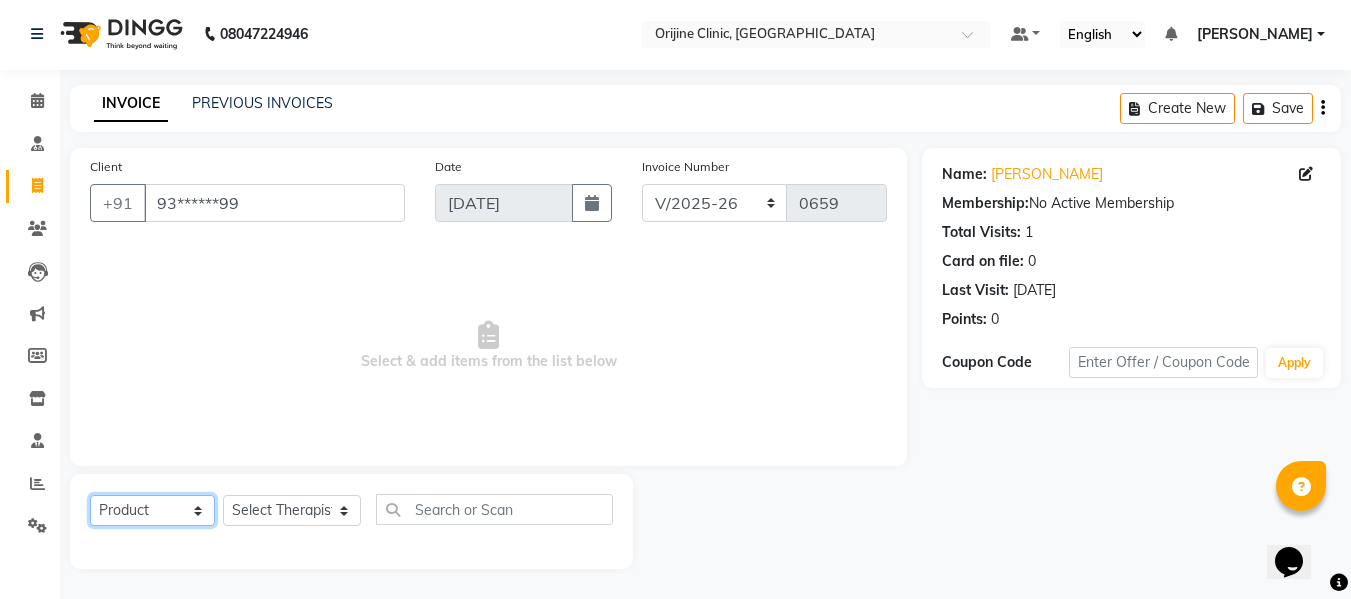click on "Select  Service  Product  Membership  Package Voucher Prepaid Gift Card" 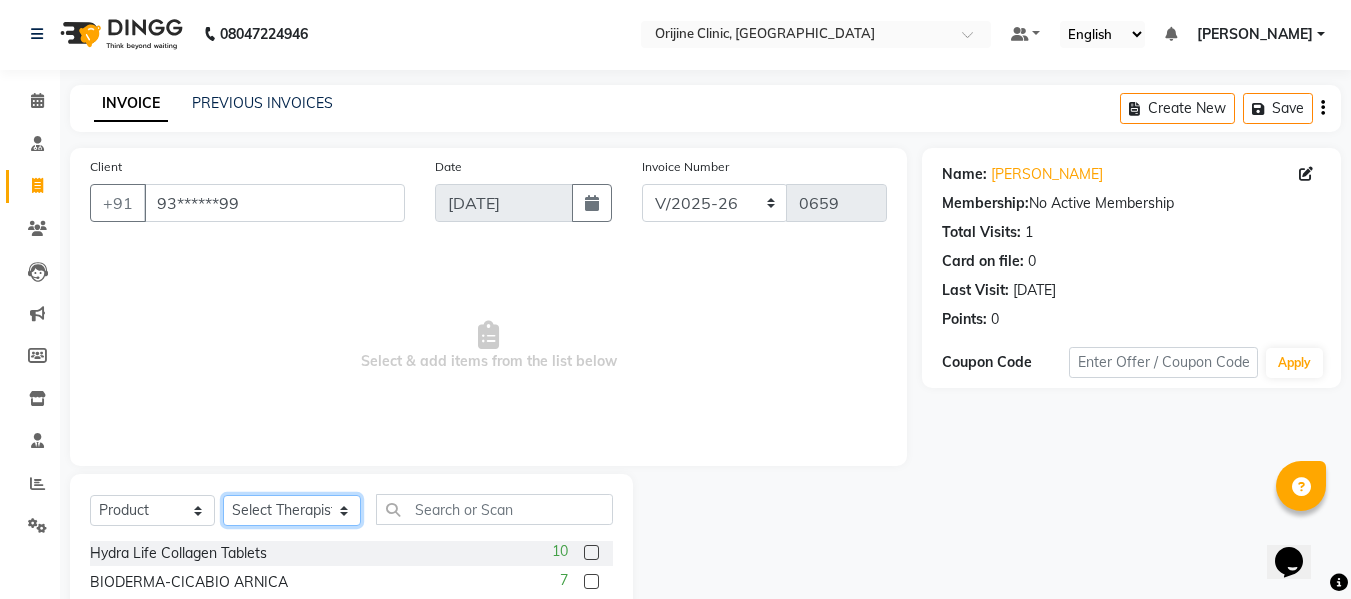 click on "Select Therapist [PERSON_NAME] and [PERSON_NAME] [PERSON_NAME] [PERSON_NAME] (Clinic  Manager) Centre Head [PERSON_NAME] [PERSON_NAME] [PERSON_NAME] [PERSON_NAME] [PERSON_NAME]  [PERSON_NAME]  [PERSON_NAME] [PERSON_NAME]  Gondwal" 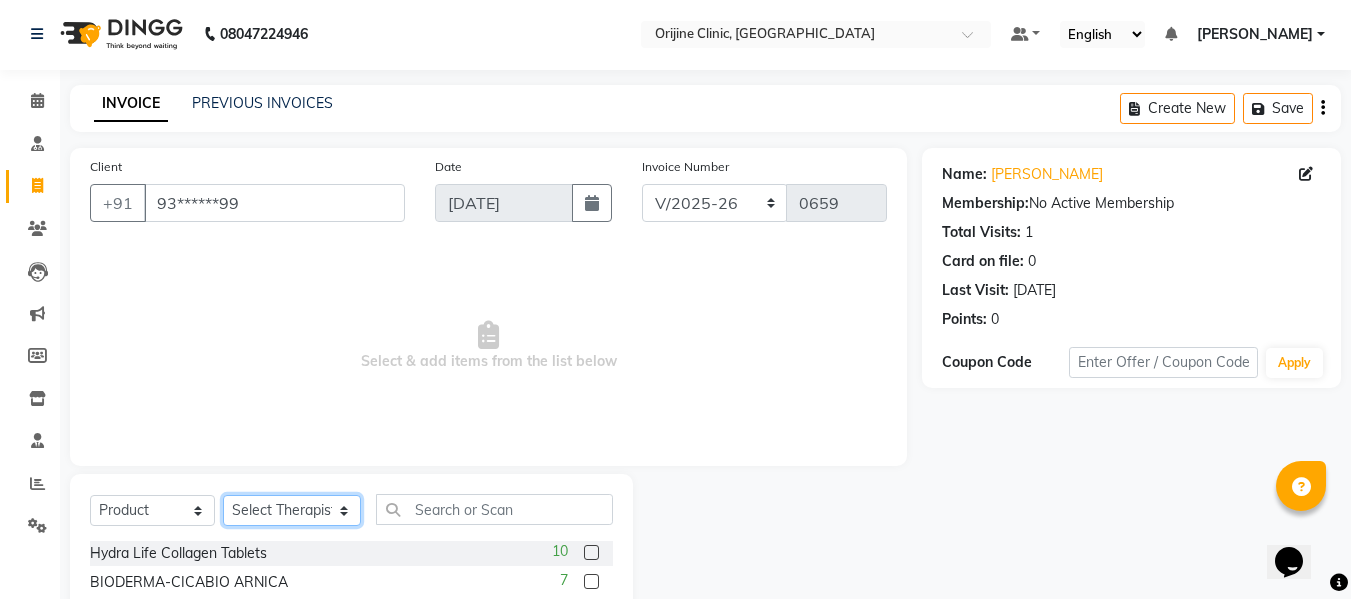 select on "10775" 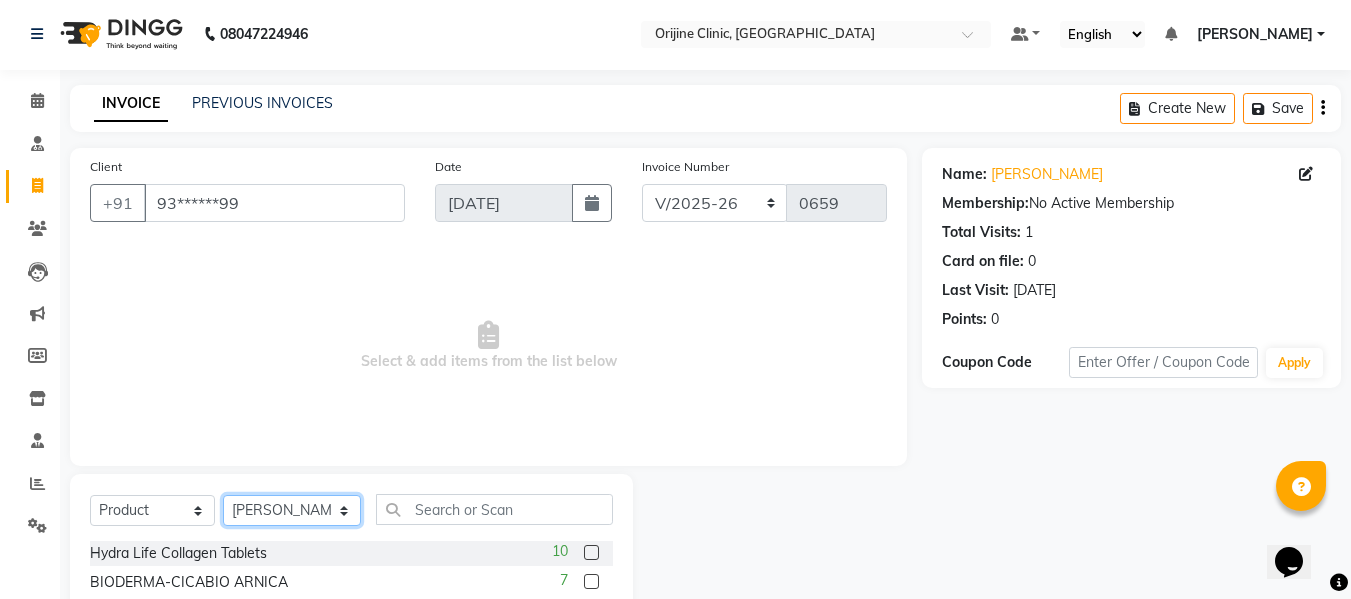 click on "Select Therapist [PERSON_NAME] and [PERSON_NAME] [PERSON_NAME] [PERSON_NAME] (Clinic  Manager) Centre Head [PERSON_NAME] [PERSON_NAME] [PERSON_NAME] [PERSON_NAME] [PERSON_NAME]  [PERSON_NAME]  [PERSON_NAME] [PERSON_NAME]  Gondwal" 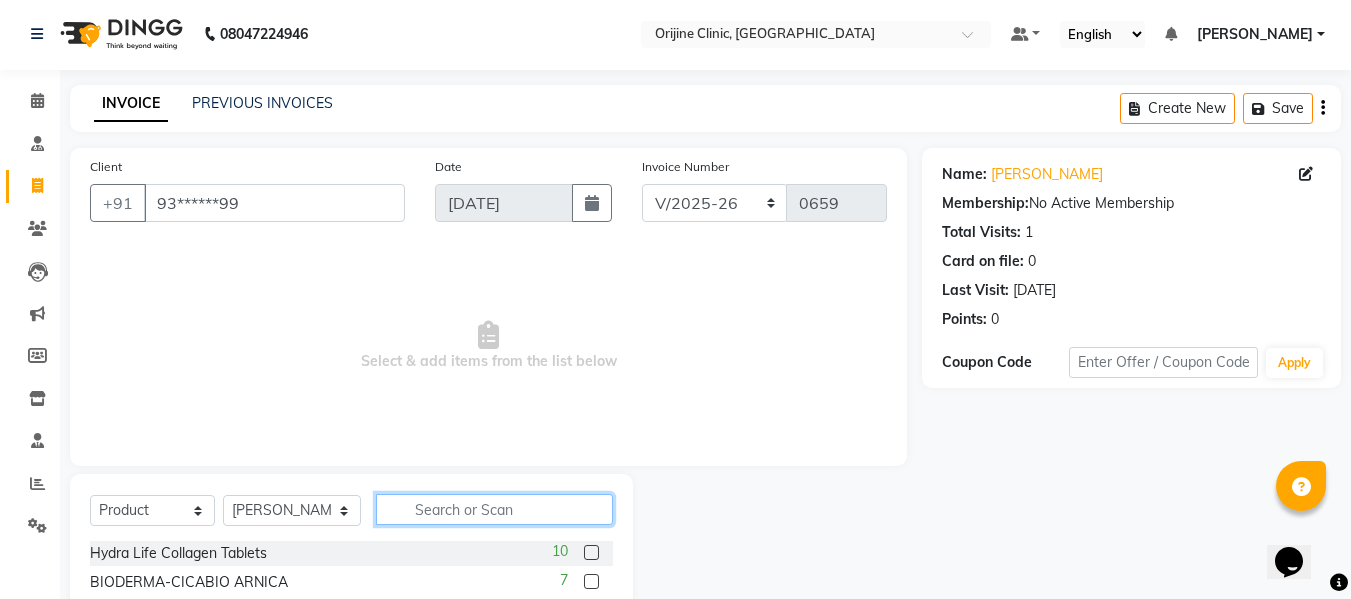 click 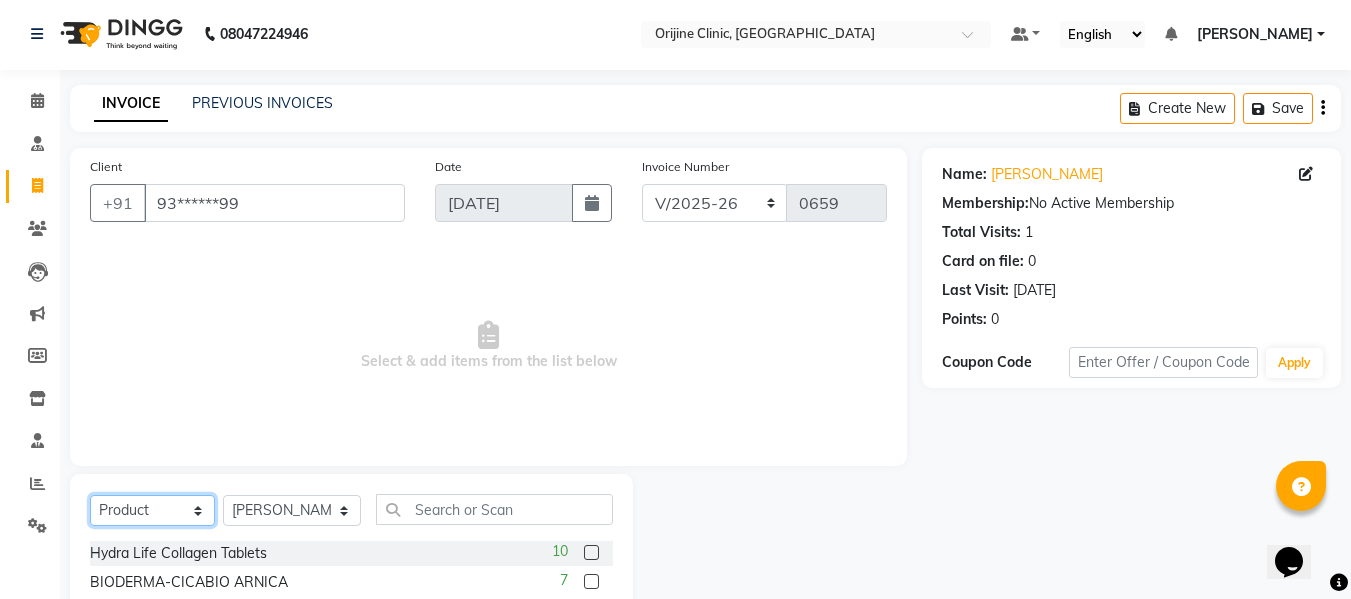 click on "Select  Service  Product  Membership  Package Voucher Prepaid Gift Card" 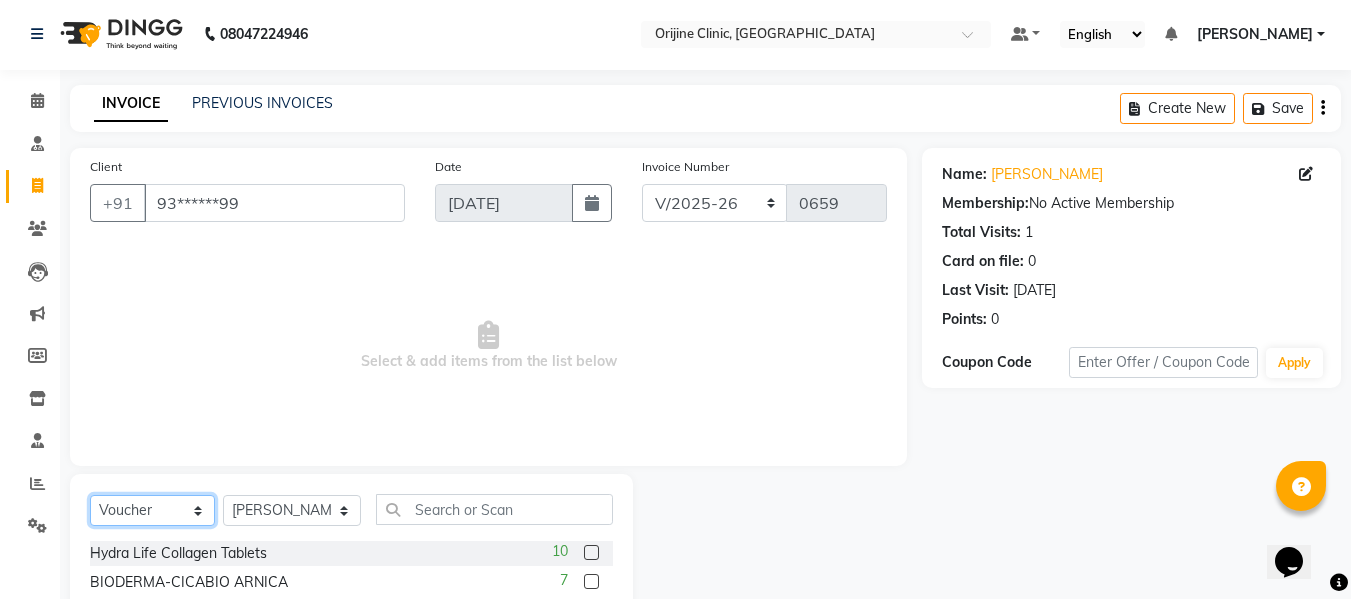 click on "Select  Service  Product  Membership  Package Voucher Prepaid Gift Card" 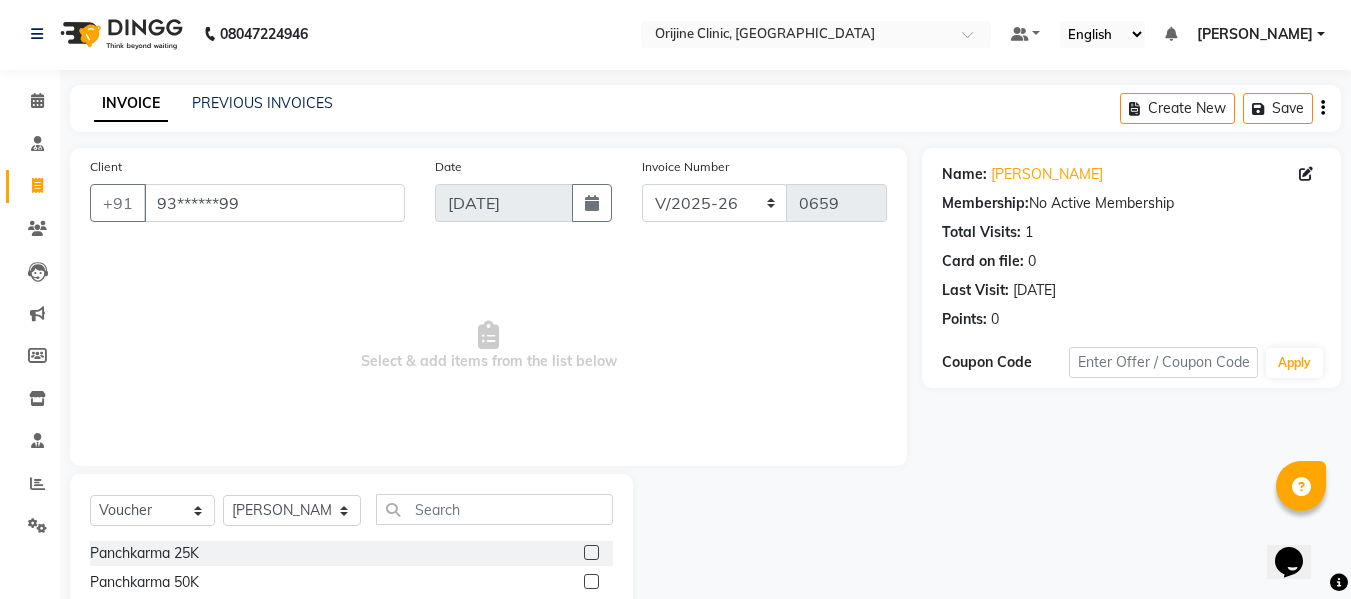 click on "Select  Service  Product  Membership  Package Voucher Prepaid Gift Card  Select Therapist Aarti Aarti and Rajeev Archana [PERSON_NAME] [PERSON_NAME] (Clinic  Manager) Centre Head [PERSON_NAME] [PERSON_NAME] [PERSON_NAME] [PERSON_NAME] [PERSON_NAME]  [PERSON_NAME]  [PERSON_NAME] [PERSON_NAME]  Gondwal Panchkarma 25K  Panchkarma 50K" 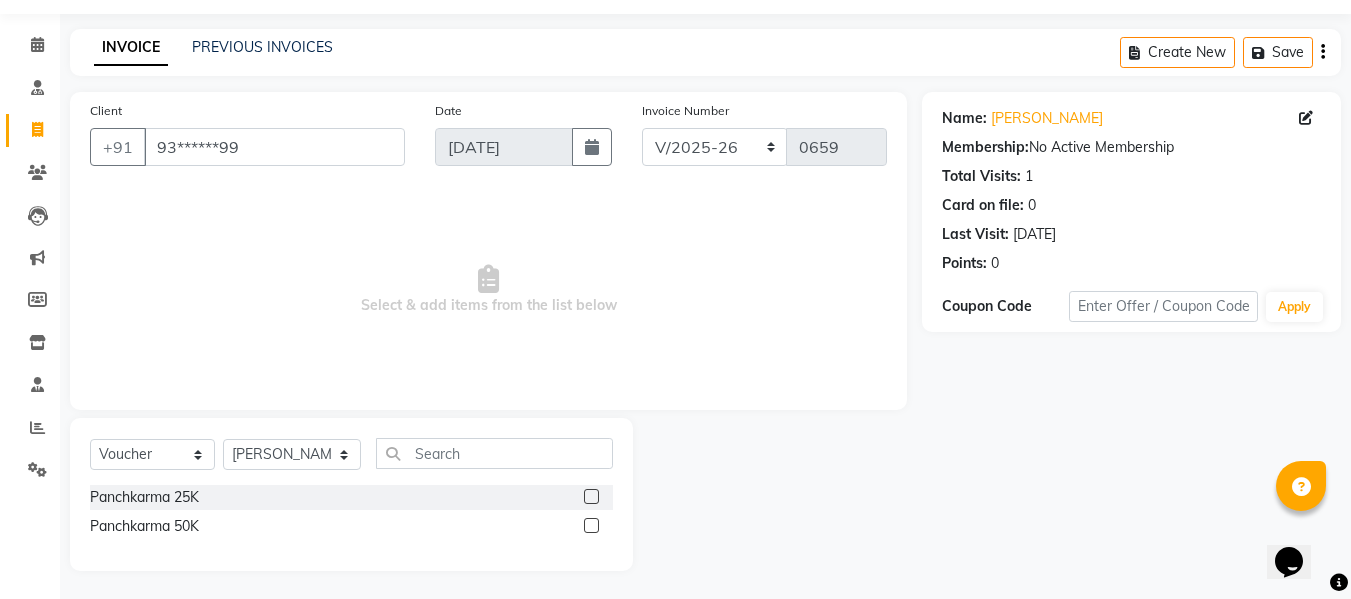 scroll, scrollTop: 60, scrollLeft: 0, axis: vertical 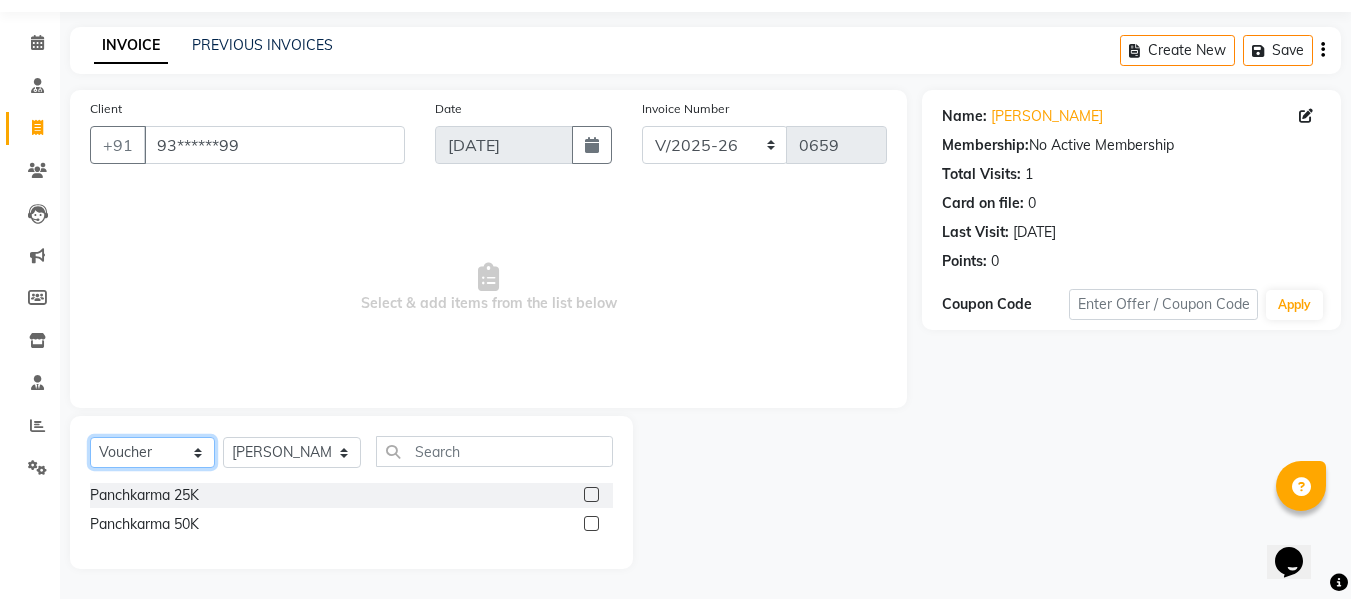 click on "Select  Service  Product  Membership  Package Voucher Prepaid Gift Card" 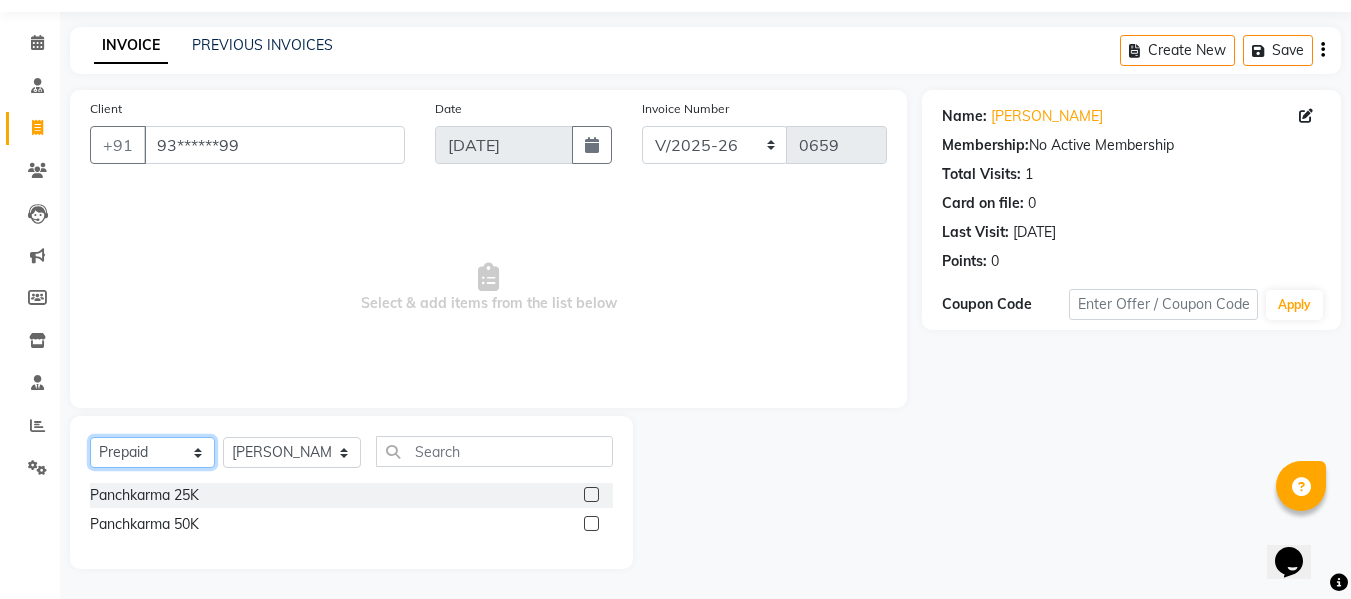 click on "Select  Service  Product  Membership  Package Voucher Prepaid Gift Card" 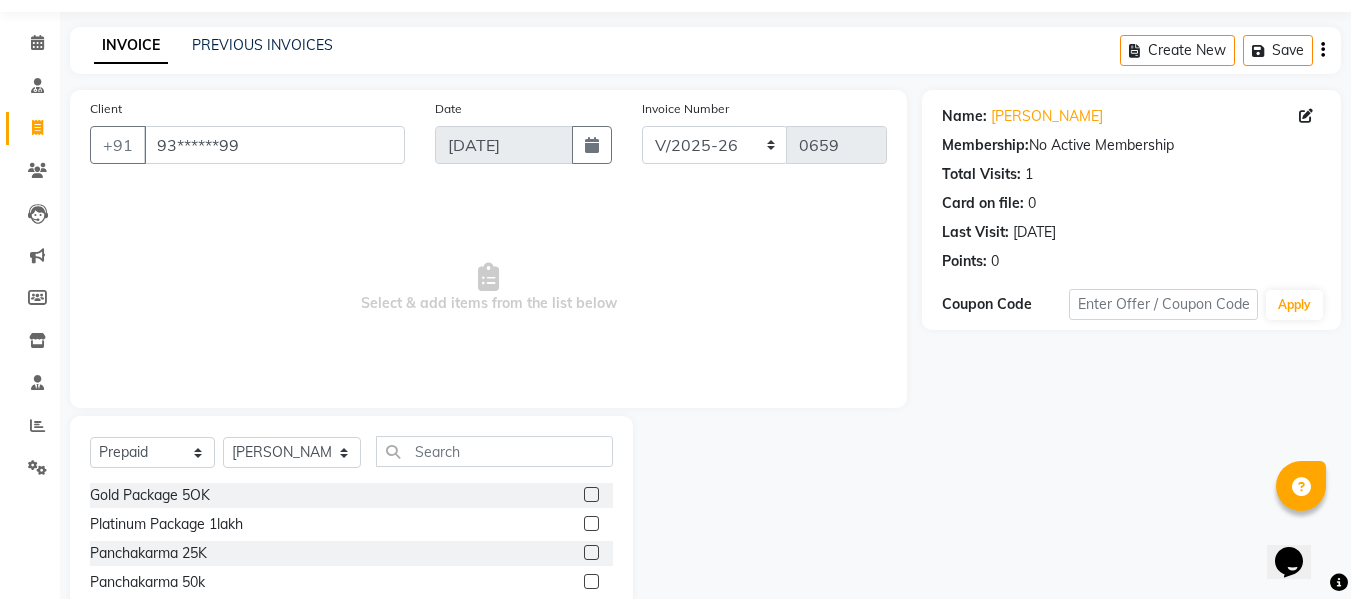 click 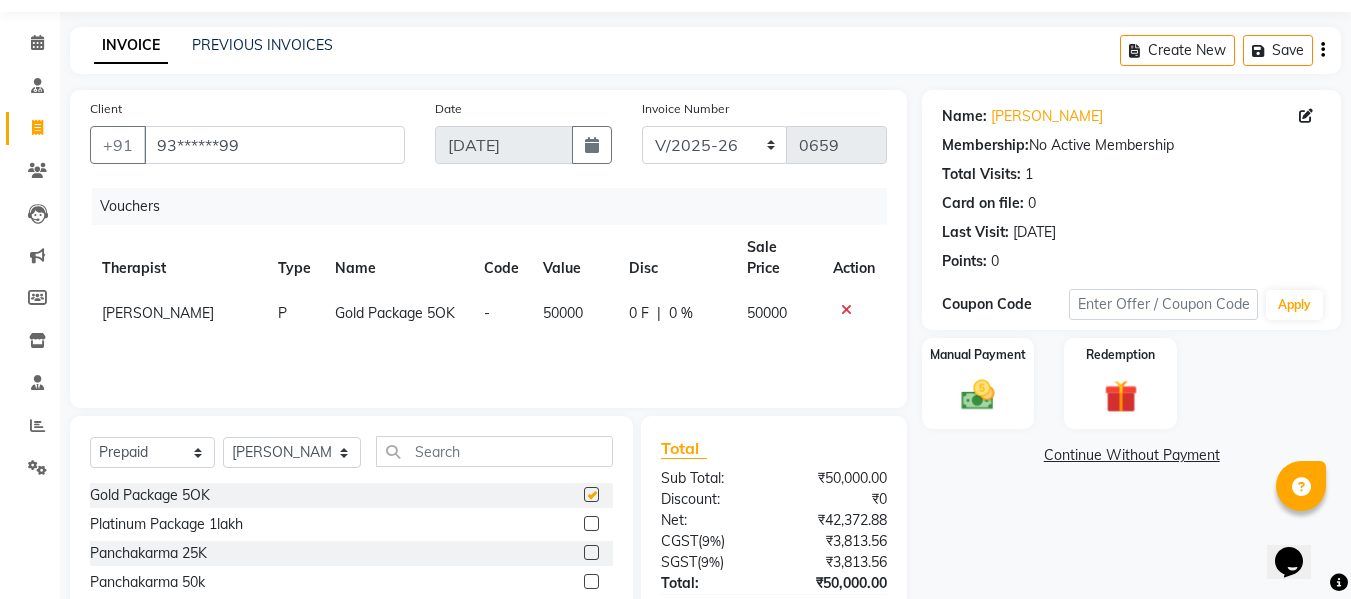 checkbox on "false" 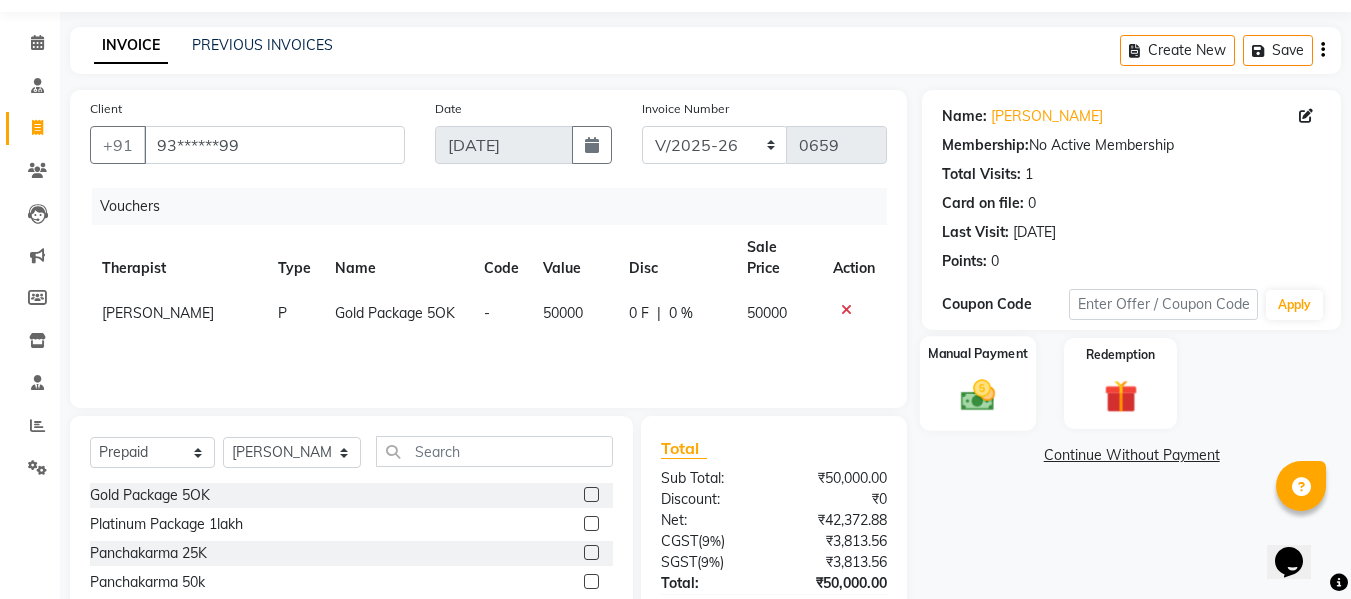 click 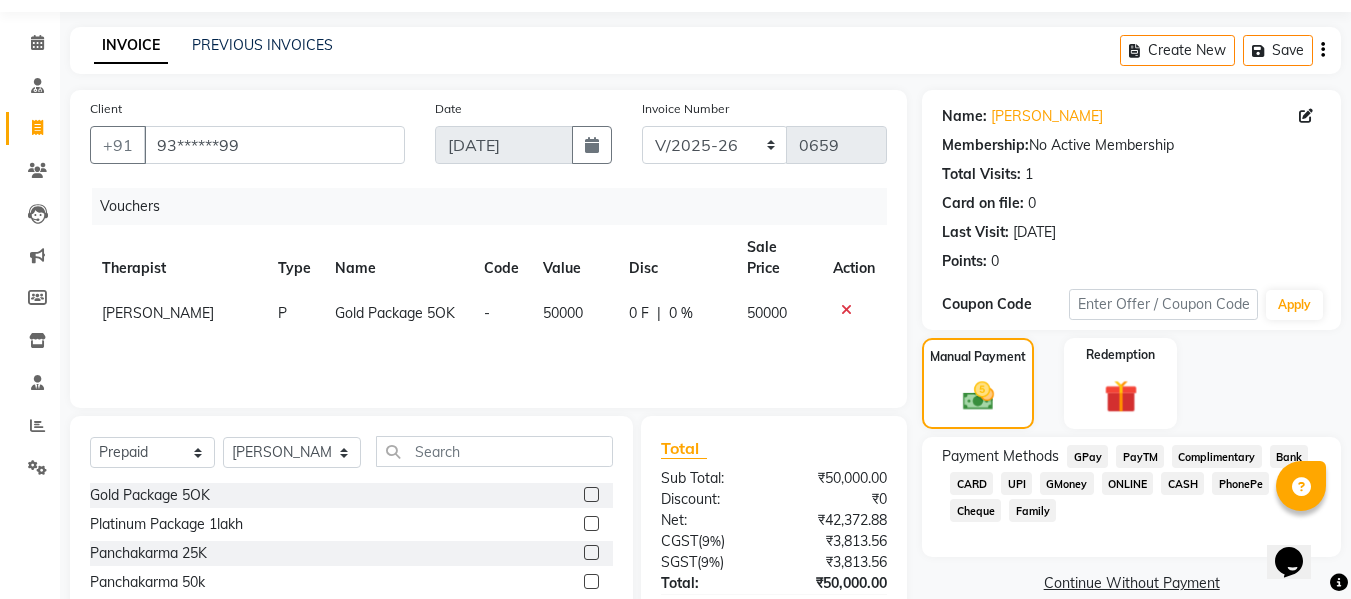 click on "CASH" 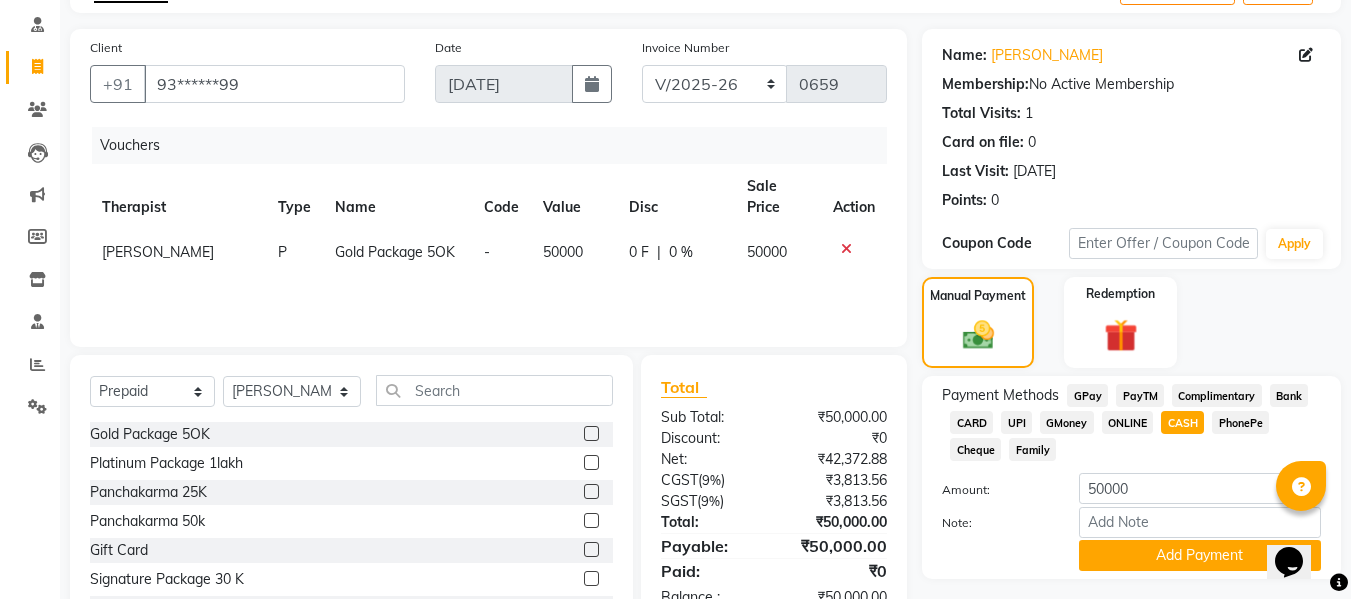 scroll, scrollTop: 202, scrollLeft: 0, axis: vertical 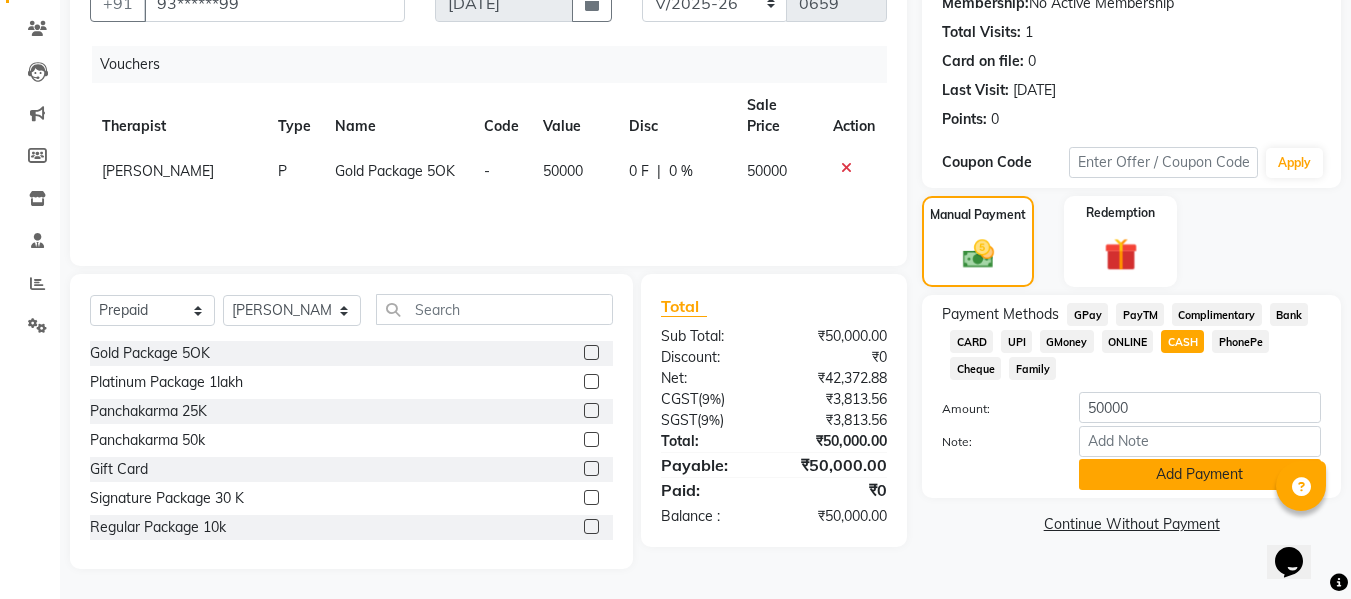 click on "Add Payment" 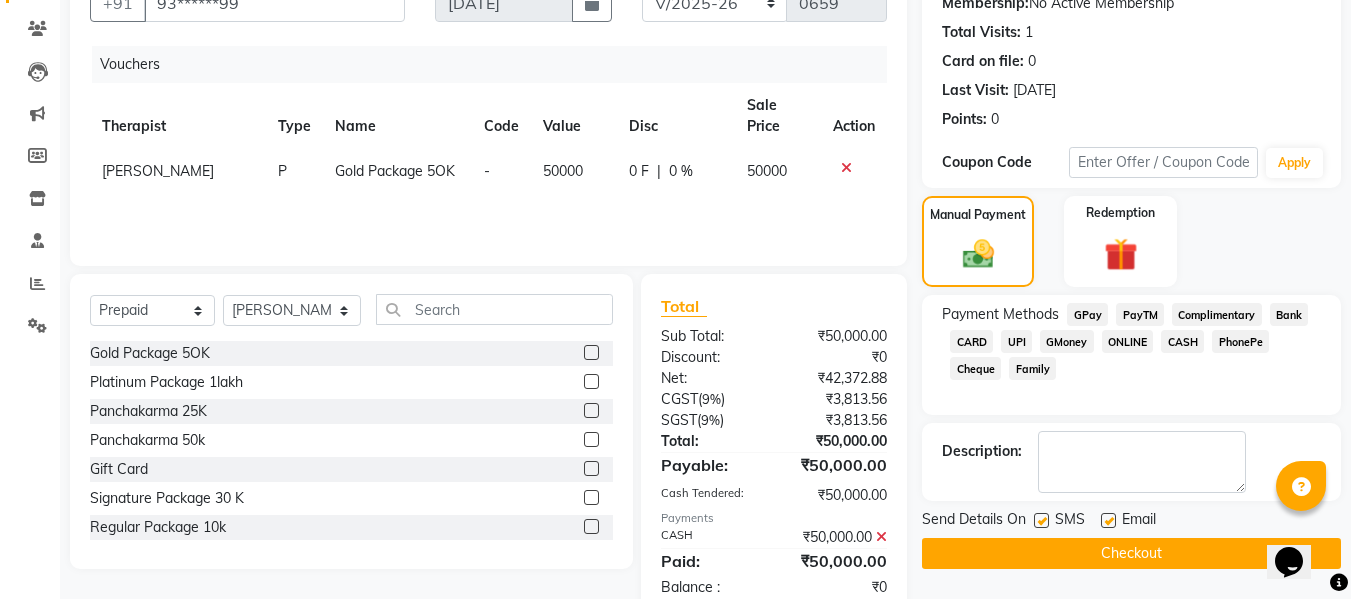 click 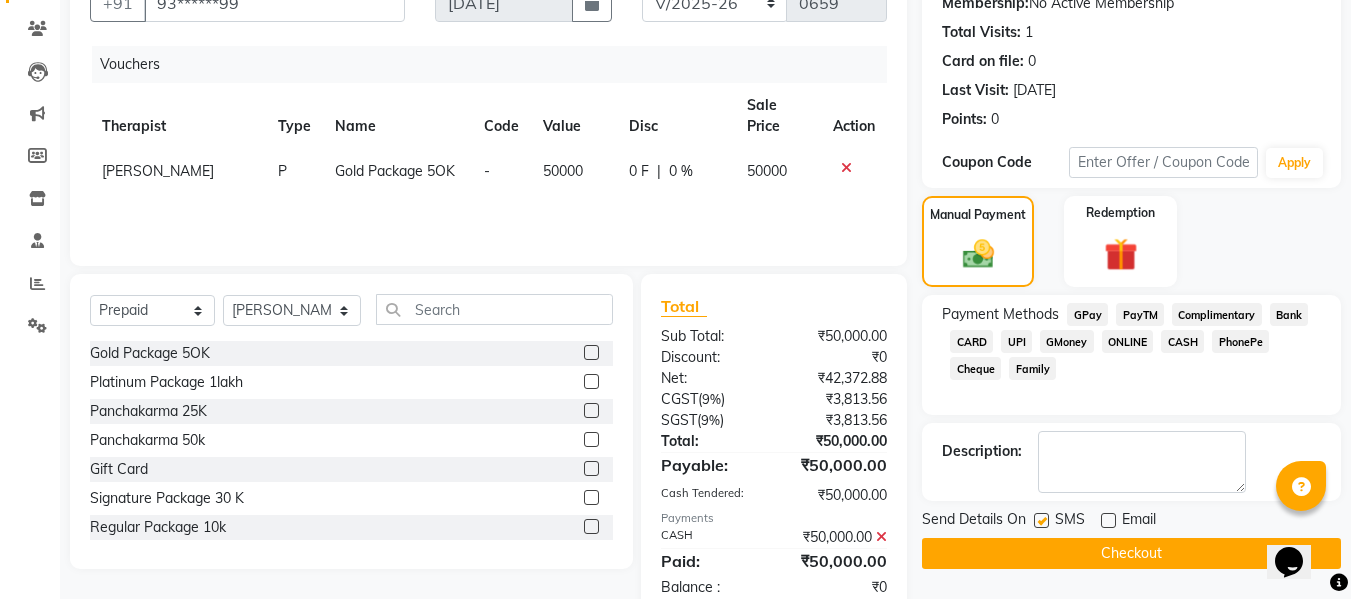 click 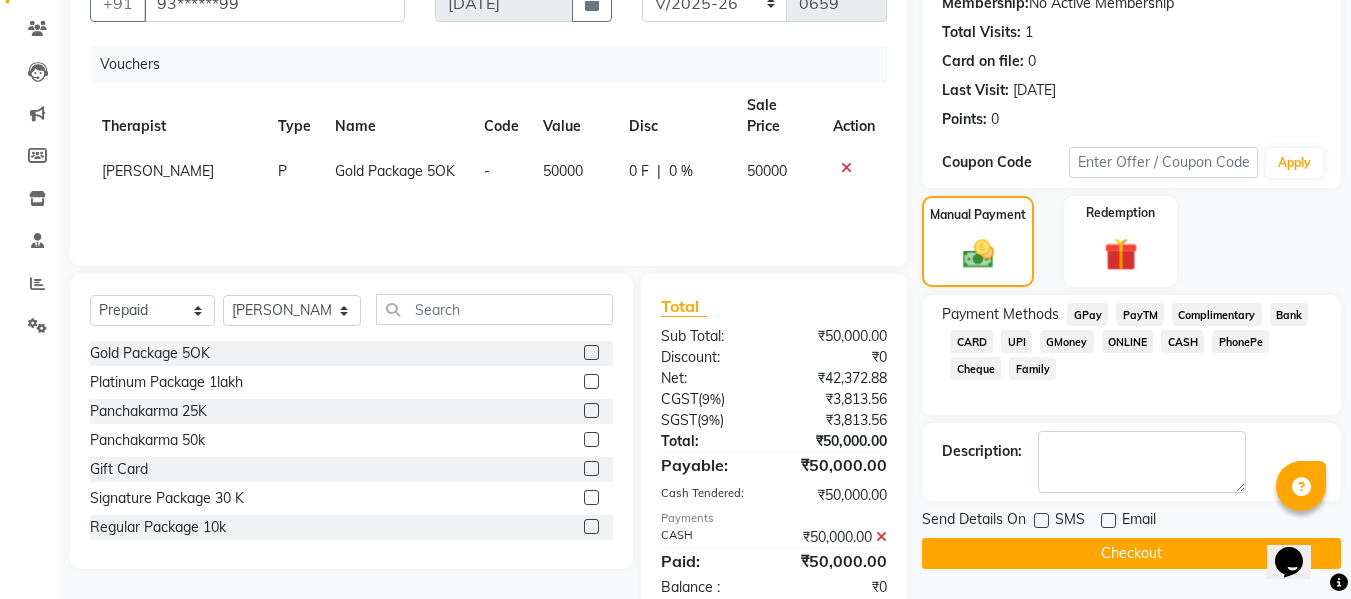 click on "Checkout" 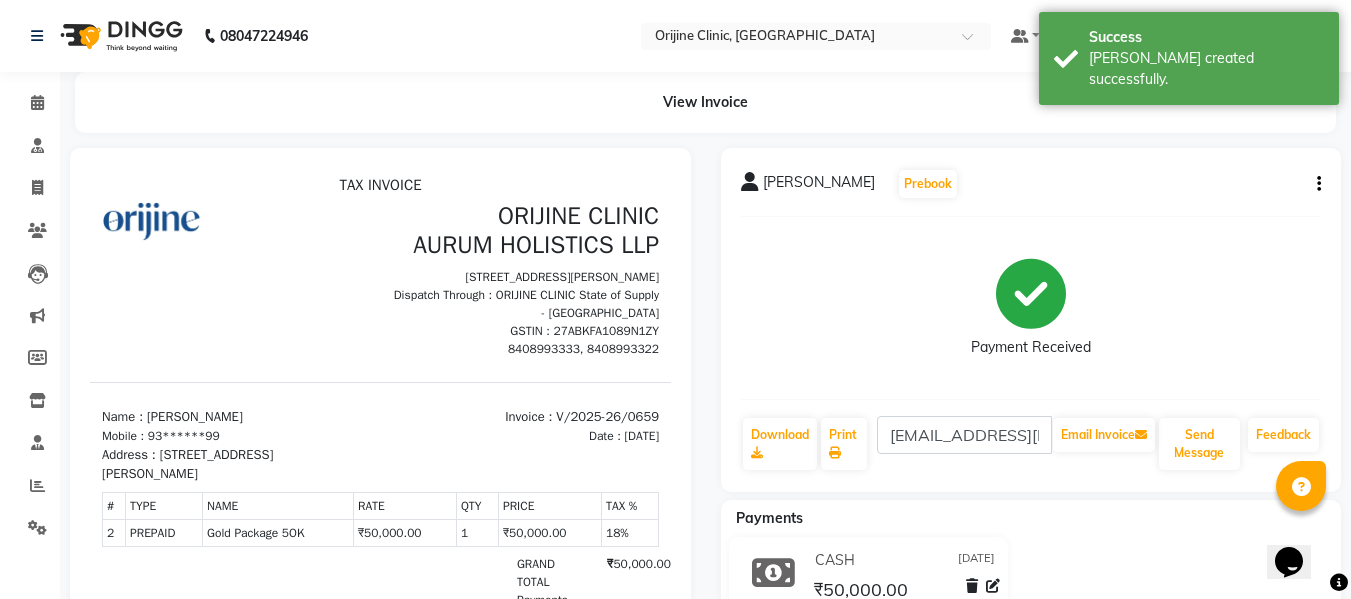 scroll, scrollTop: 0, scrollLeft: 0, axis: both 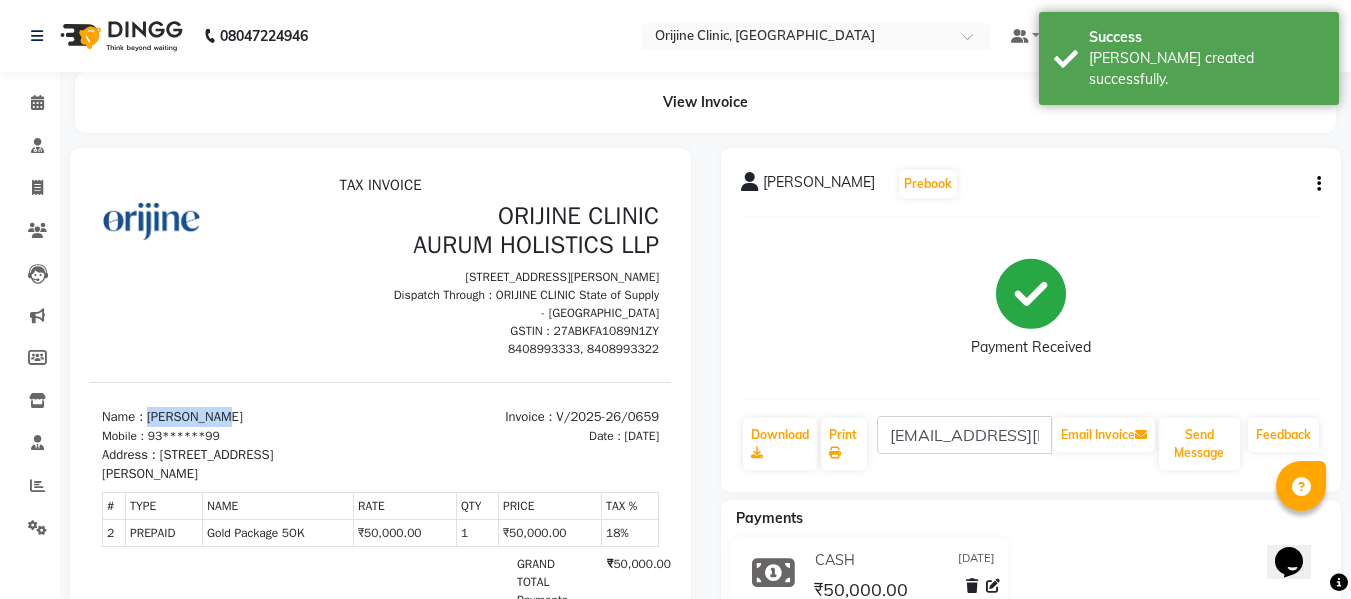 drag, startPoint x: 244, startPoint y: 458, endPoint x: 148, endPoint y: 462, distance: 96.0833 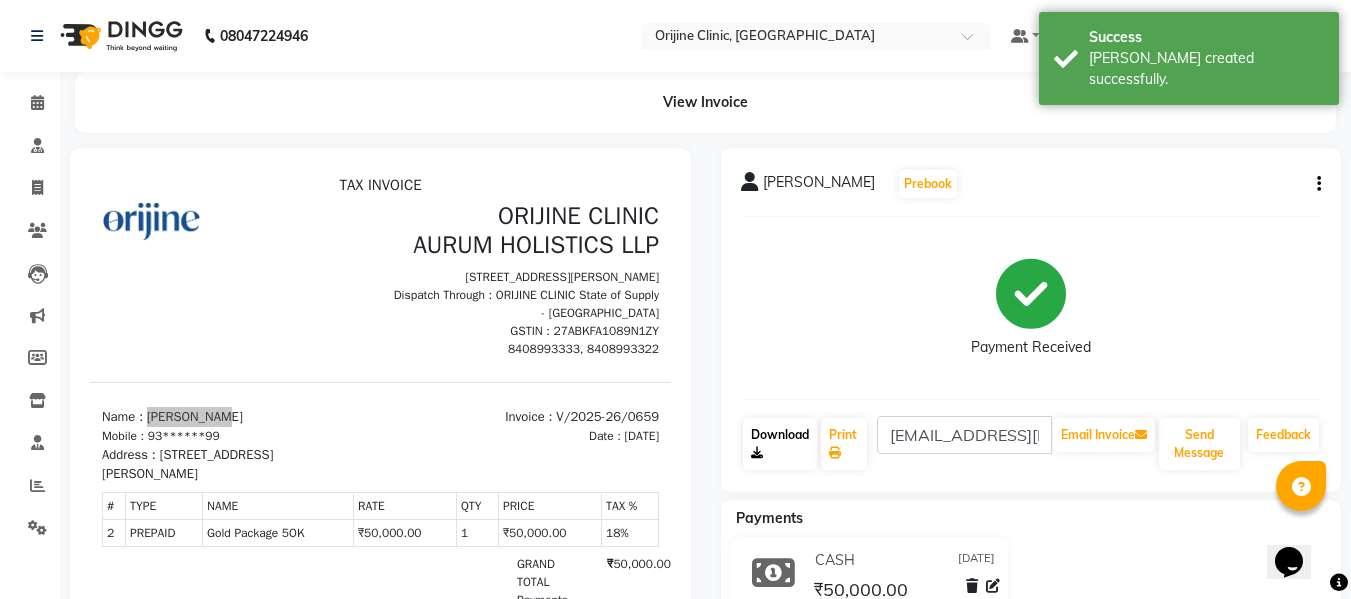click on "Download" 